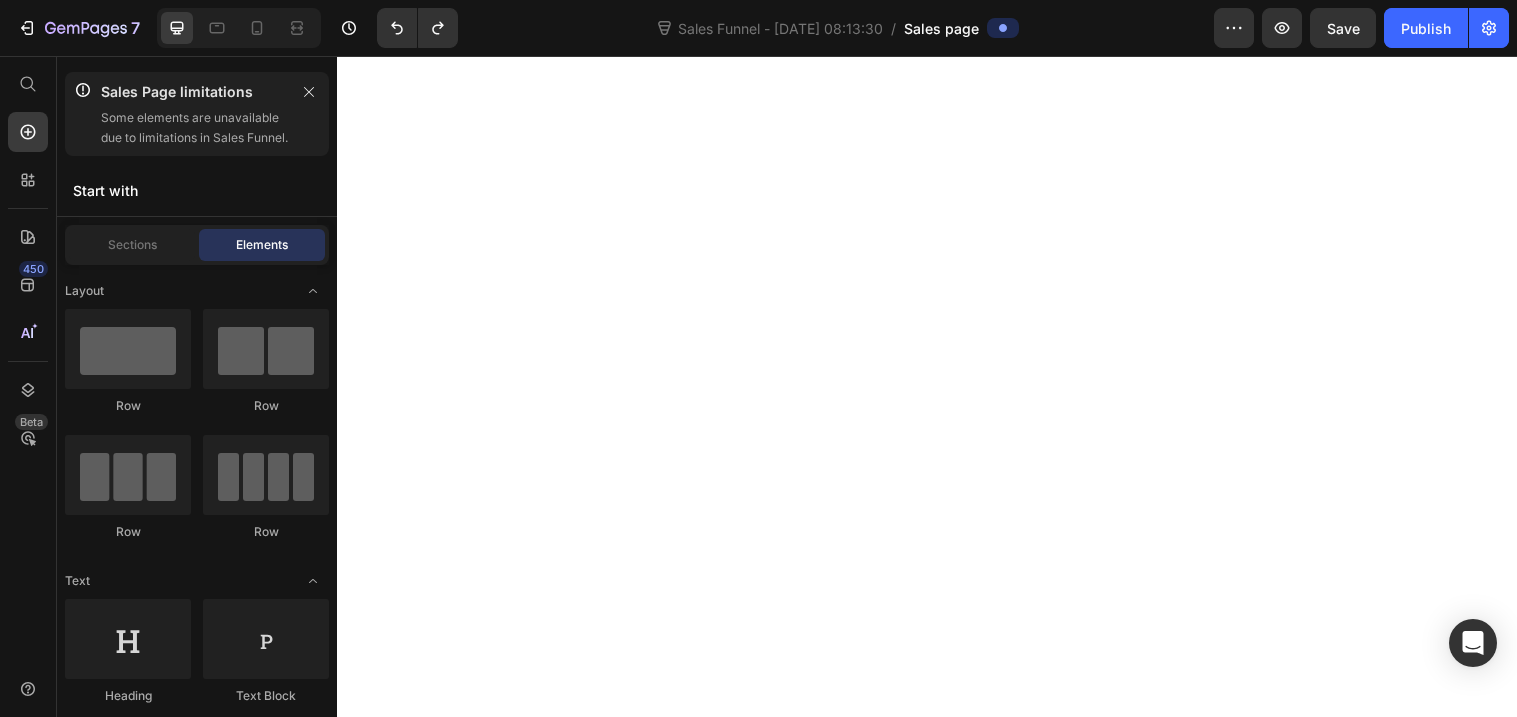 scroll, scrollTop: 0, scrollLeft: 0, axis: both 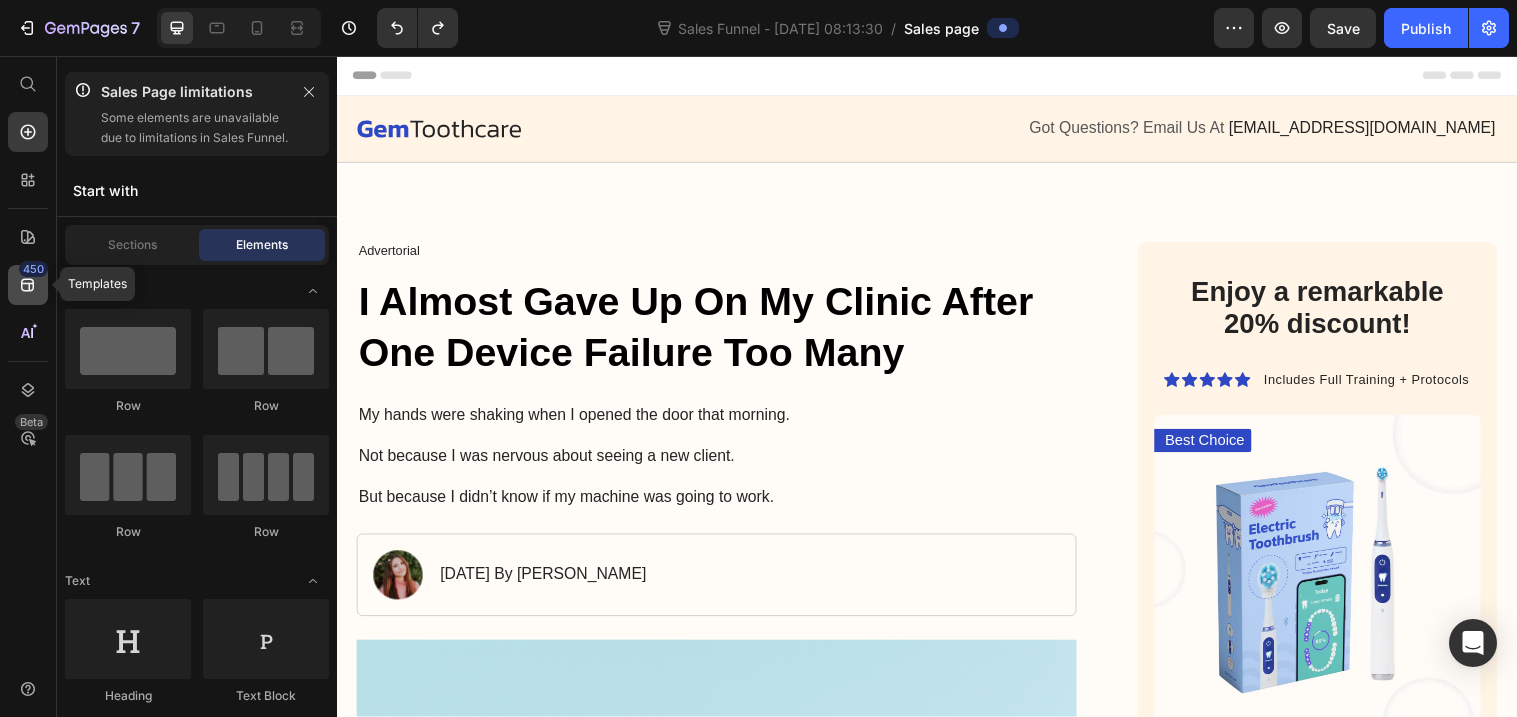 click 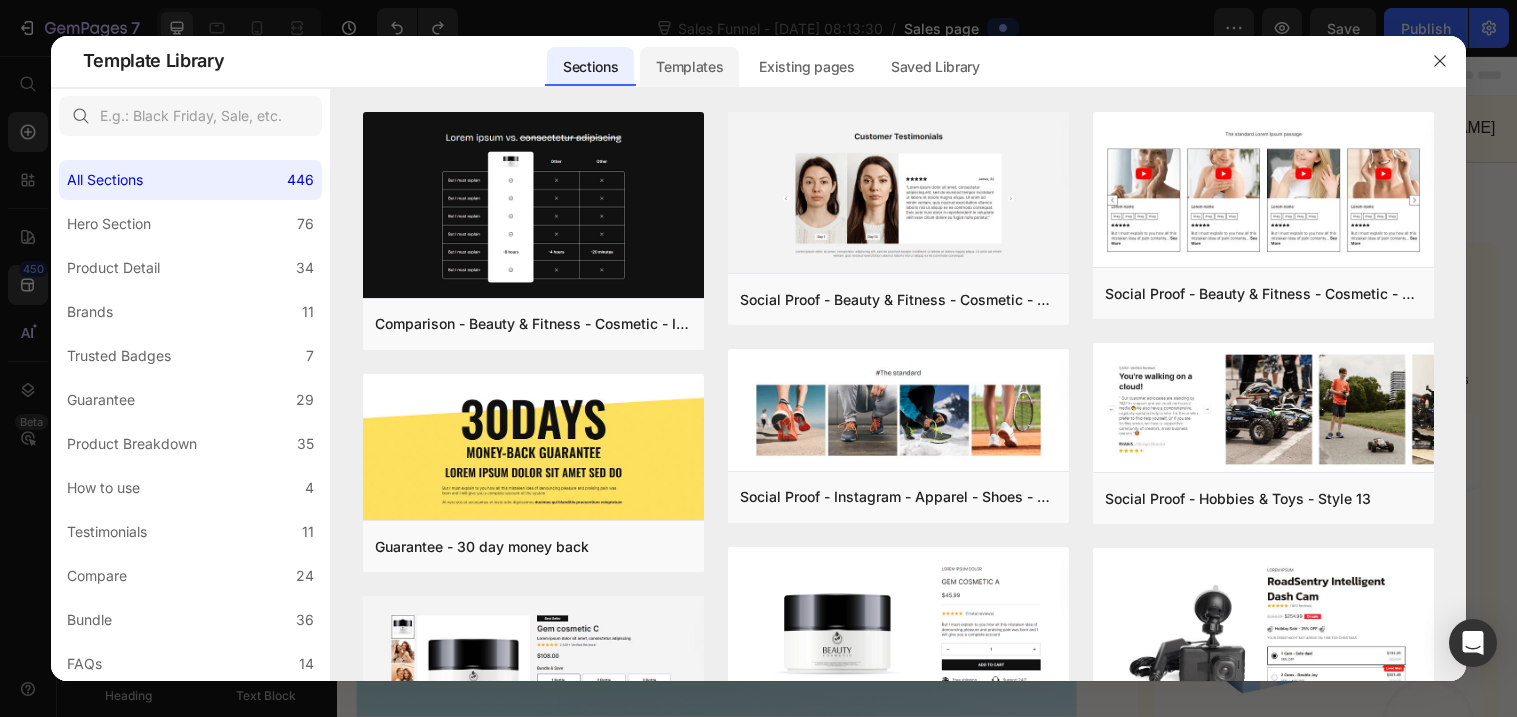 click on "Templates" 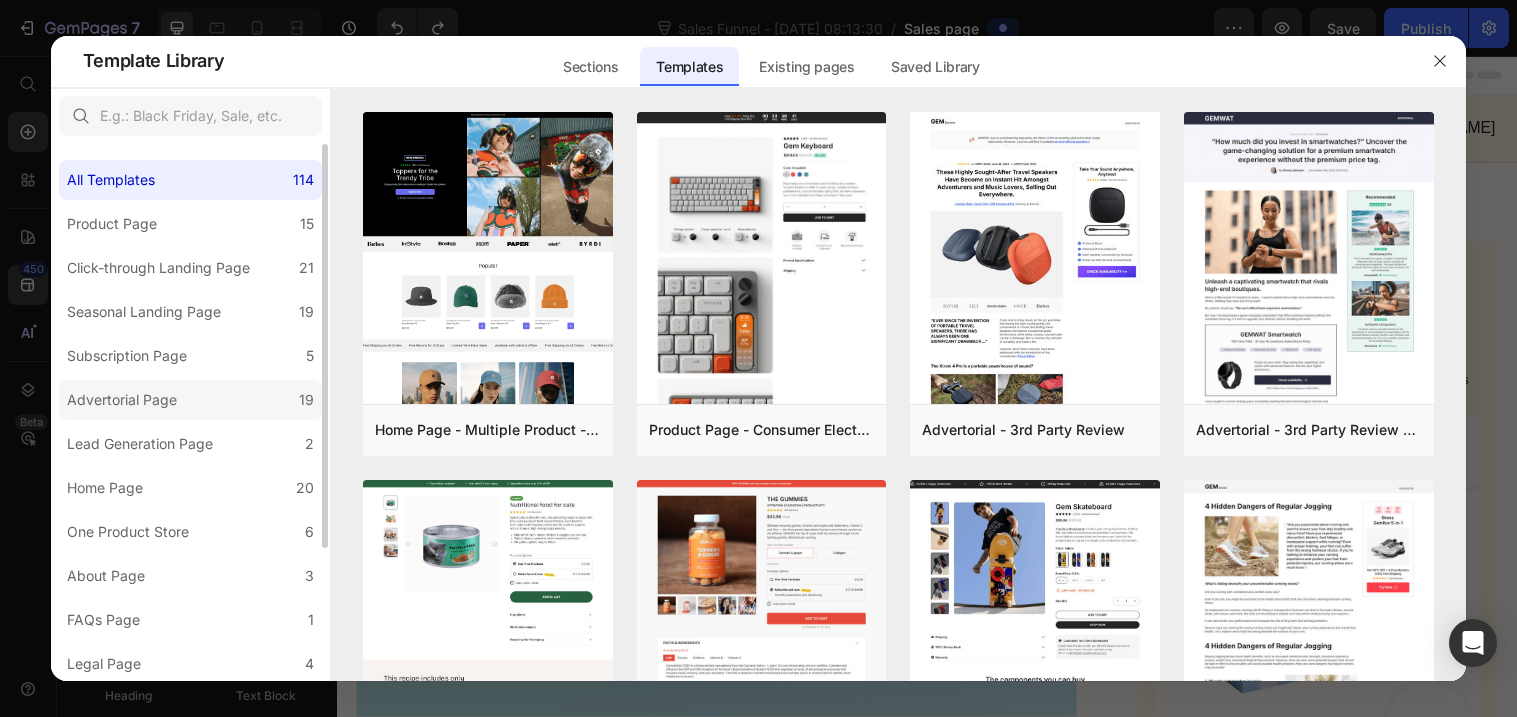 click on "Advertorial Page 19" 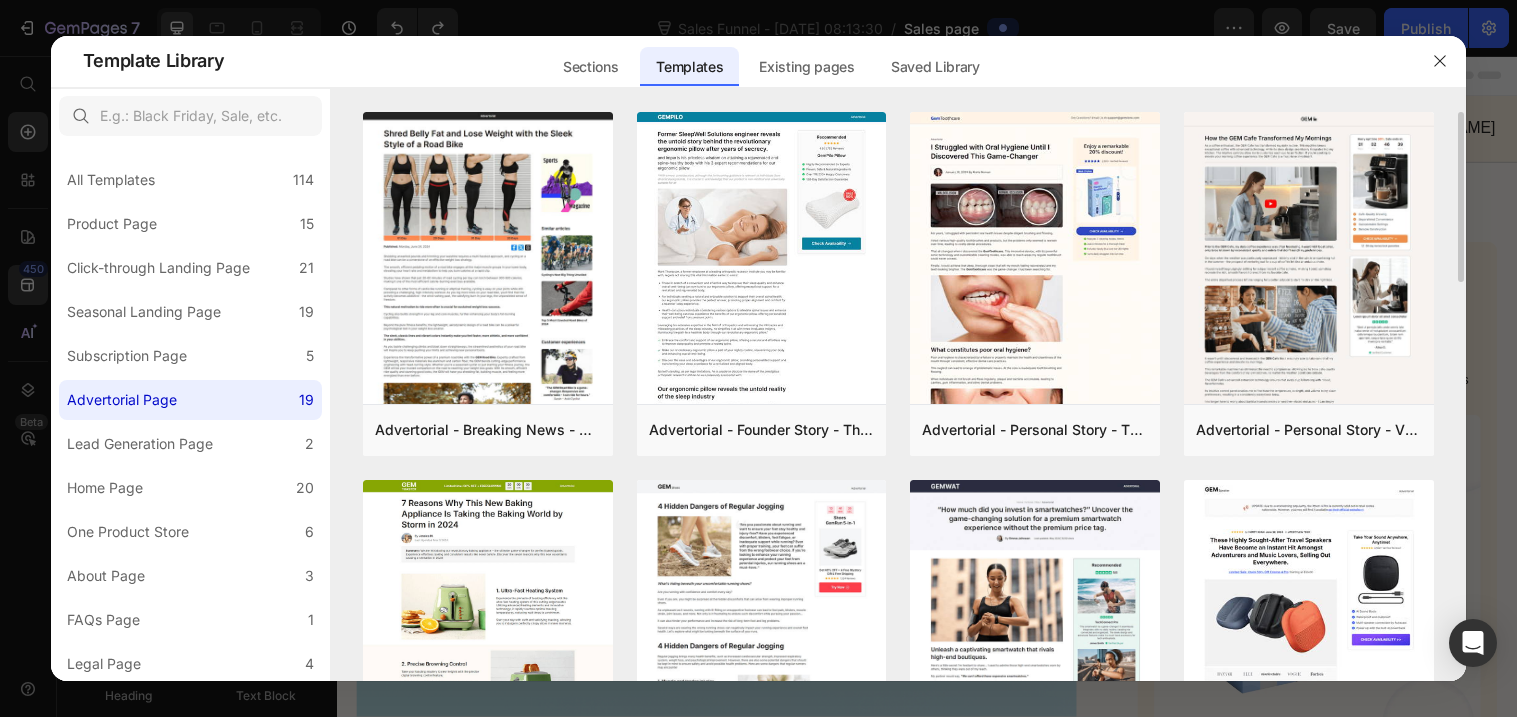 drag, startPoint x: 1458, startPoint y: 166, endPoint x: 1457, endPoint y: 200, distance: 34.0147 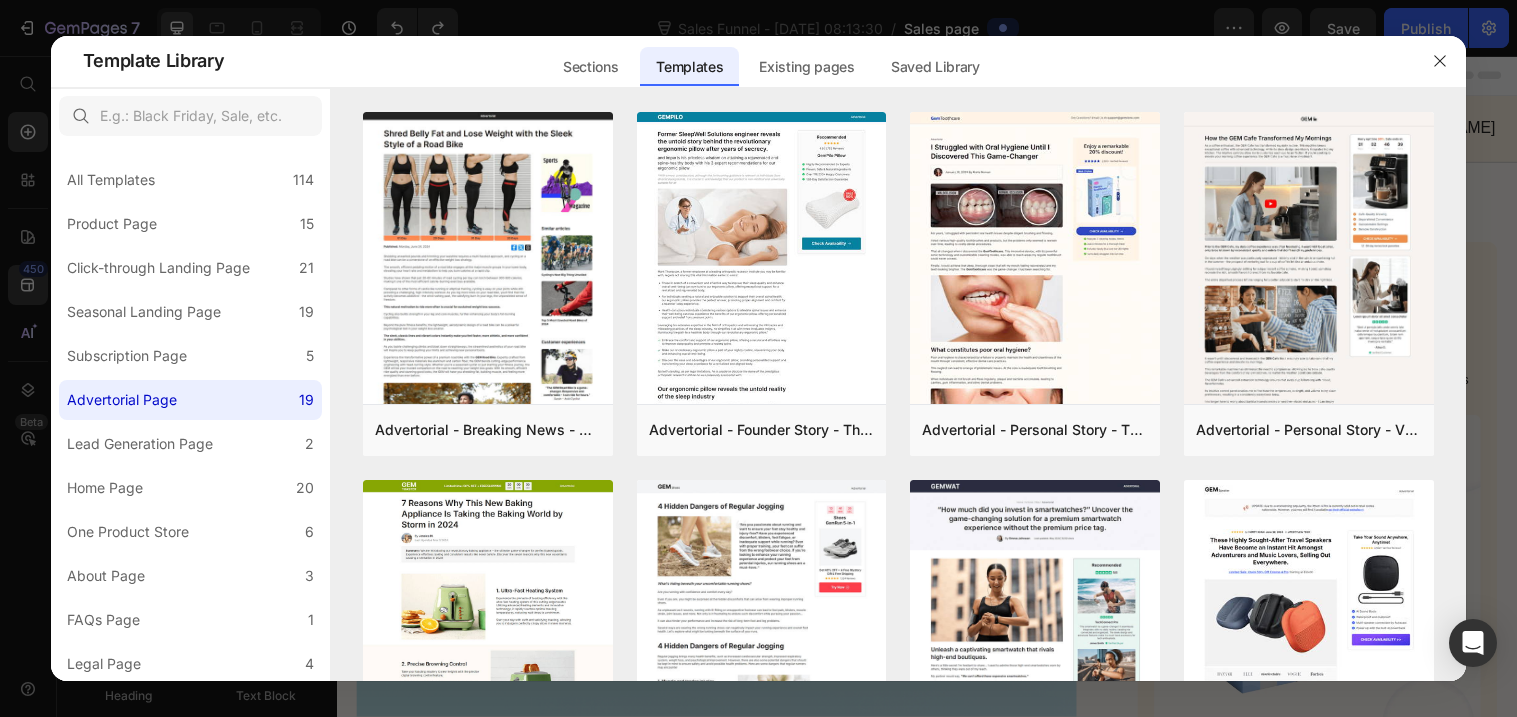 drag, startPoint x: 1463, startPoint y: 197, endPoint x: 1475, endPoint y: 325, distance: 128.56126 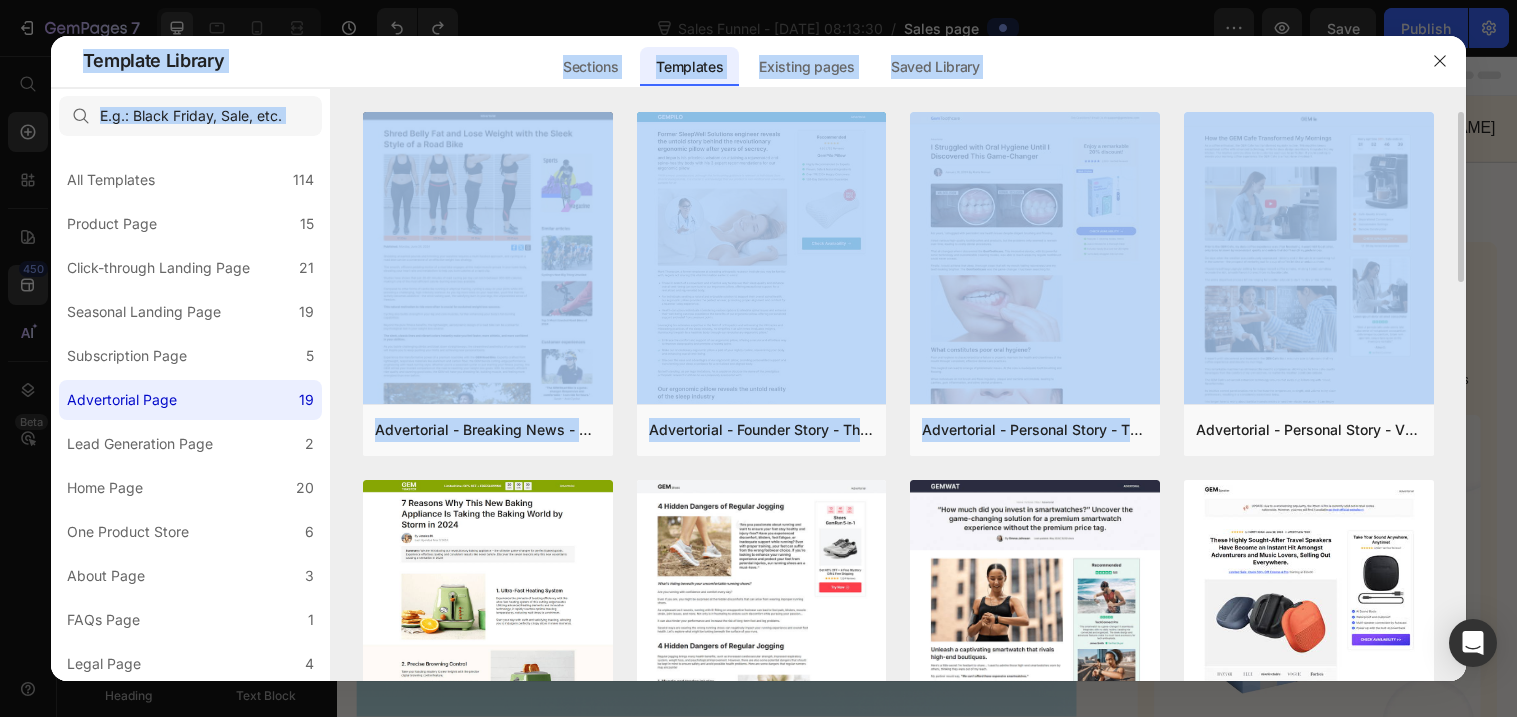 click on "Advertorial - Breaking News - Before & After Image Add to page  Preview  Advertorial - Founder Story - The After Image Add to page  Preview  Advertorial - Personal Story - The Before & After Image Style 3 Add to page  Preview  Advertorial - Personal Story - Video Add to page  Preview  Advertorial - Listicle Add to page  Preview  Advertorial - Top 5 Add to page  Preview  Advertorial - 3rd Party Review - Product In Use Image Add to page  Preview  Advertorial - 3rd Party Review  Add to page  Preview  Advertorial - Personal Story - The Before & After Image Style 4 Add to page  Preview  Advertorial - Personal Story - Story Related Image Add to page  Preview  Advertorial - Personal Story - Before & After Image Add to page  Preview  Advertorial - Breaking News - Product In Use Image Add to page  Preview  Pet - Advertorial Add to page  Preview  Advertorial - Personal Story - The Before Image Add to page  Preview  Advertorial - Personal Story - The Before & After Image Add to page  Preview  Add to page  Preview" at bounding box center (899, 396) 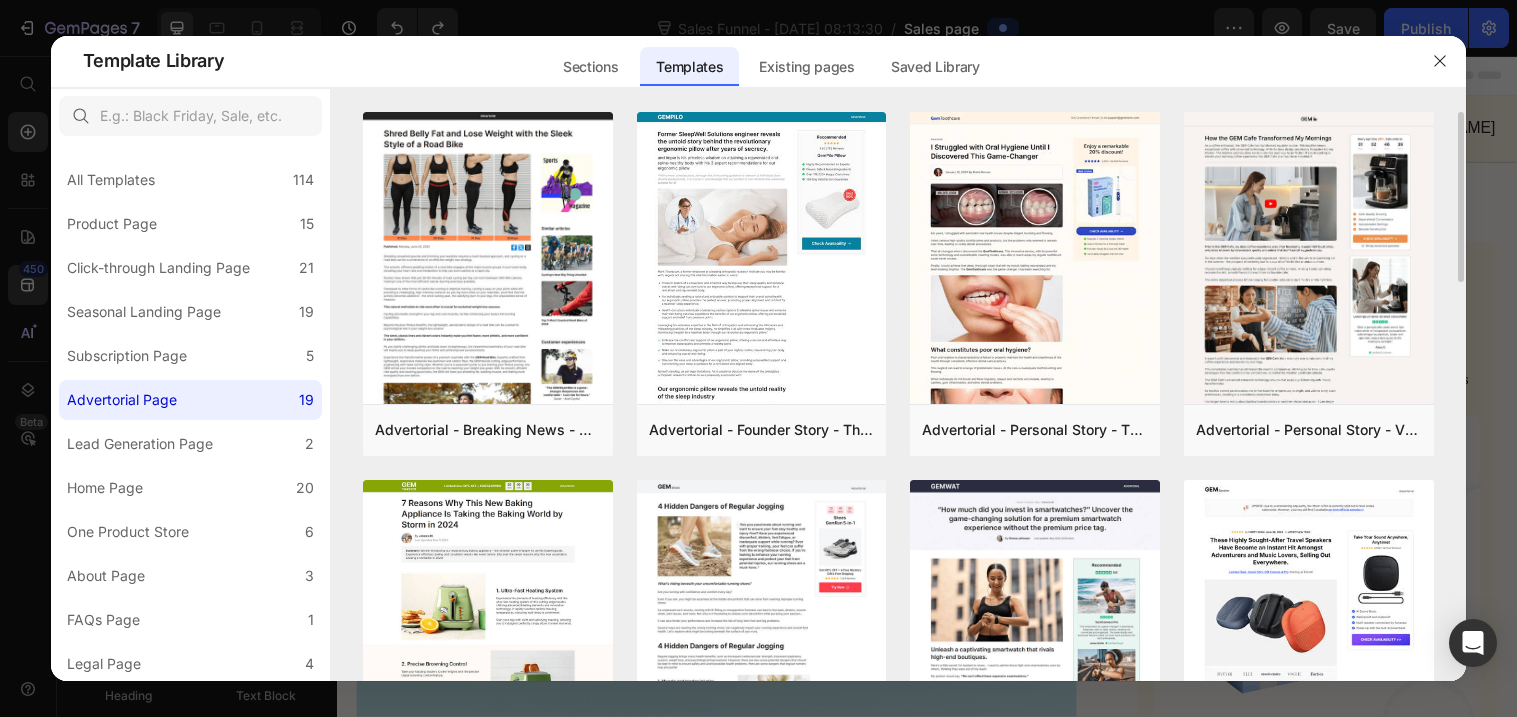 drag, startPoint x: 1460, startPoint y: 252, endPoint x: 1460, endPoint y: 316, distance: 64 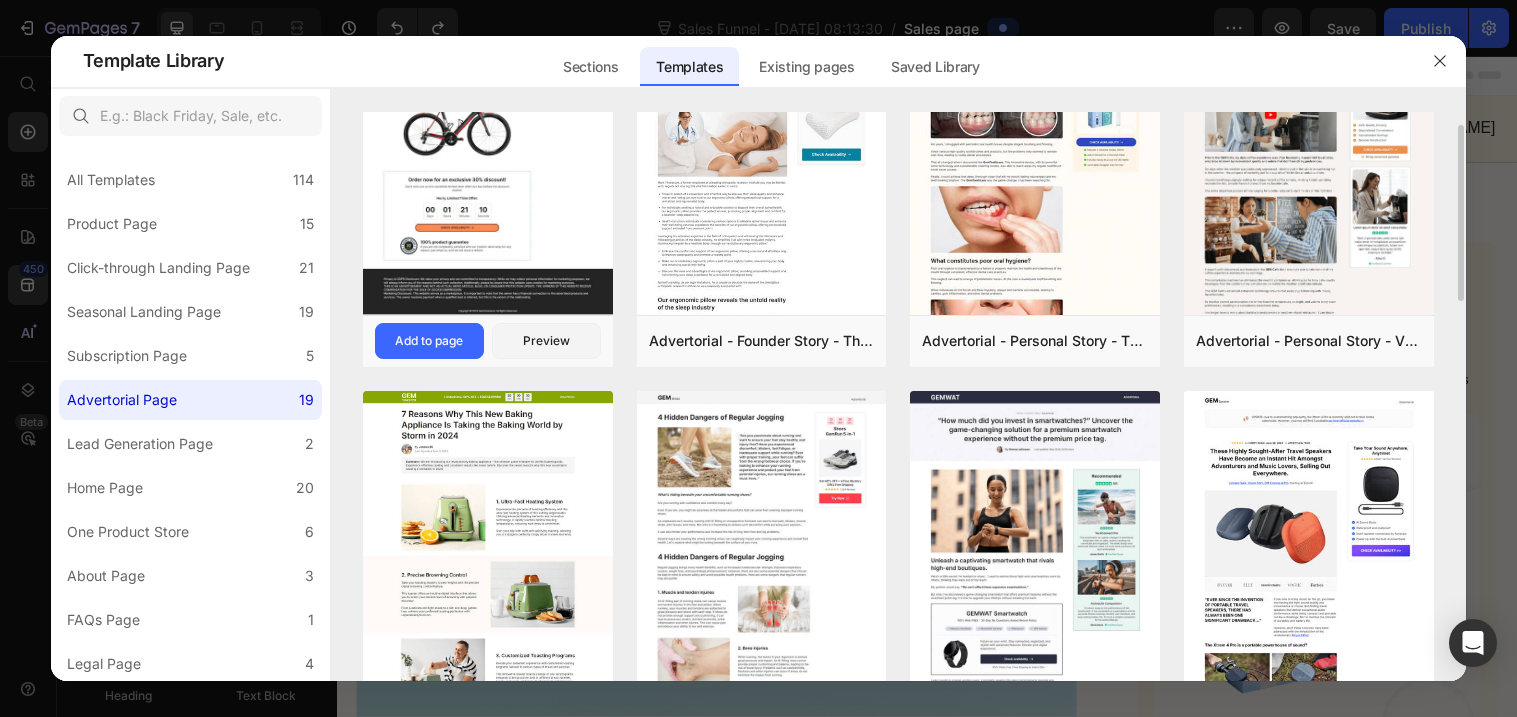scroll, scrollTop: 0, scrollLeft: 0, axis: both 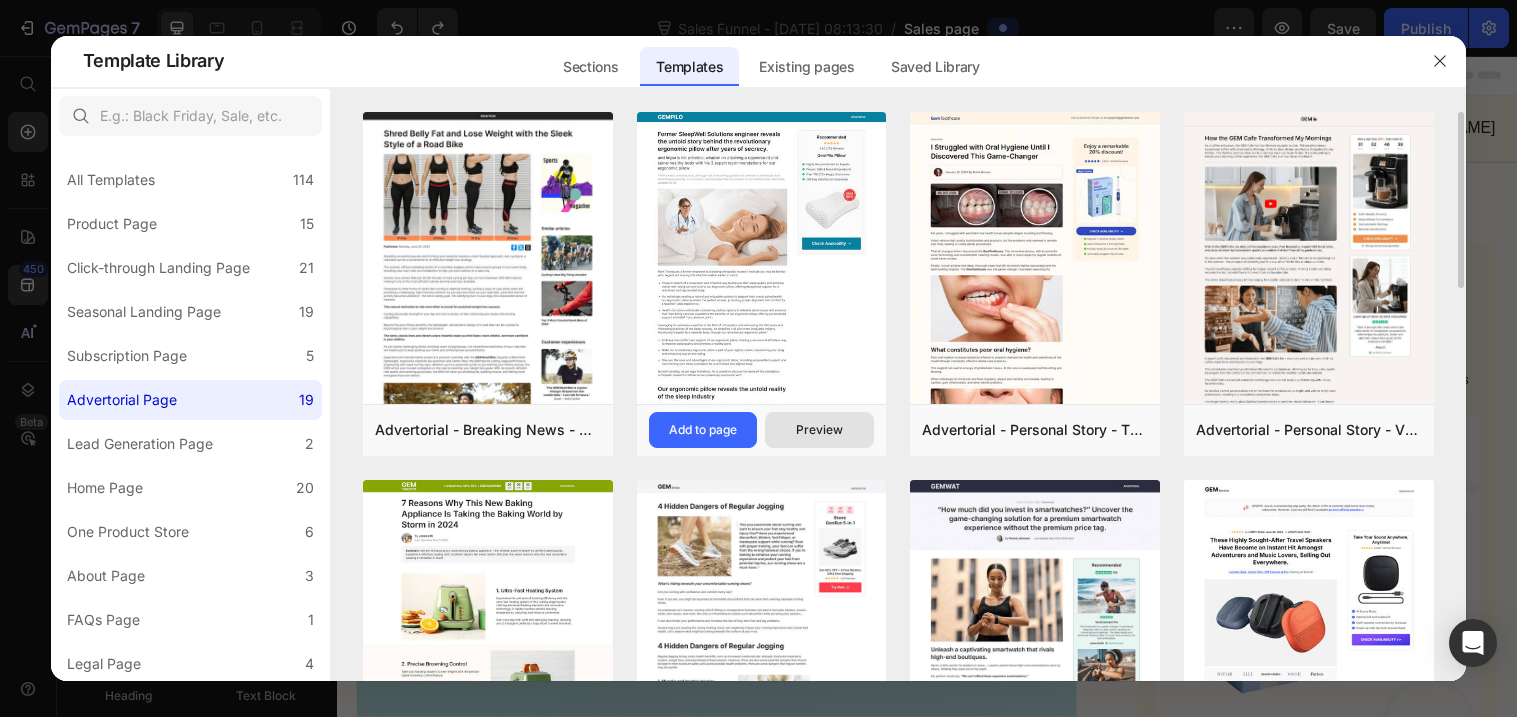 click on "Preview" at bounding box center (819, 430) 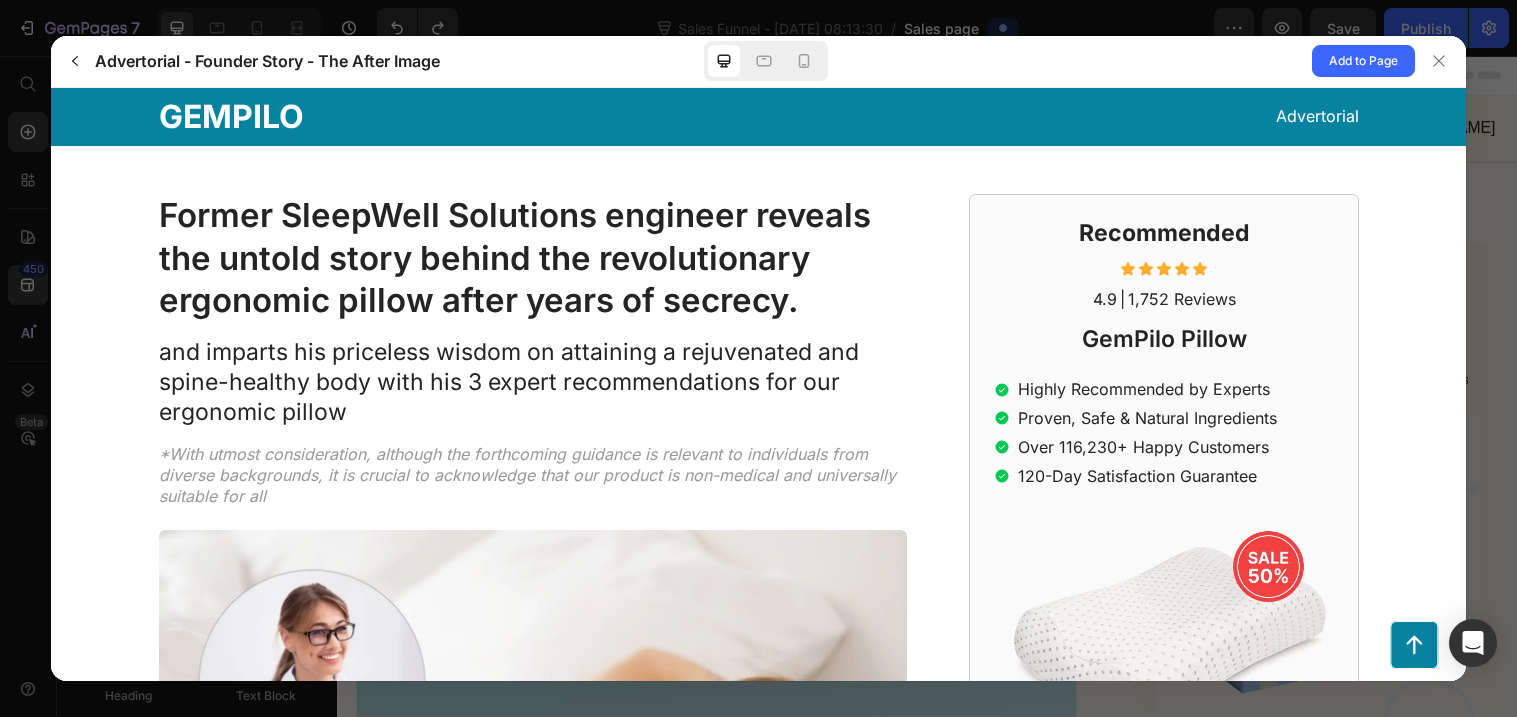 scroll, scrollTop: 0, scrollLeft: 0, axis: both 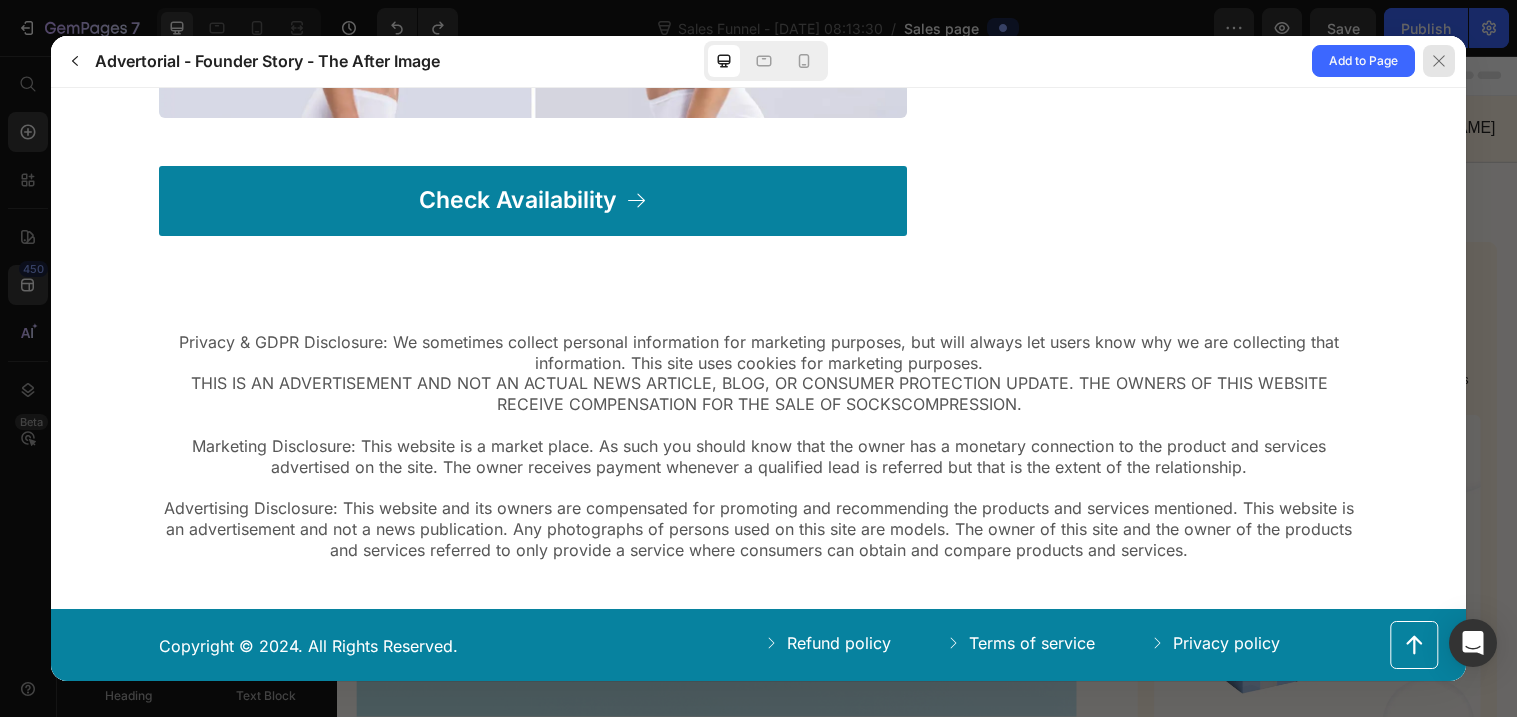 click at bounding box center [1439, 61] 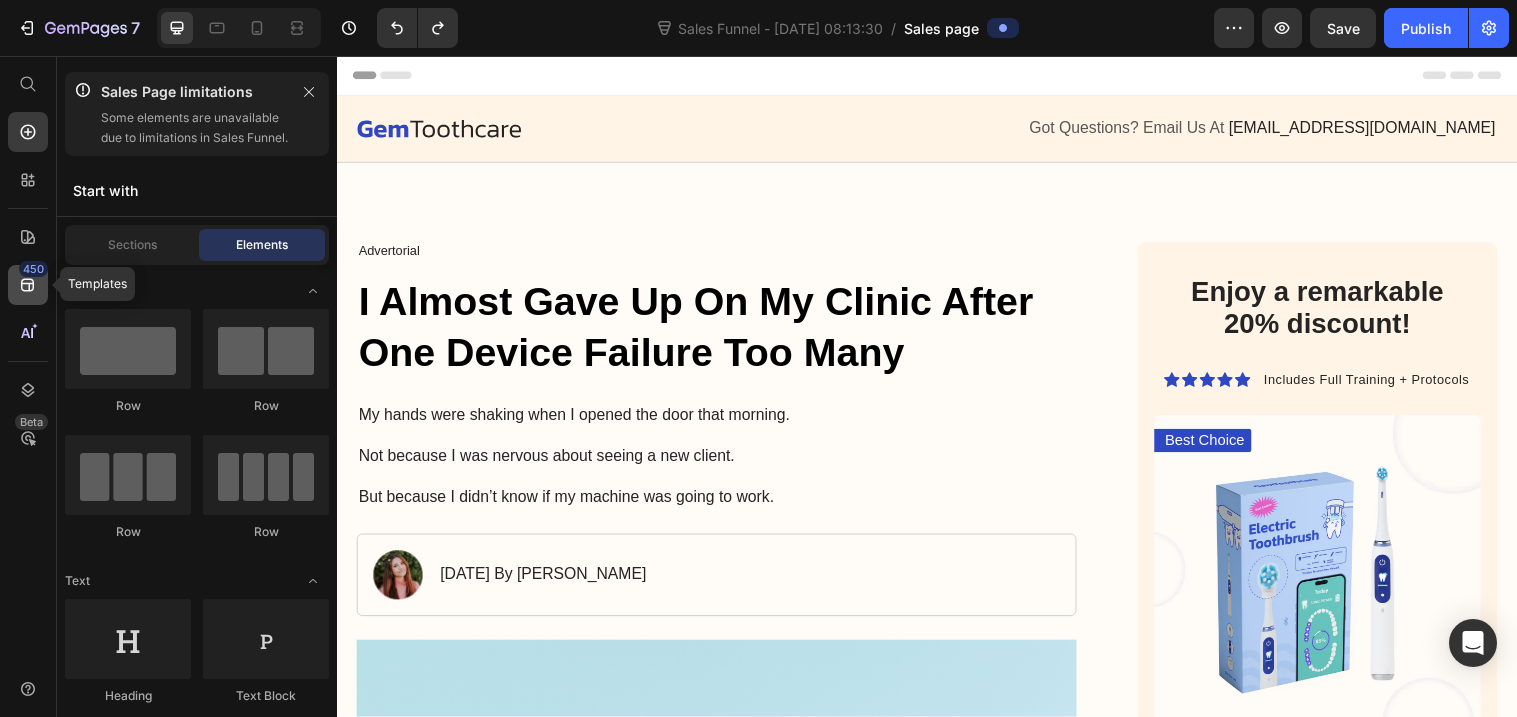 click on "450" at bounding box center [33, 269] 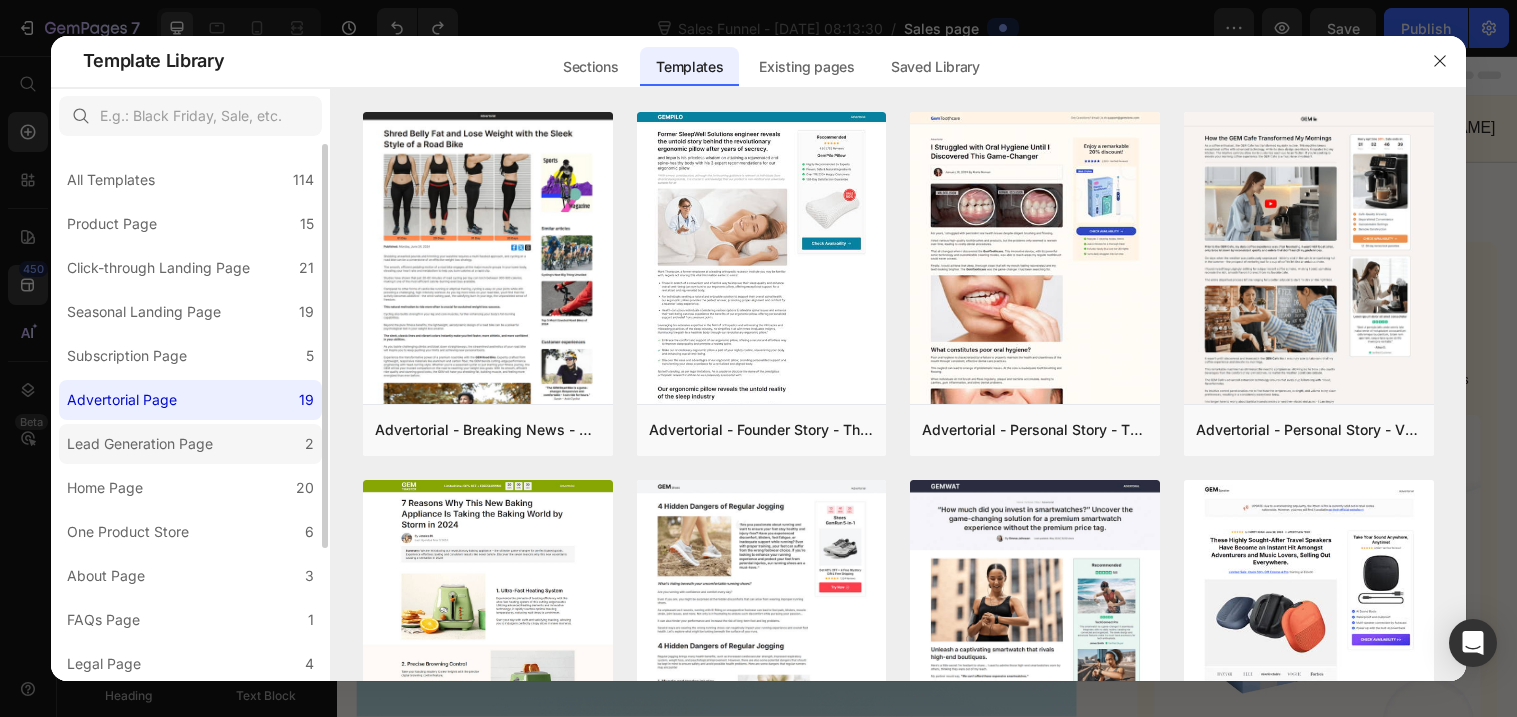 click on "Lead Generation Page" at bounding box center [140, 444] 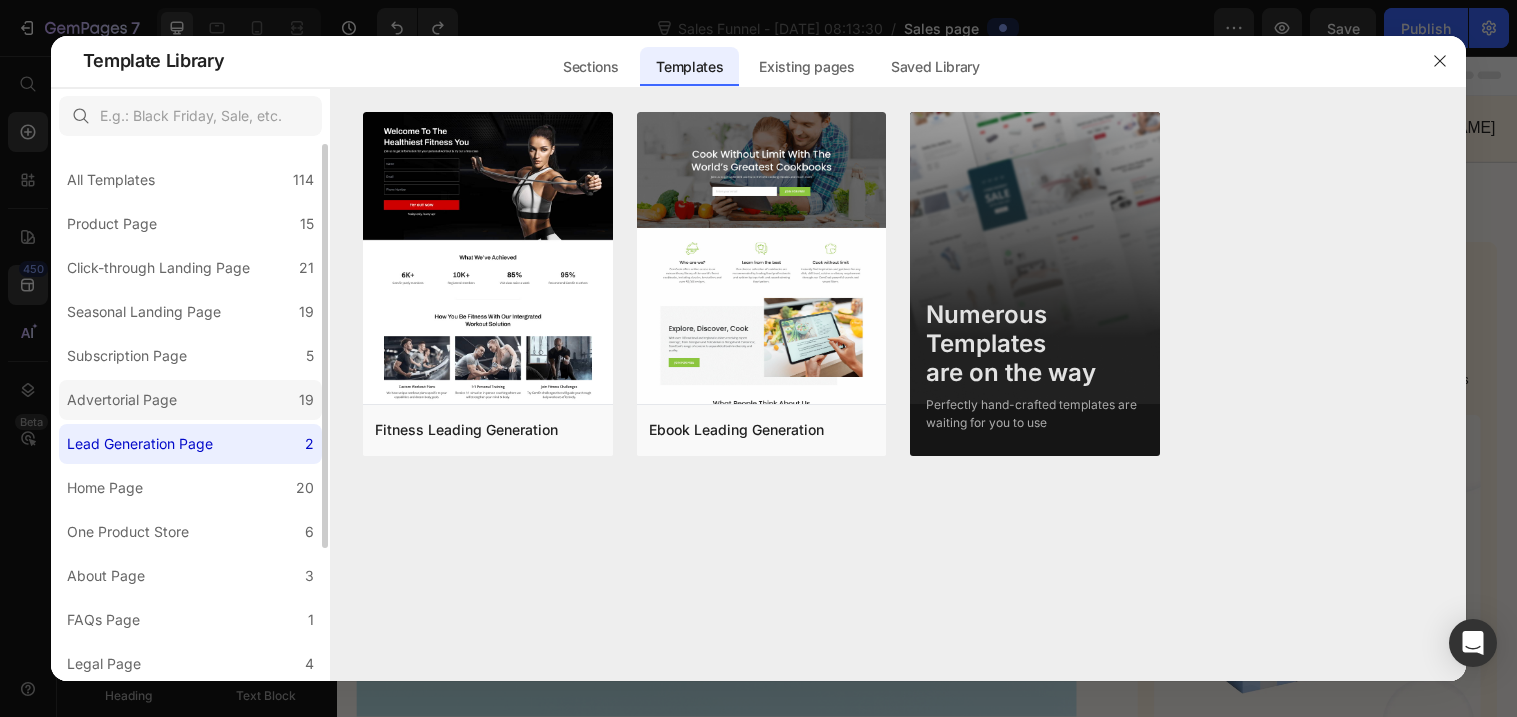 click on "Advertorial Page" at bounding box center [122, 400] 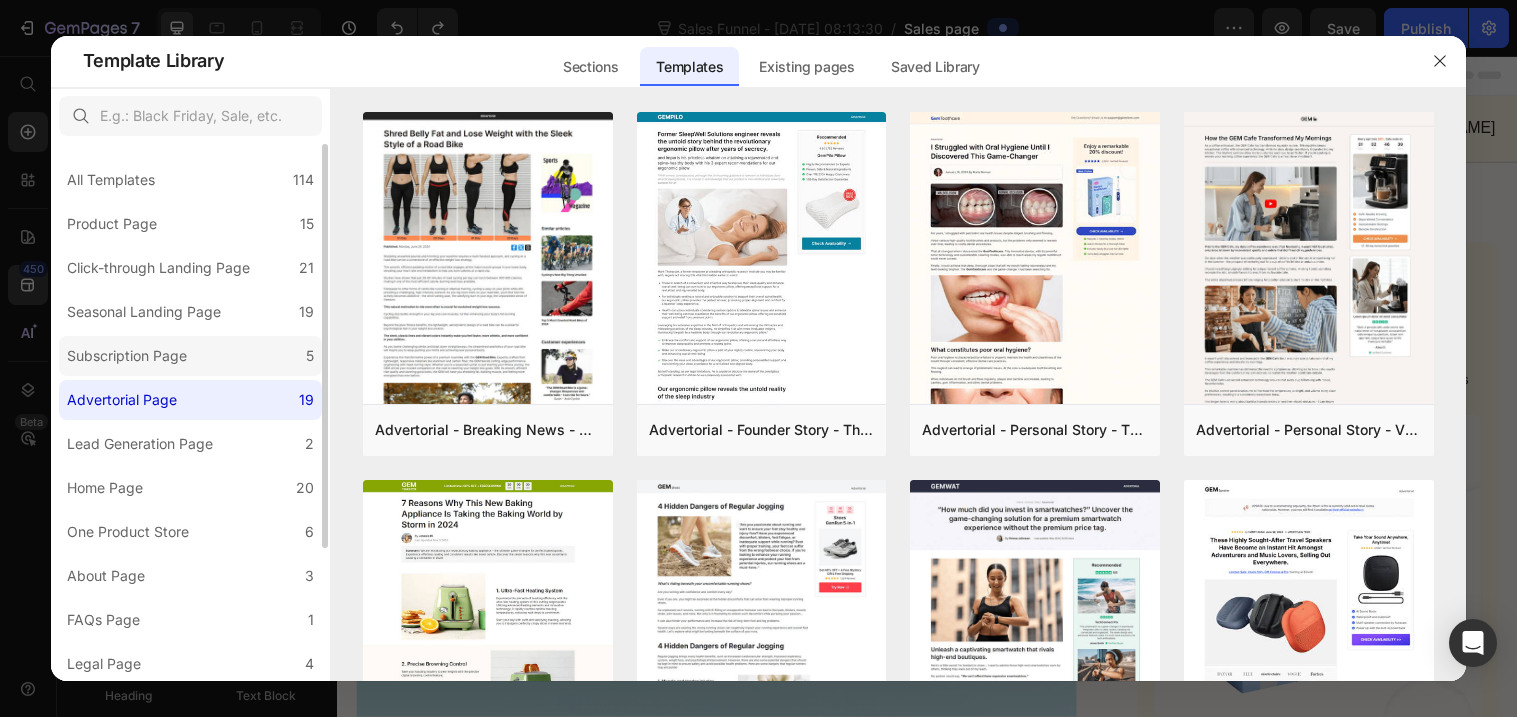 click on "Subscription Page" at bounding box center (127, 356) 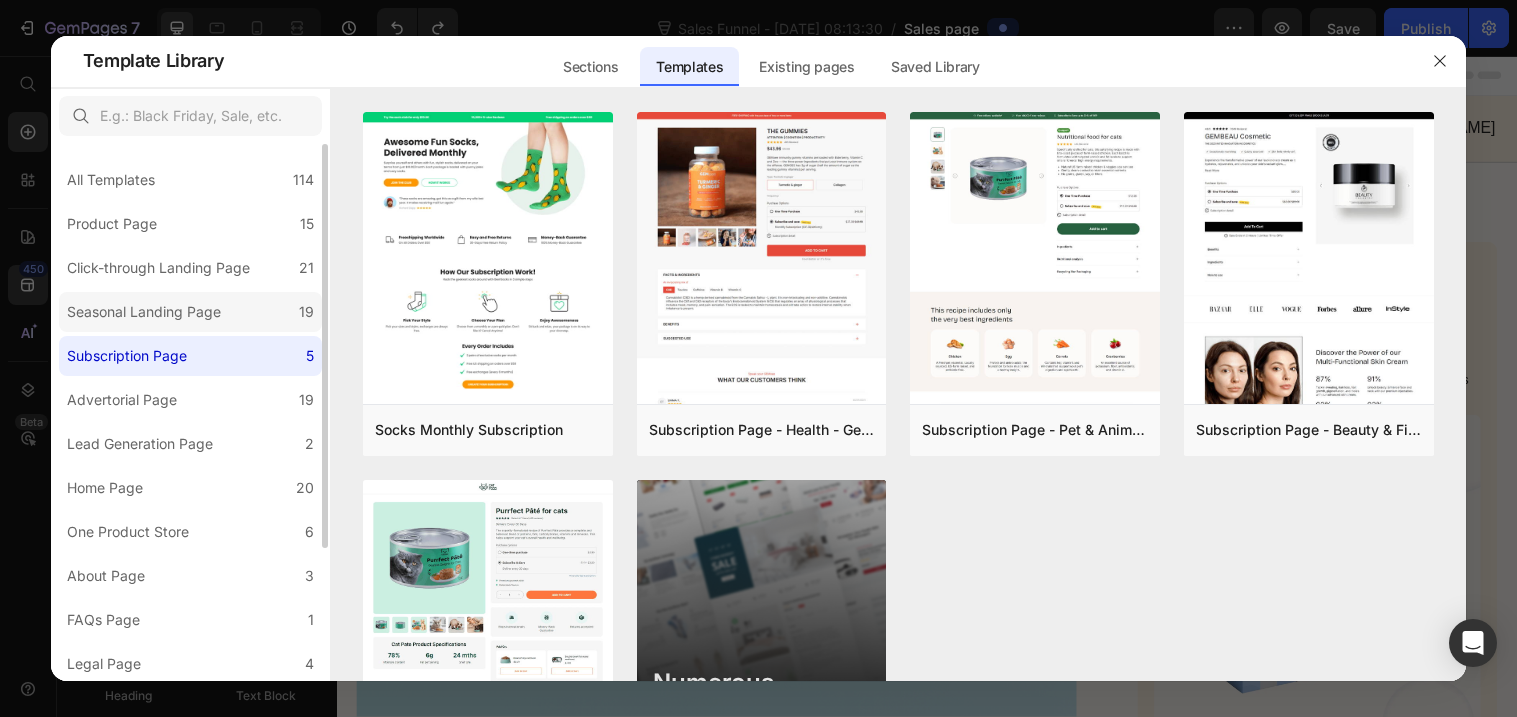 click on "Seasonal Landing Page" at bounding box center [144, 312] 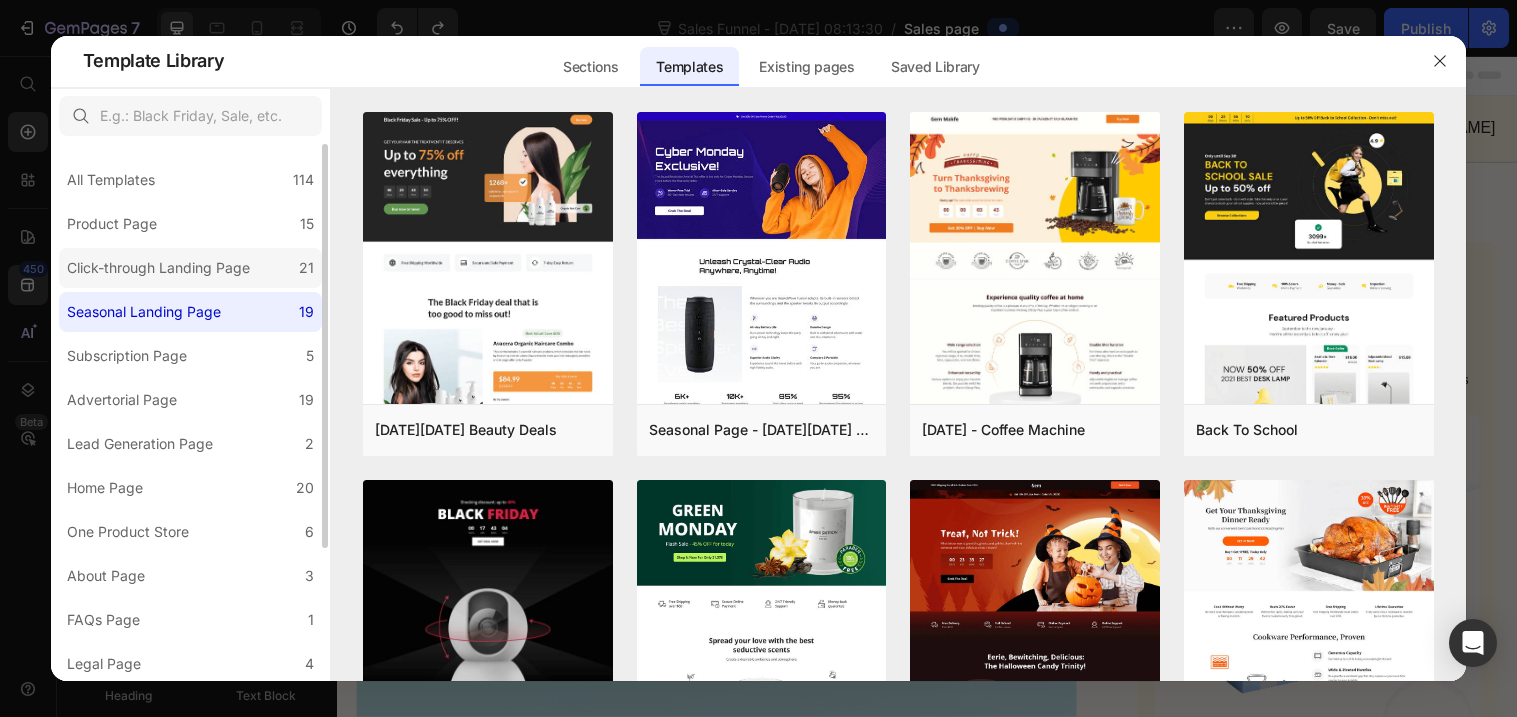 click on "Click-through Landing Page" at bounding box center (158, 268) 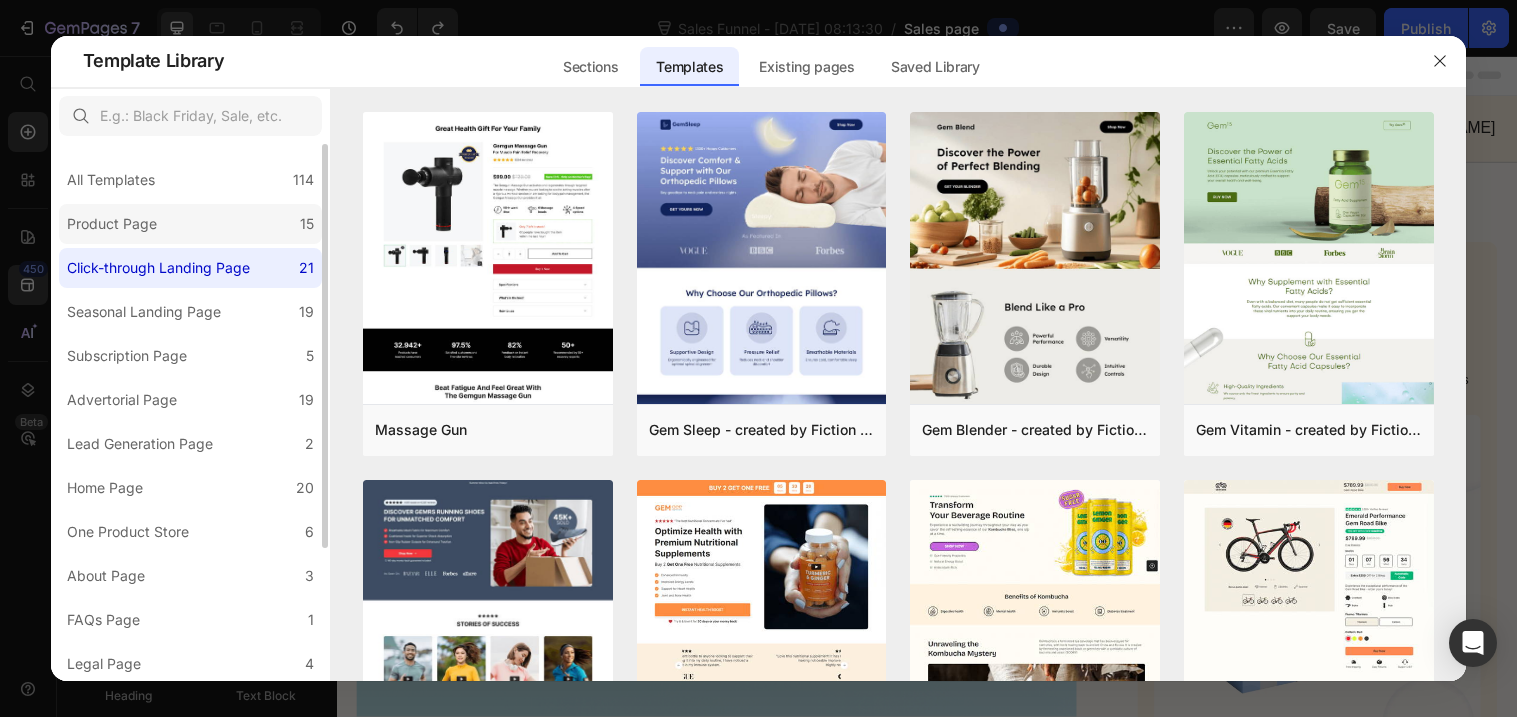 click on "Product Page 15" 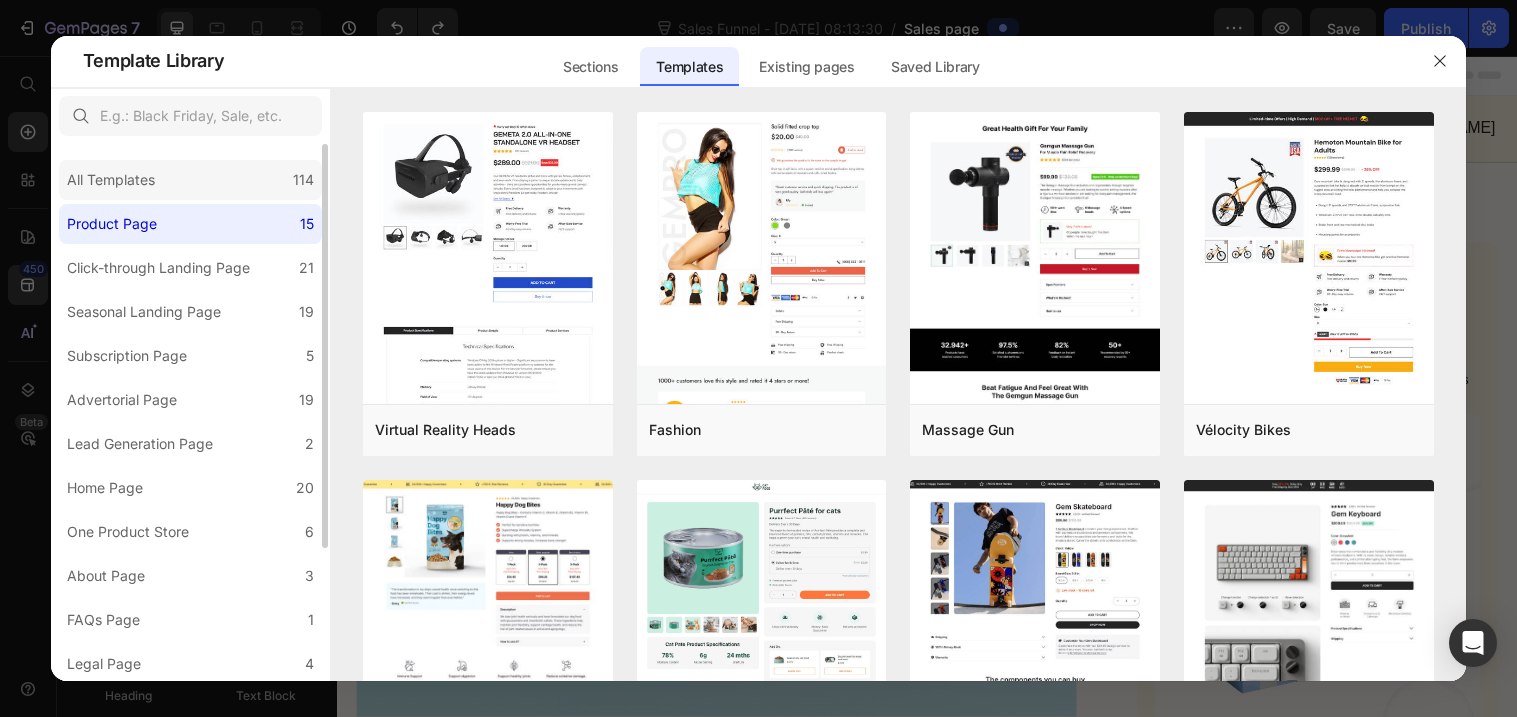 click on "All Templates 114" 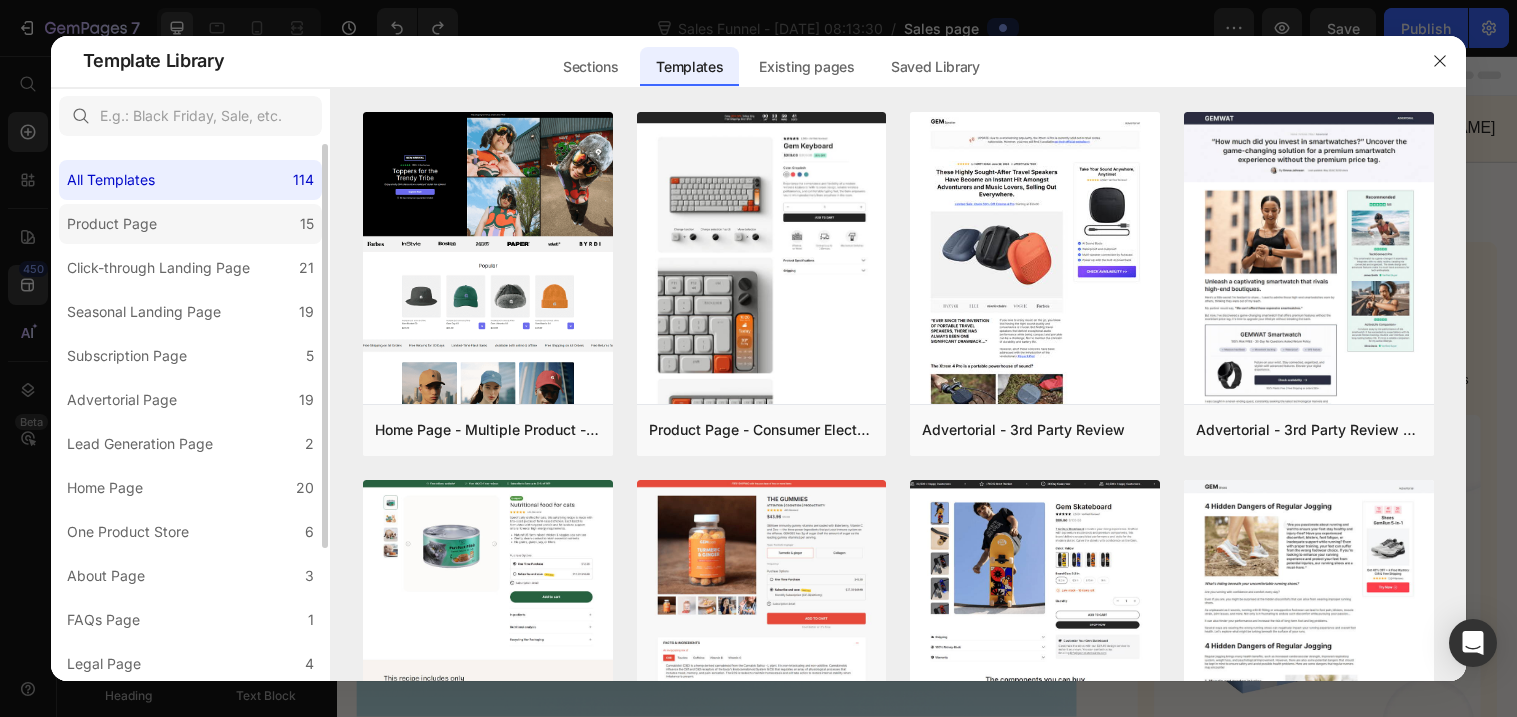 click on "Product Page 15" 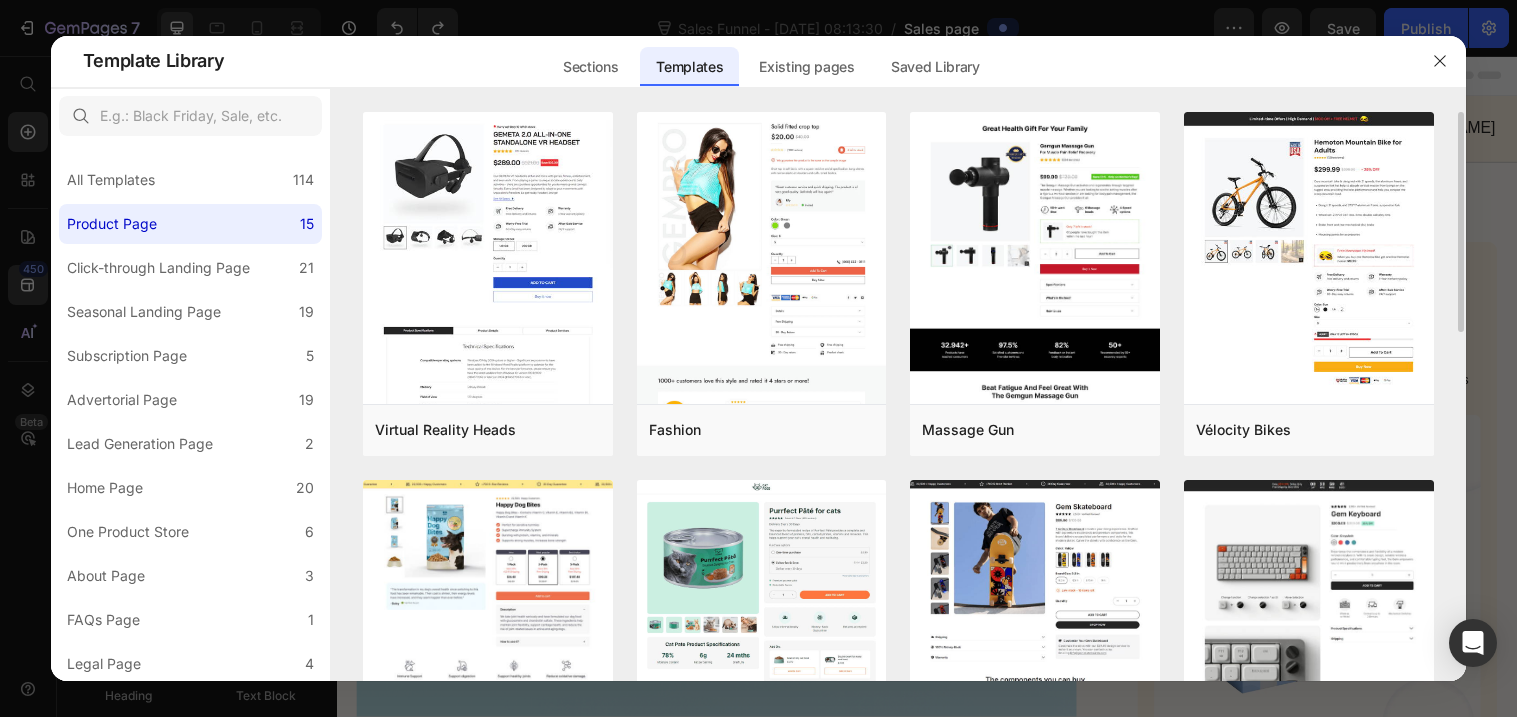 drag, startPoint x: 1460, startPoint y: 211, endPoint x: 1459, endPoint y: 229, distance: 18.027756 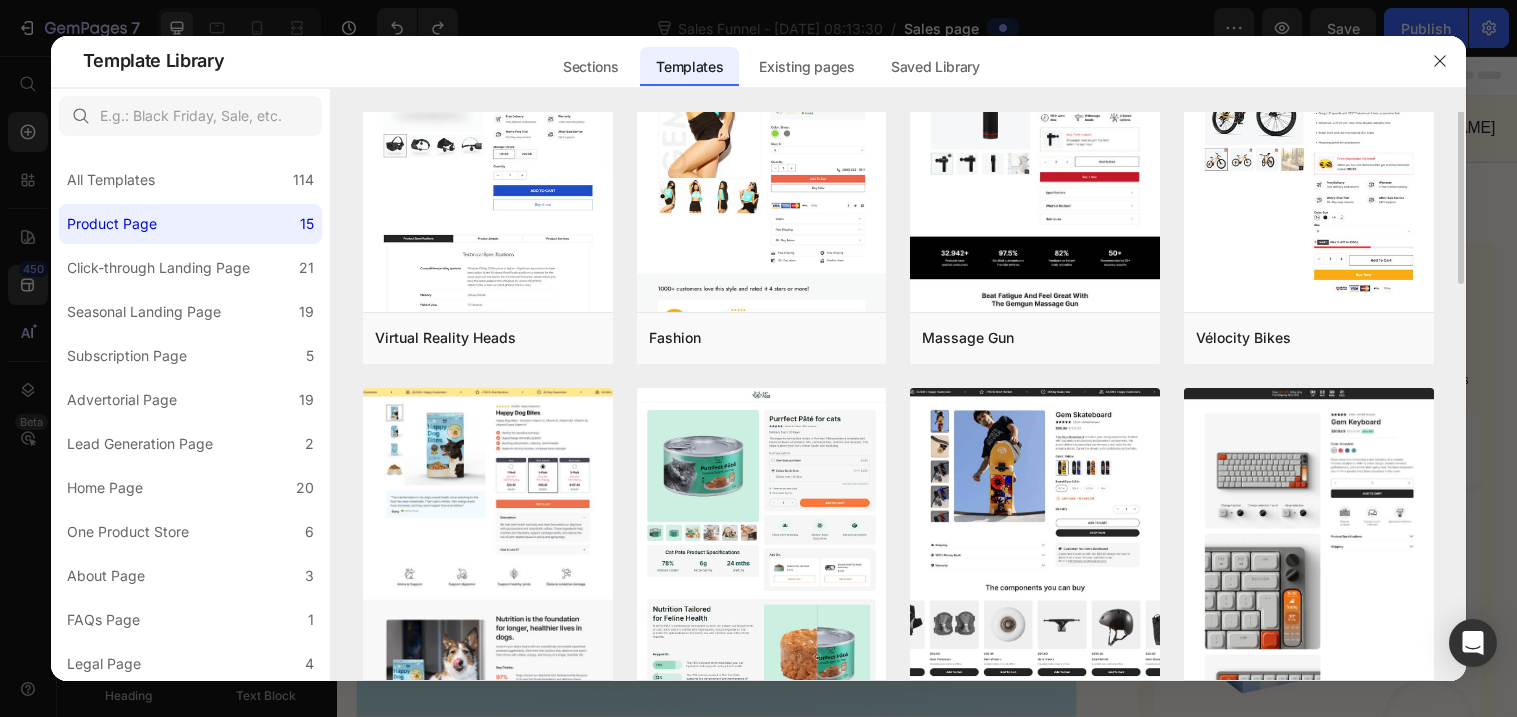 scroll, scrollTop: 0, scrollLeft: 0, axis: both 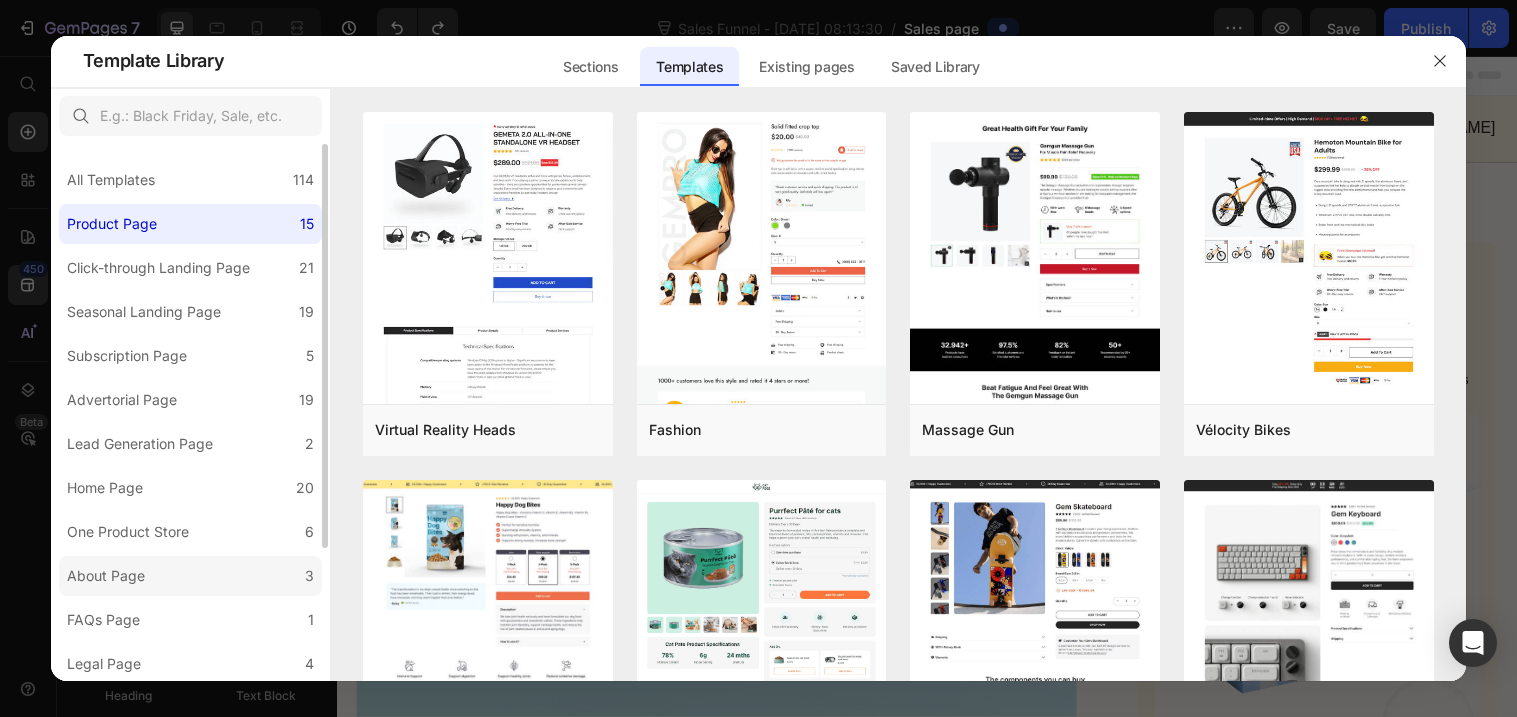 click on "About Page 3" 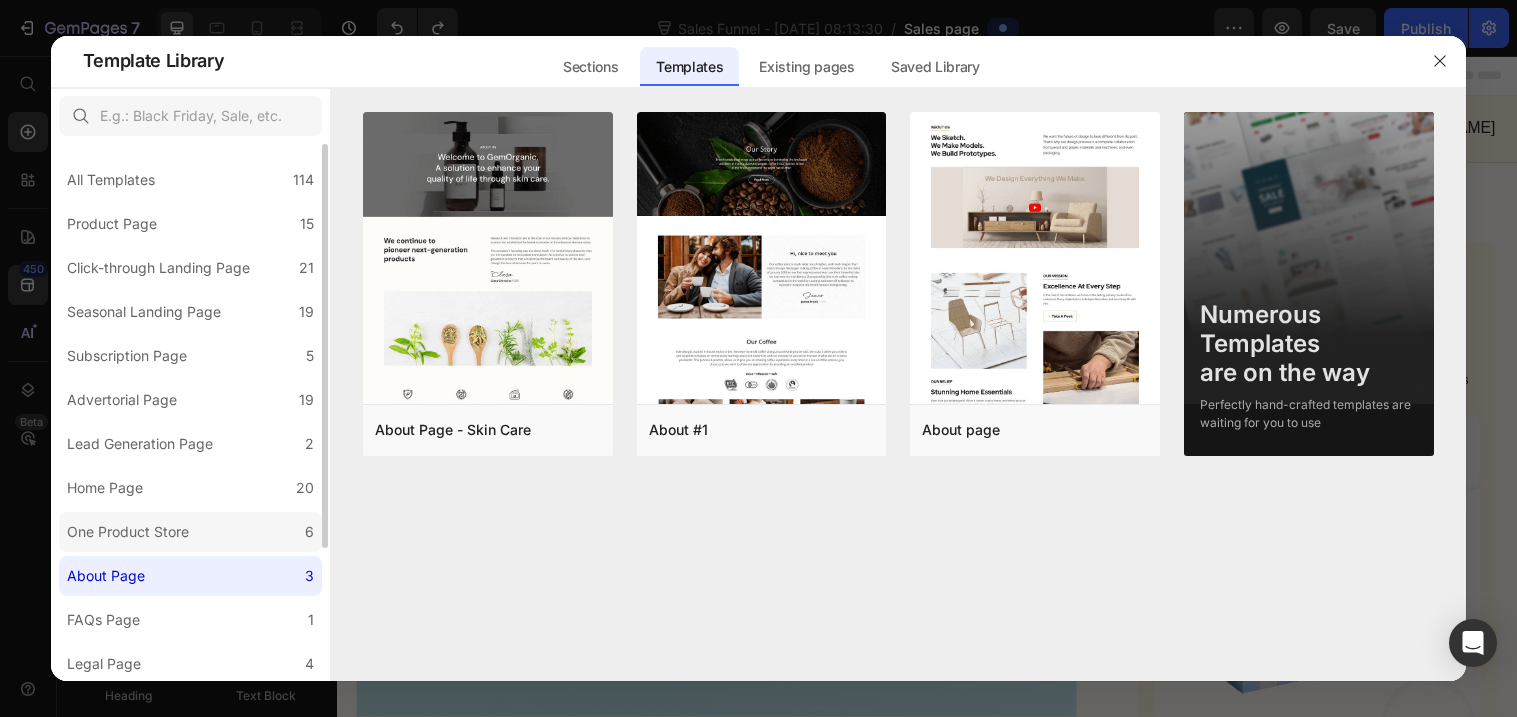 click on "One Product Store" at bounding box center (128, 532) 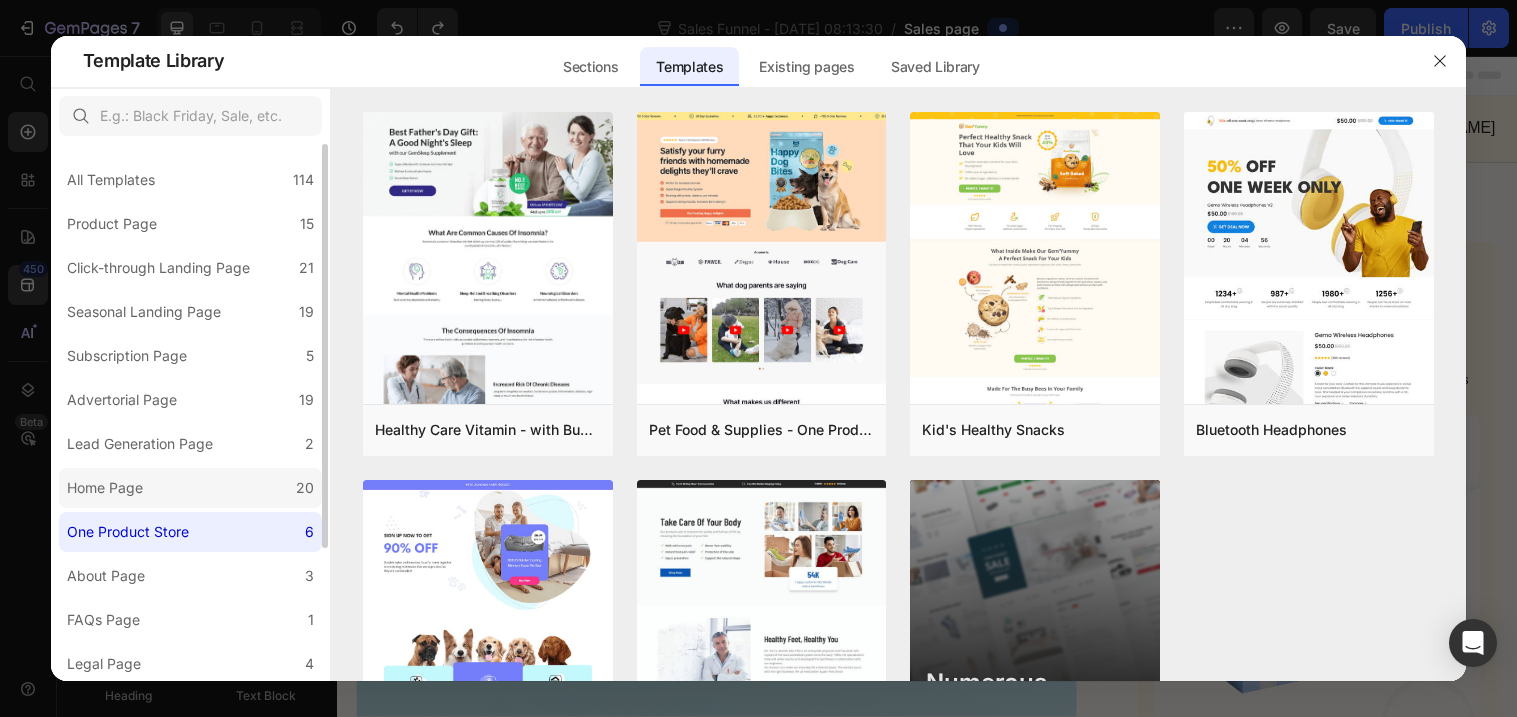 click on "Home Page 20" 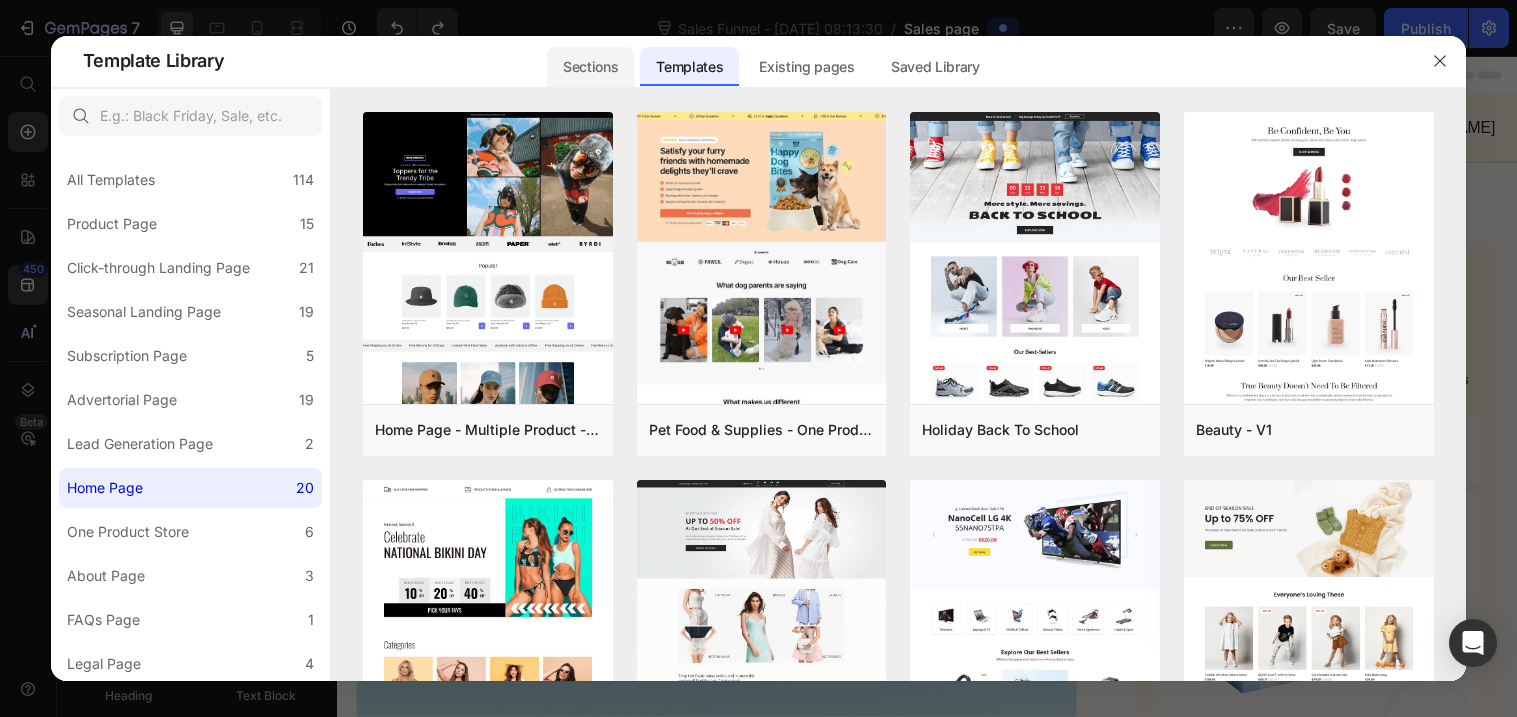 click on "Sections" 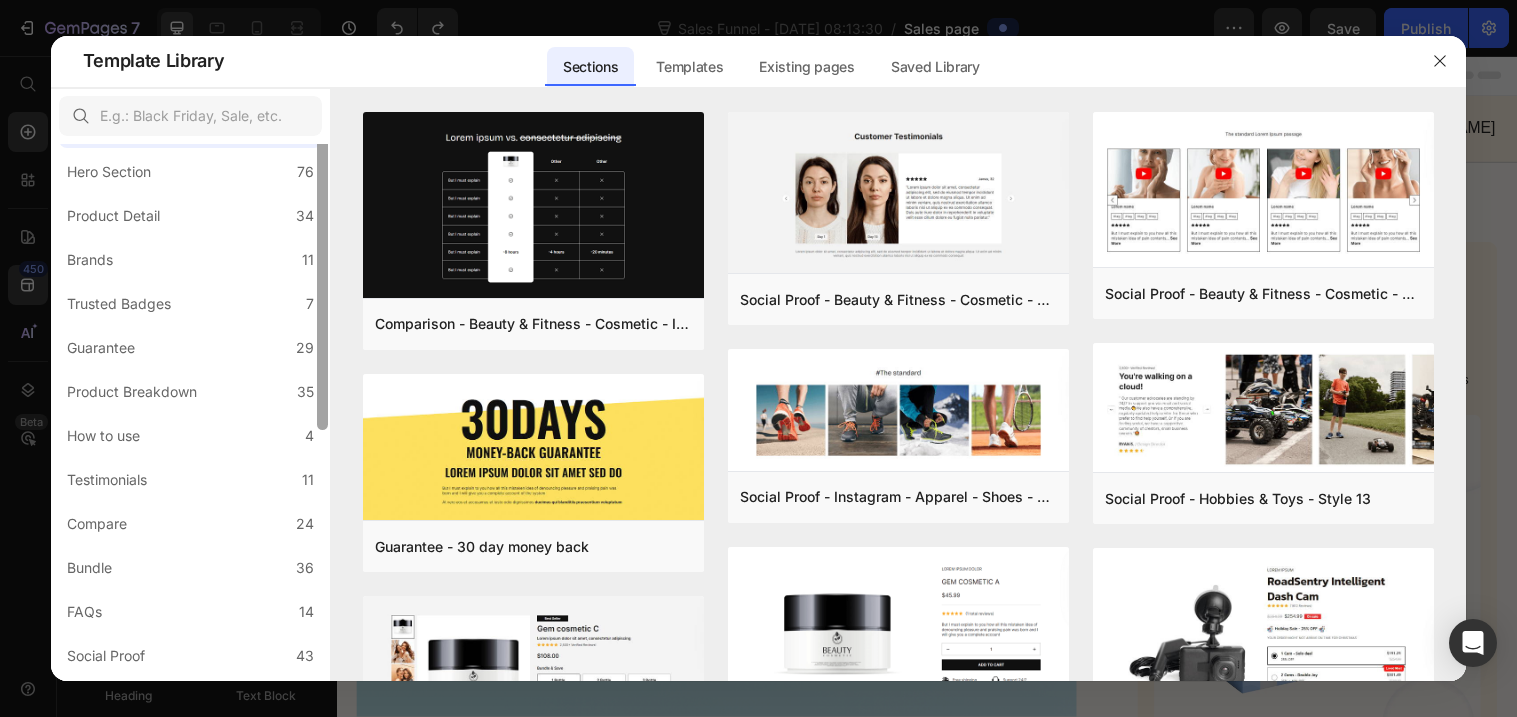 scroll, scrollTop: 0, scrollLeft: 0, axis: both 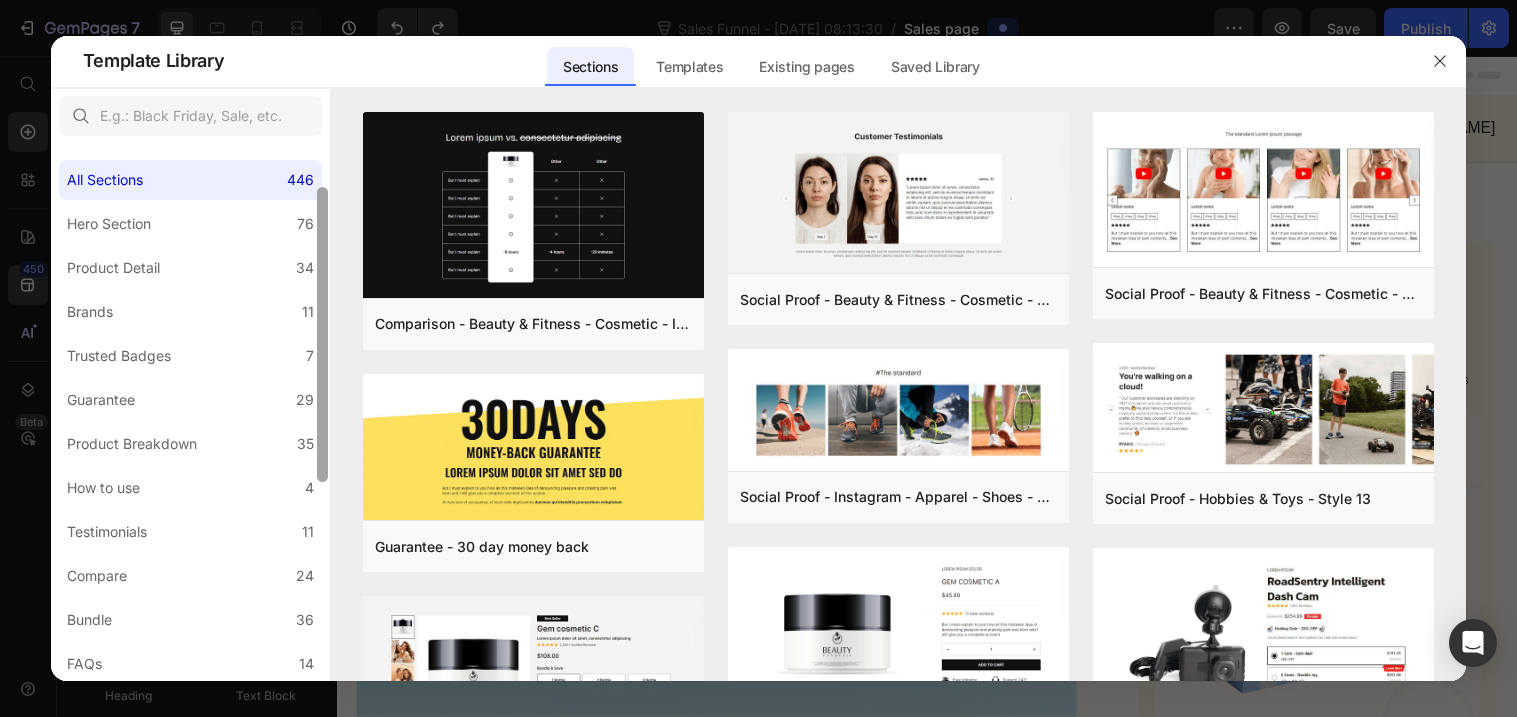 drag, startPoint x: 327, startPoint y: 422, endPoint x: 313, endPoint y: 410, distance: 18.439089 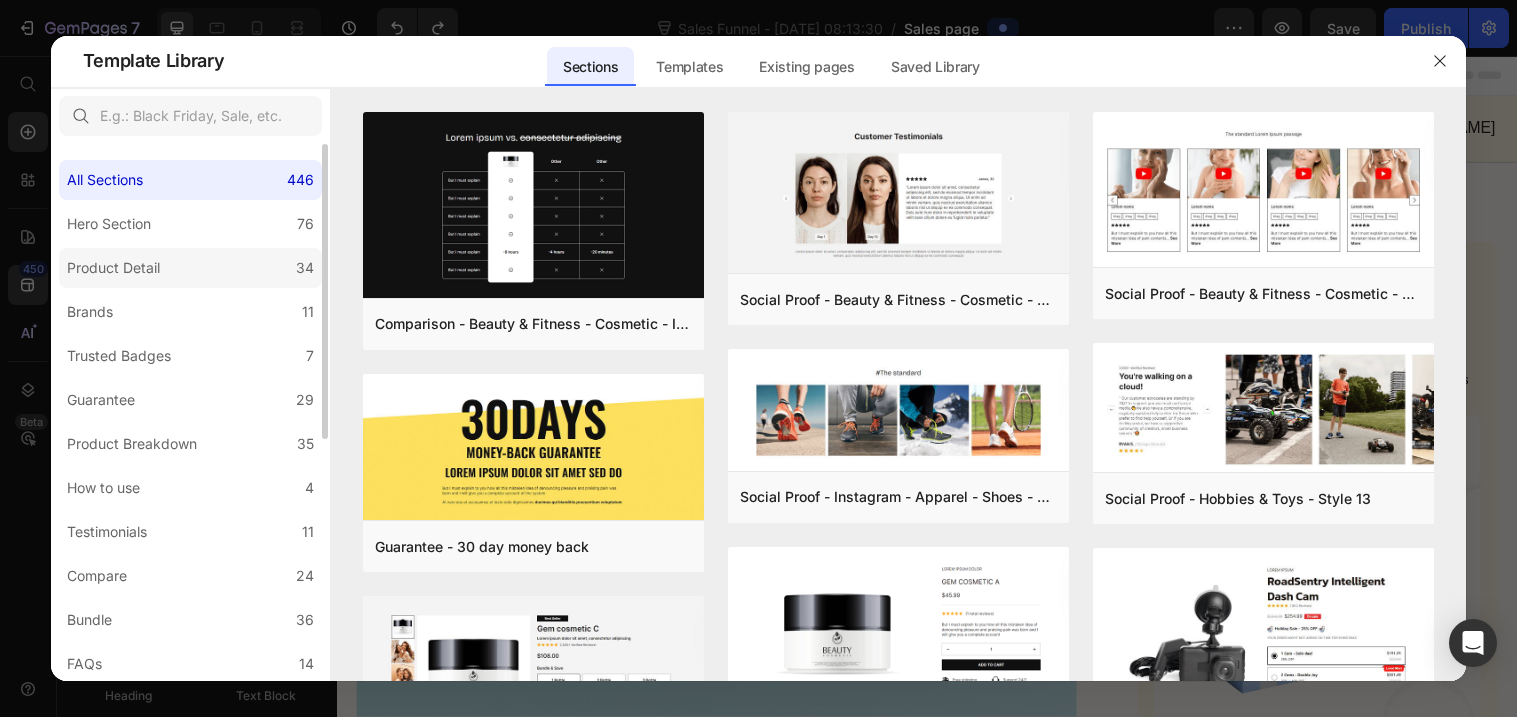 click on "Product Detail" at bounding box center (117, 268) 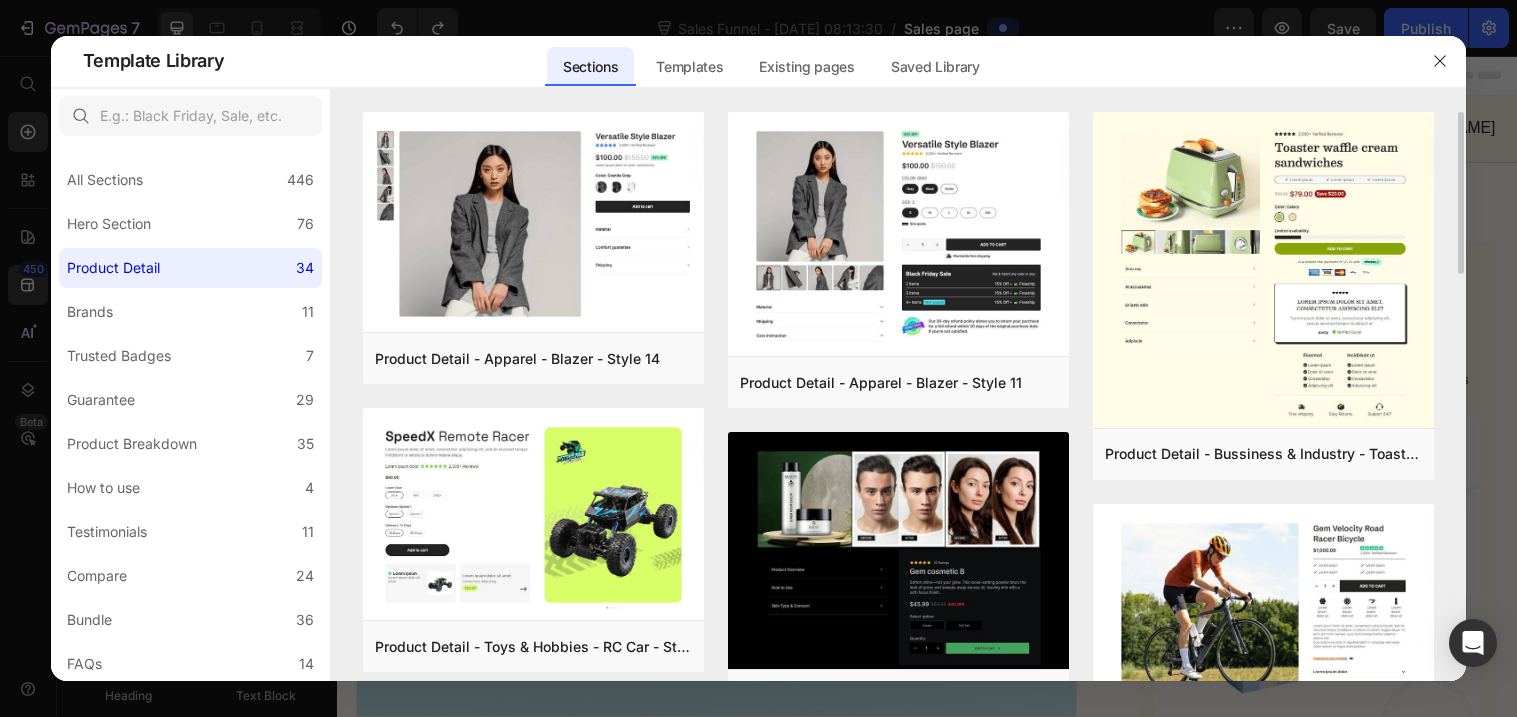 drag, startPoint x: 1459, startPoint y: 224, endPoint x: 1459, endPoint y: 247, distance: 23 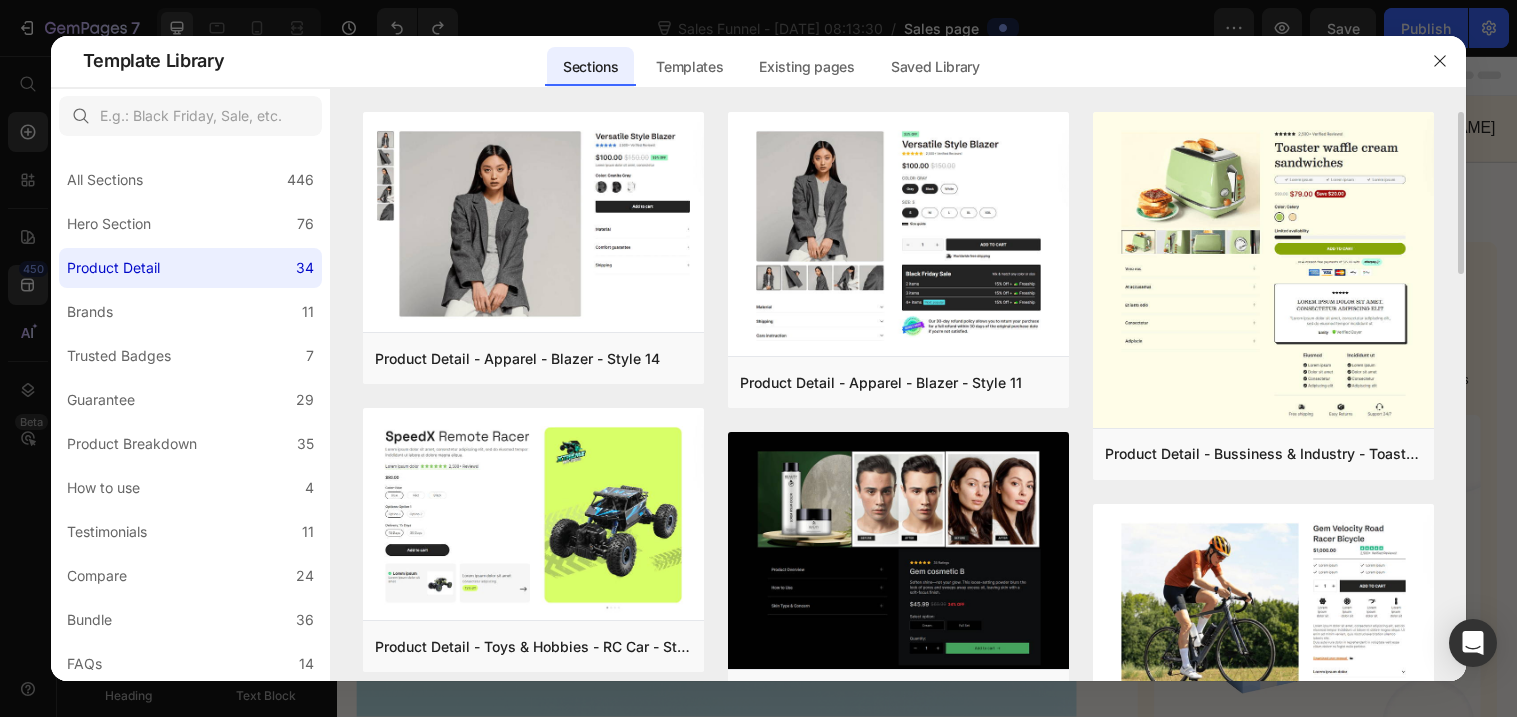 drag, startPoint x: 1463, startPoint y: 229, endPoint x: 1456, endPoint y: 243, distance: 15.652476 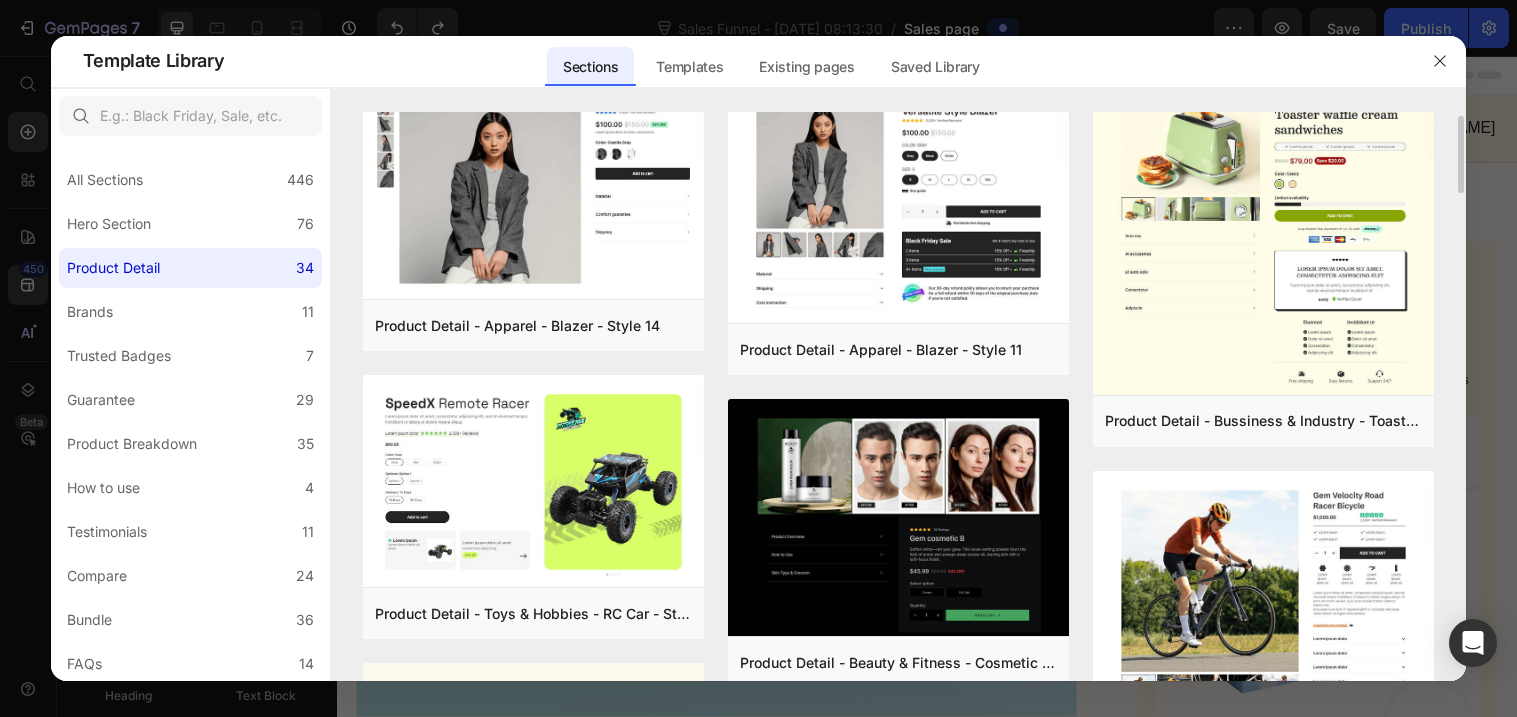 scroll, scrollTop: 0, scrollLeft: 0, axis: both 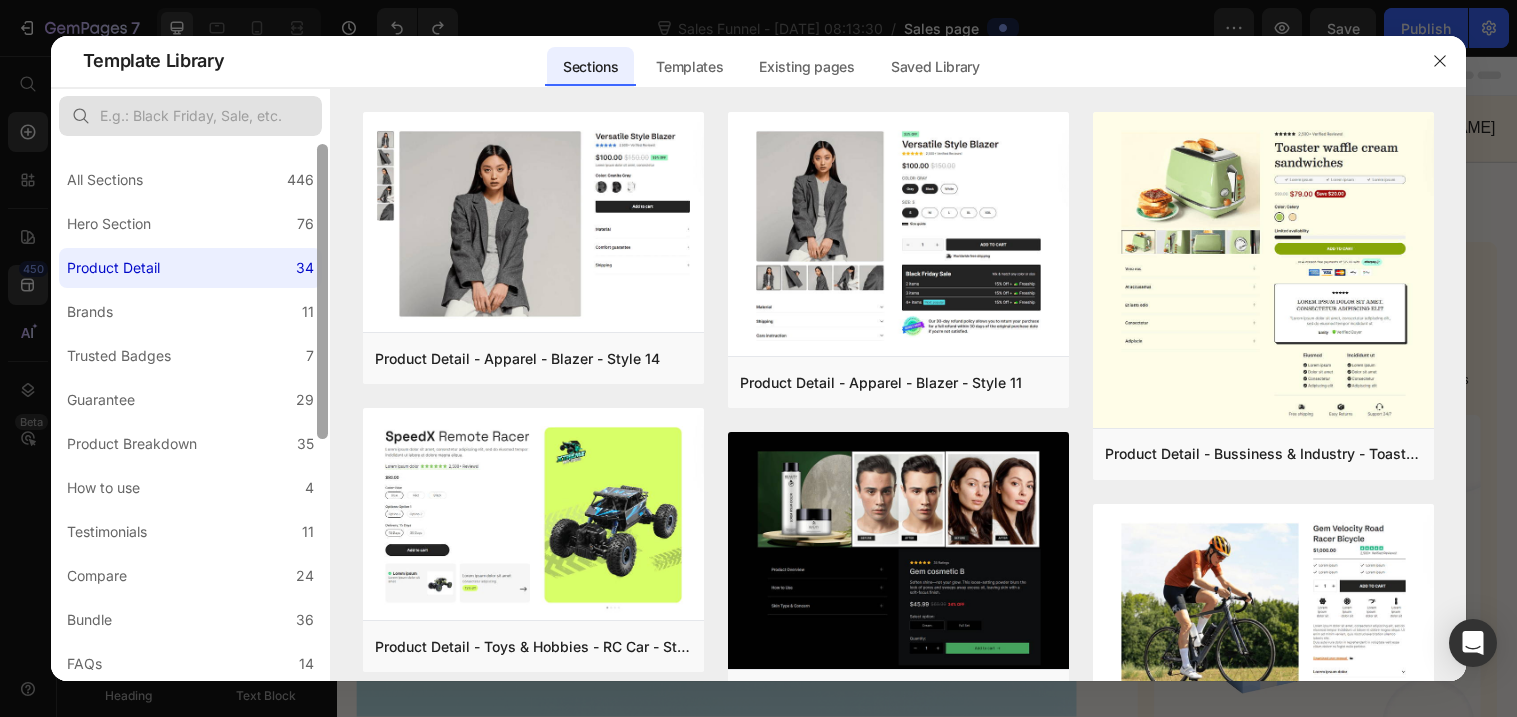 drag, startPoint x: 327, startPoint y: 244, endPoint x: 271, endPoint y: 99, distance: 155.4381 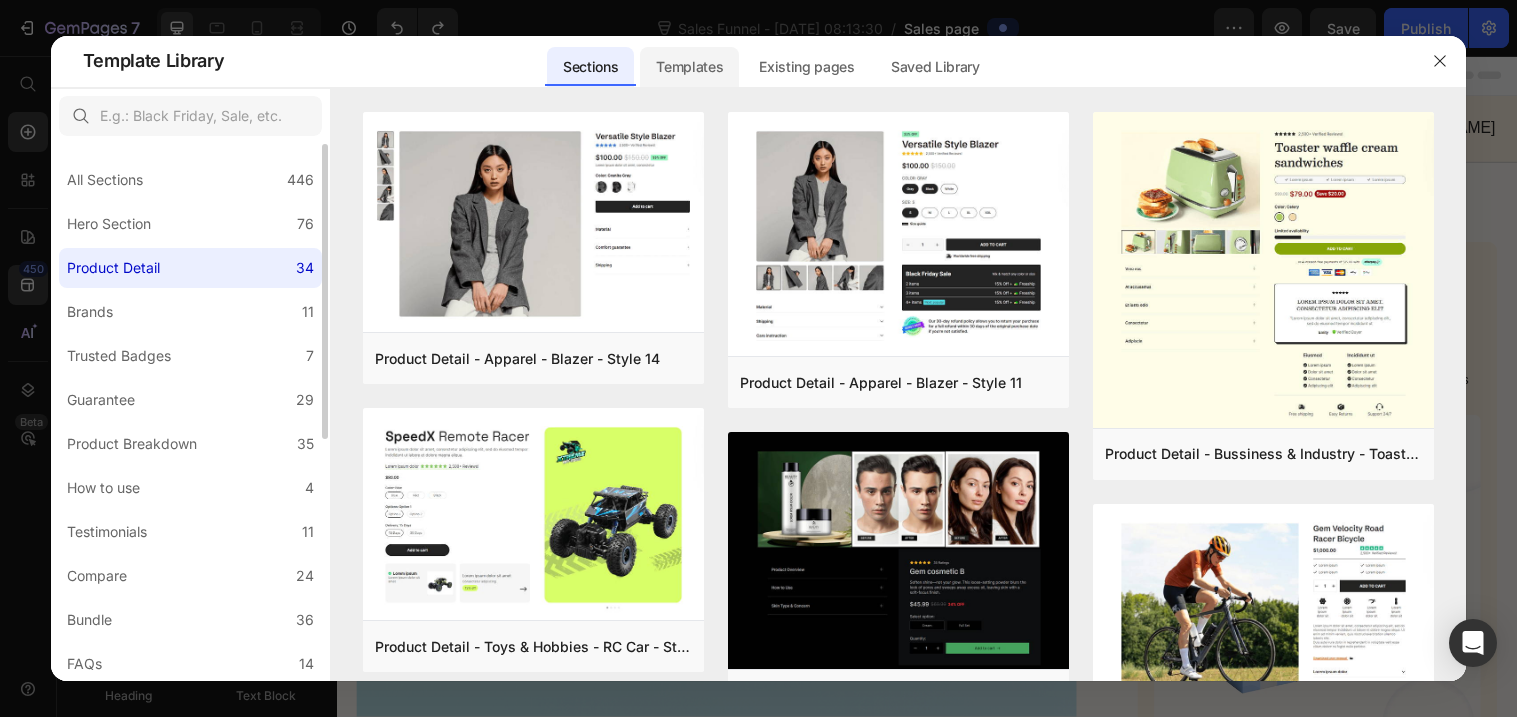 click on "Templates" 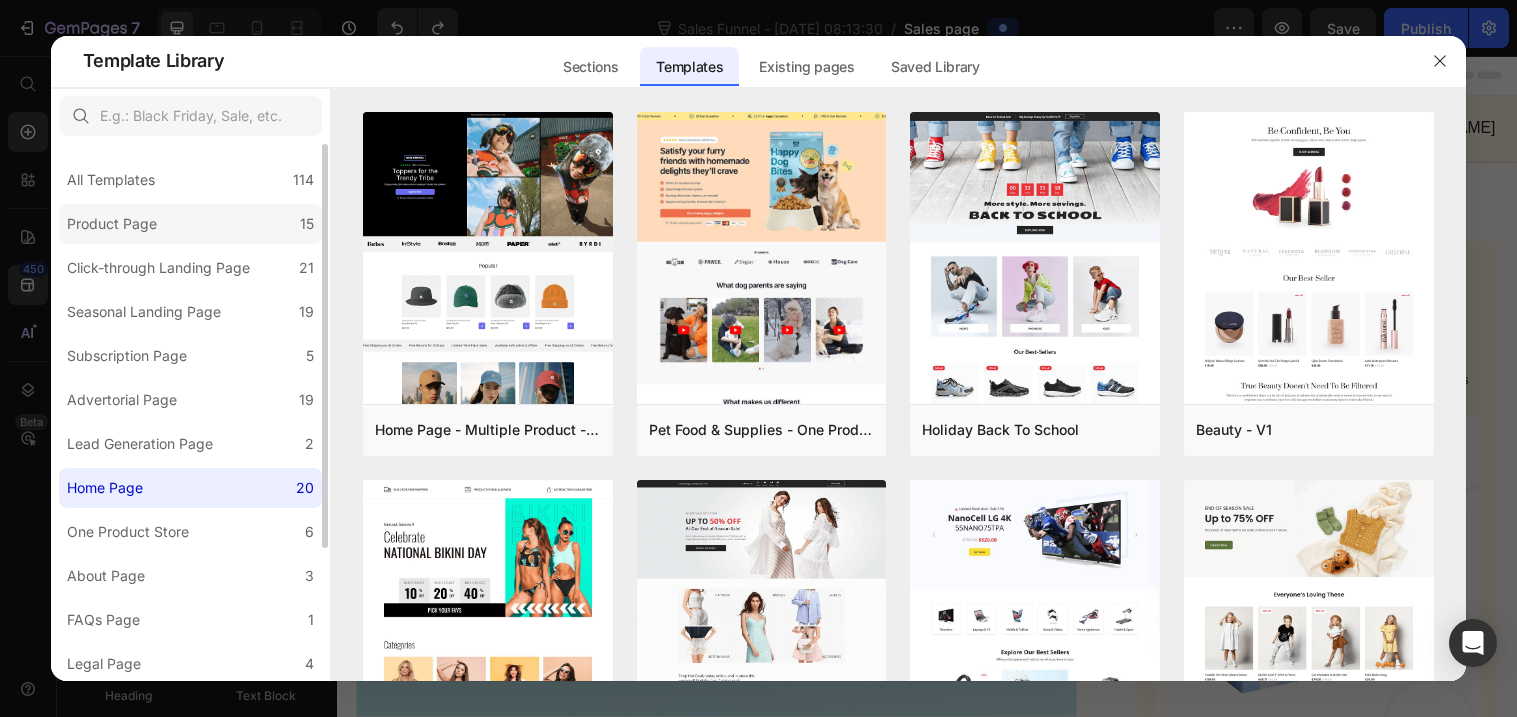 click on "Product Page 15" 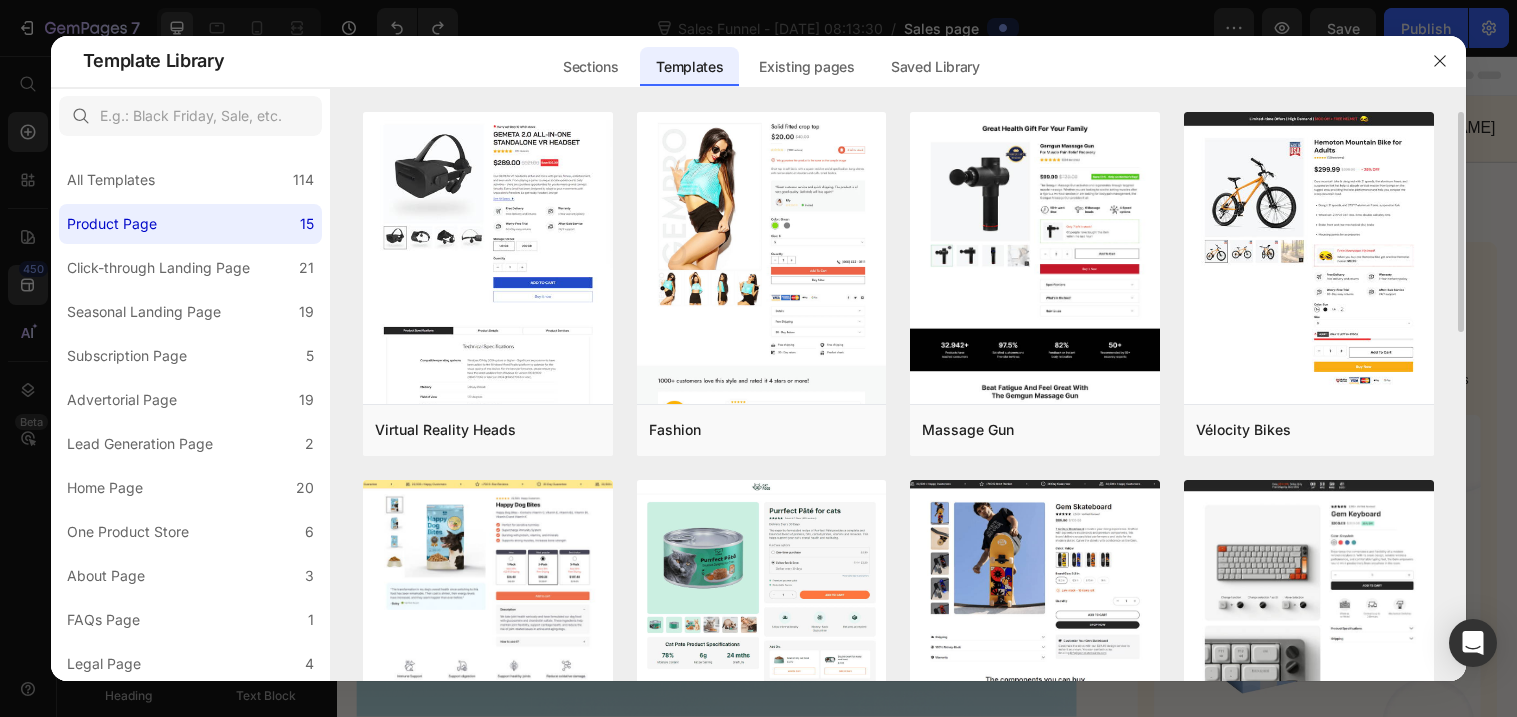 drag, startPoint x: 1458, startPoint y: 210, endPoint x: 1458, endPoint y: 293, distance: 83 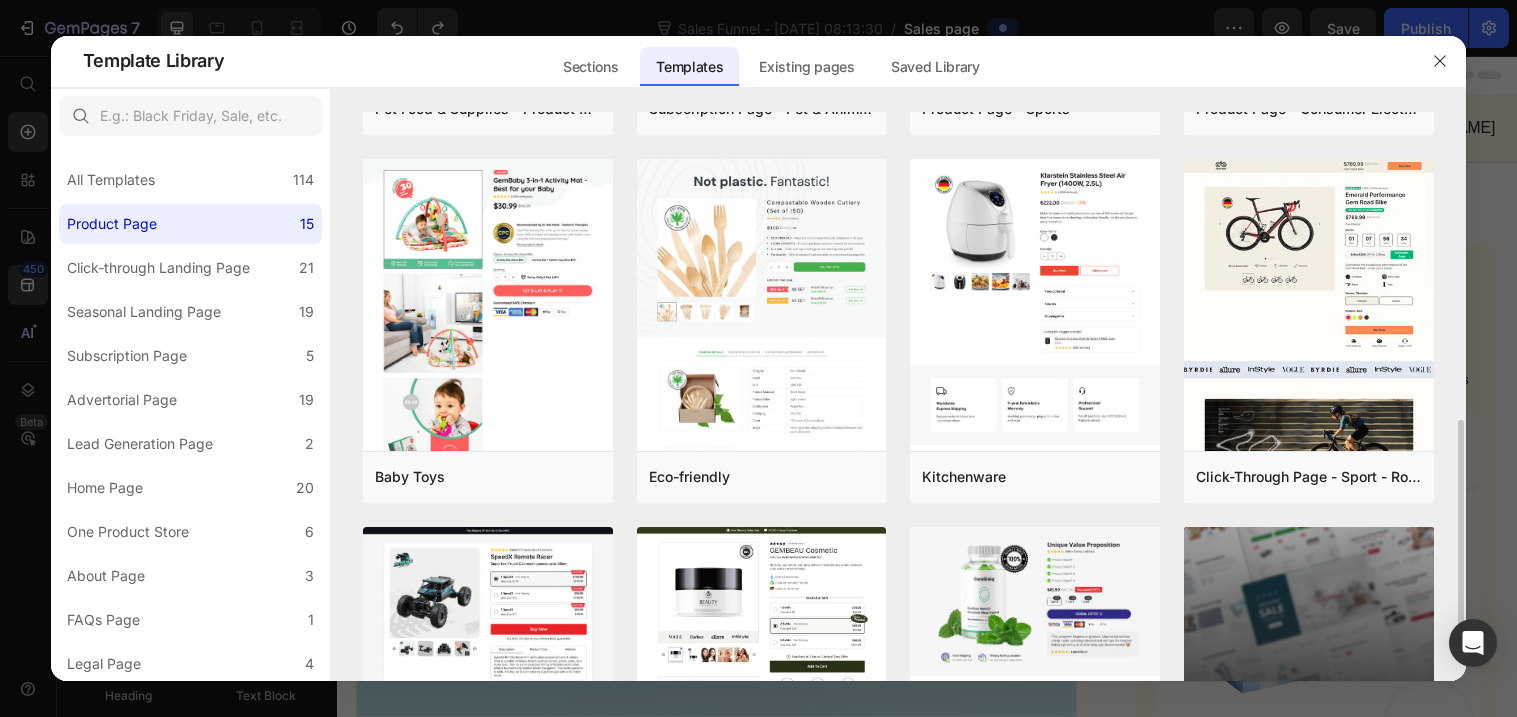 scroll, scrollTop: 719, scrollLeft: 0, axis: vertical 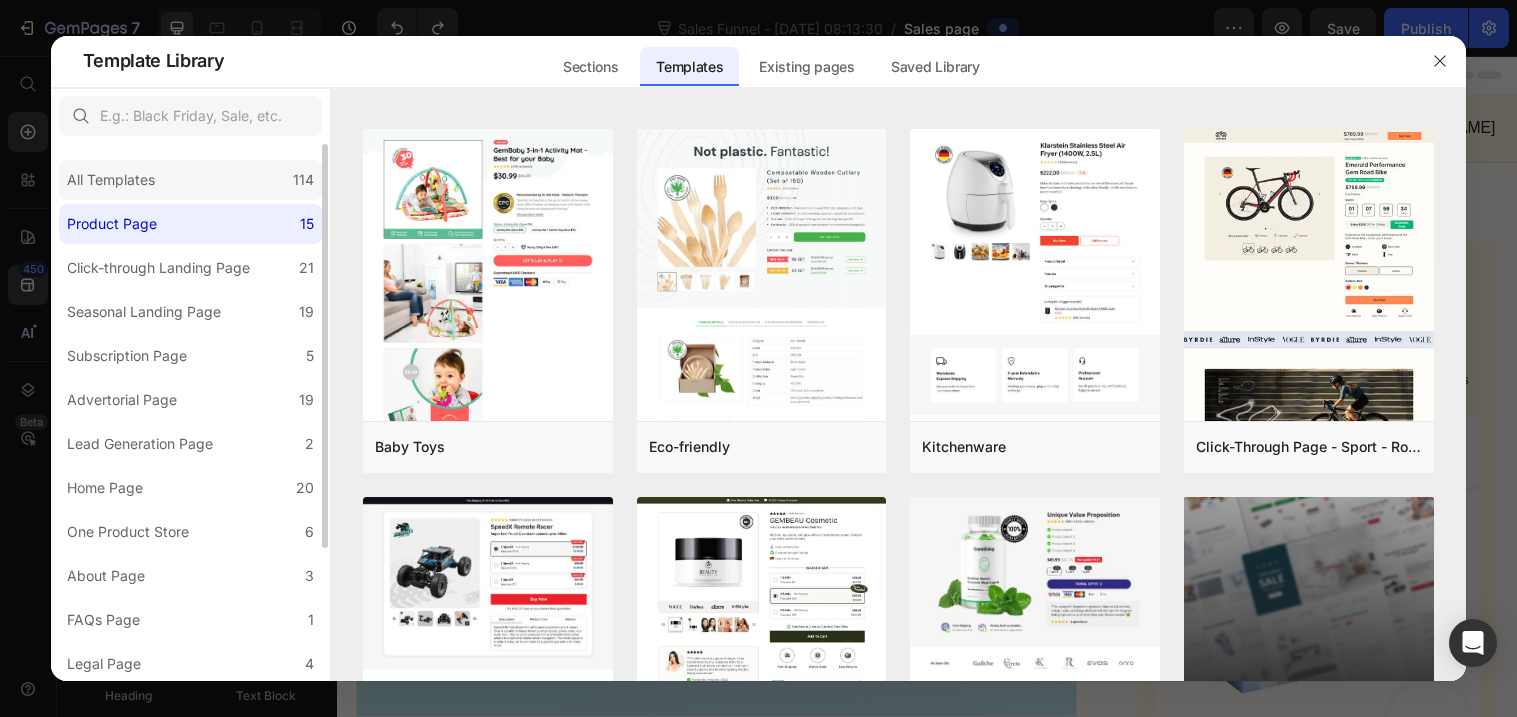 click on "All Templates 114" 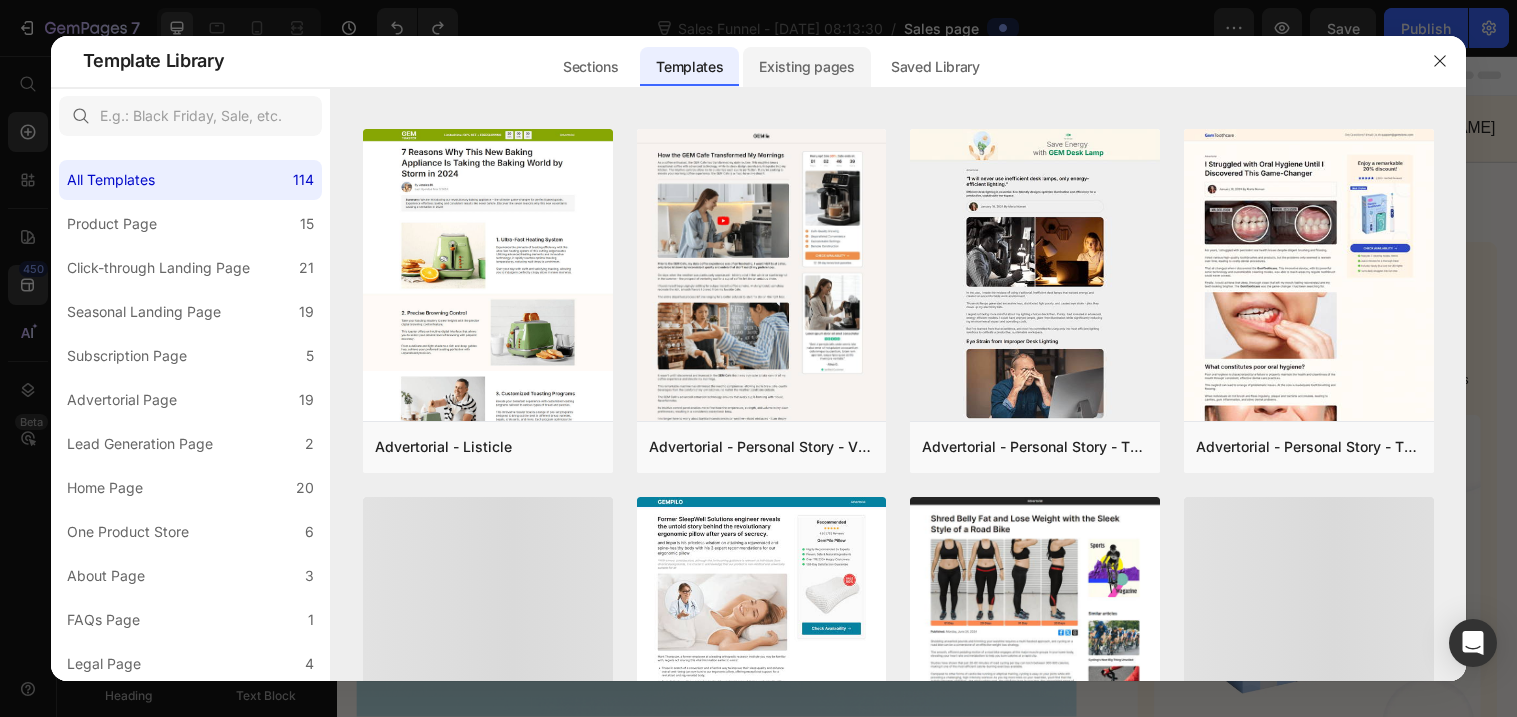 scroll, scrollTop: 0, scrollLeft: 0, axis: both 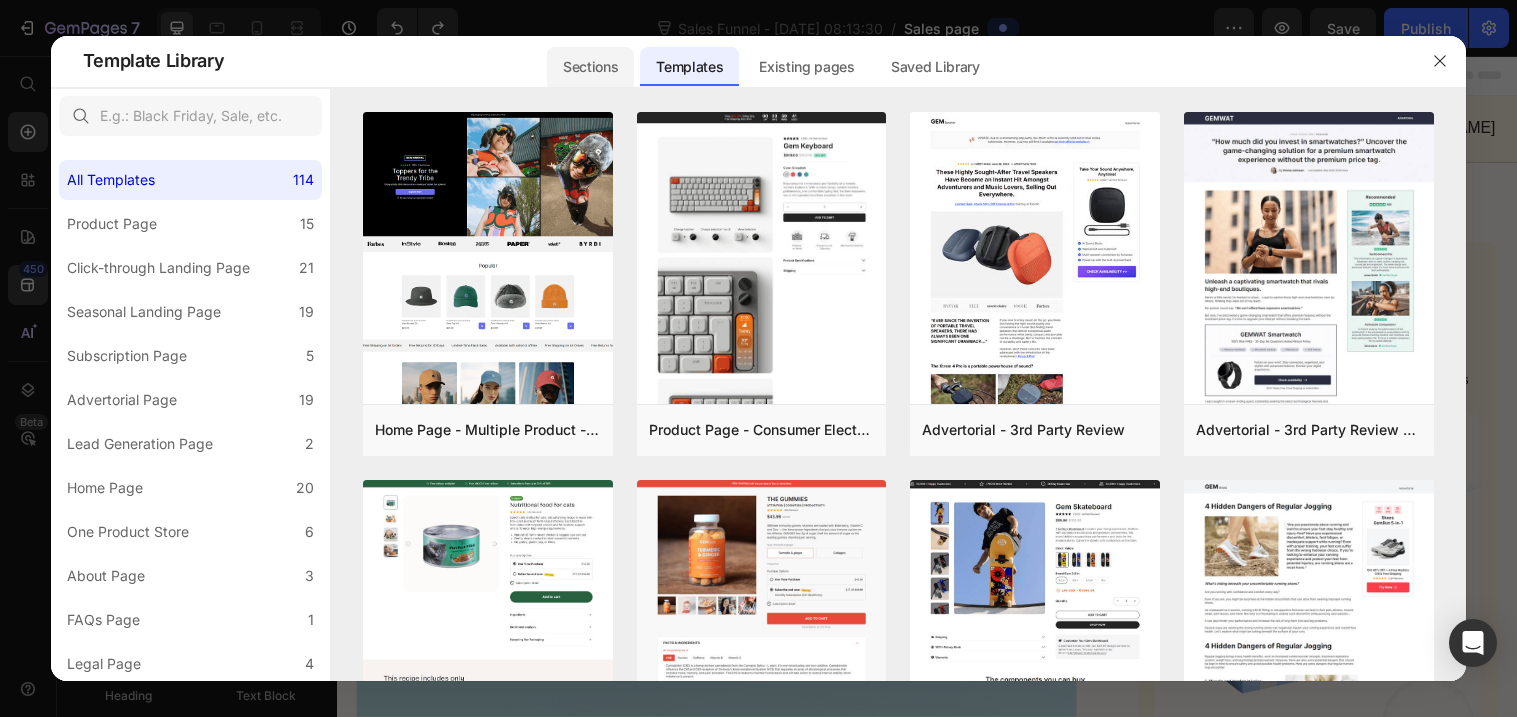 click on "Sections" 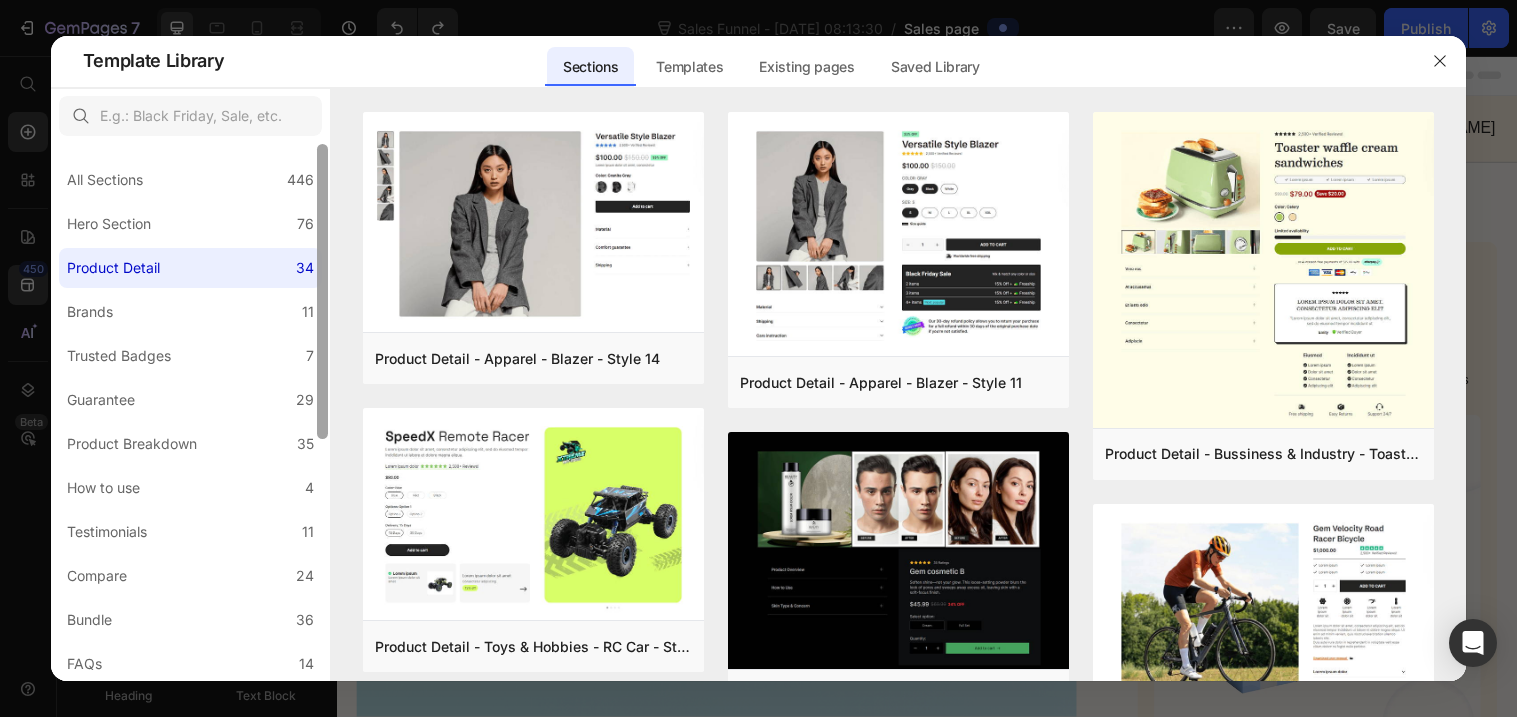 scroll, scrollTop: 441, scrollLeft: 0, axis: vertical 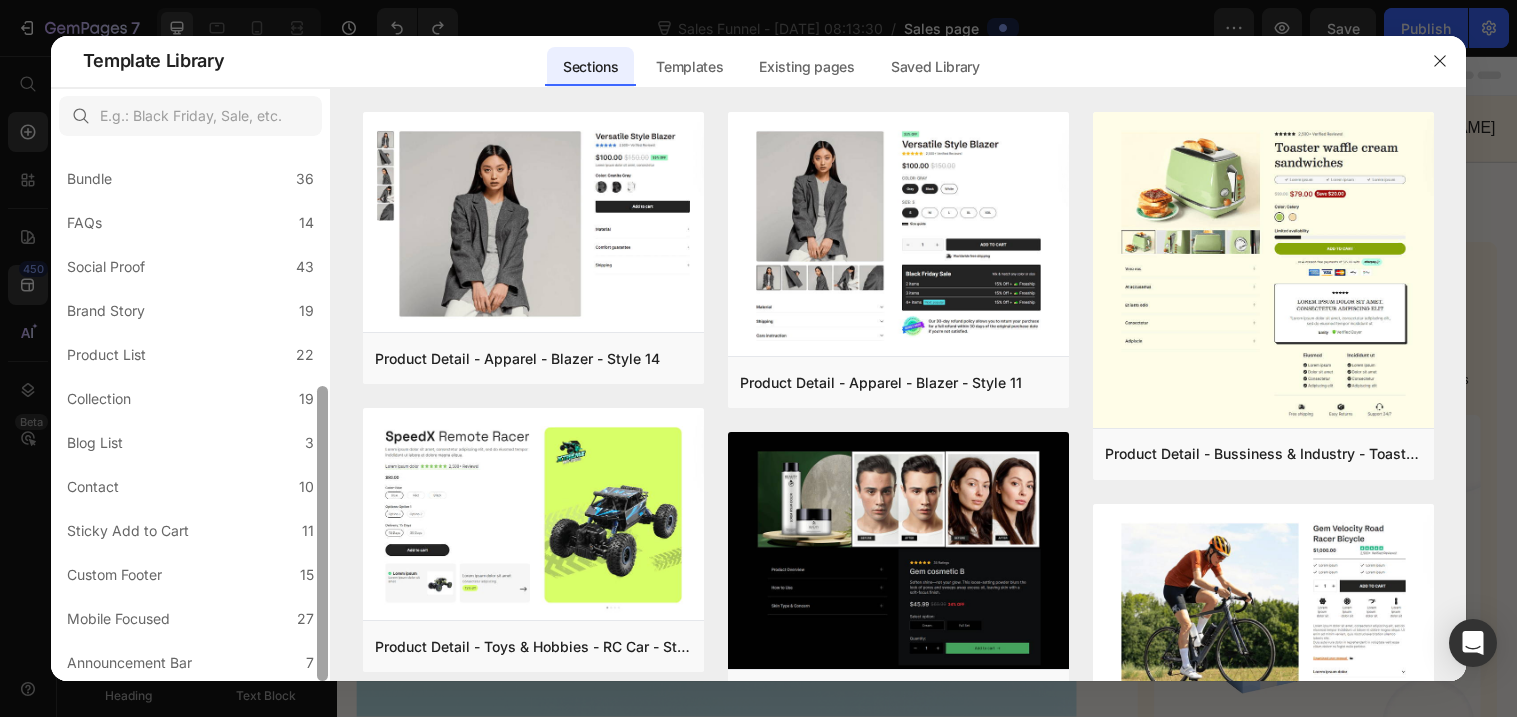 drag, startPoint x: 314, startPoint y: 180, endPoint x: 314, endPoint y: 247, distance: 67 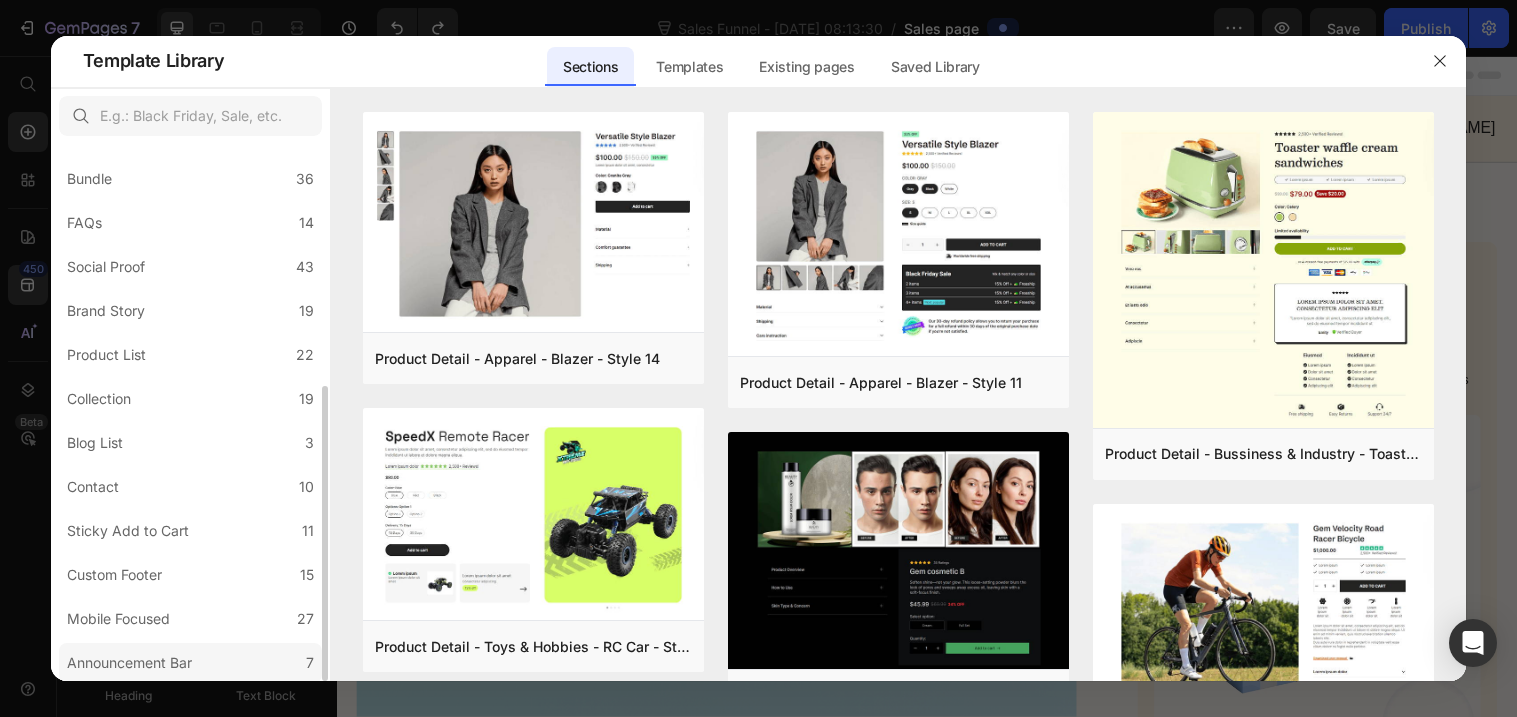 click on "Announcement Bar 7" 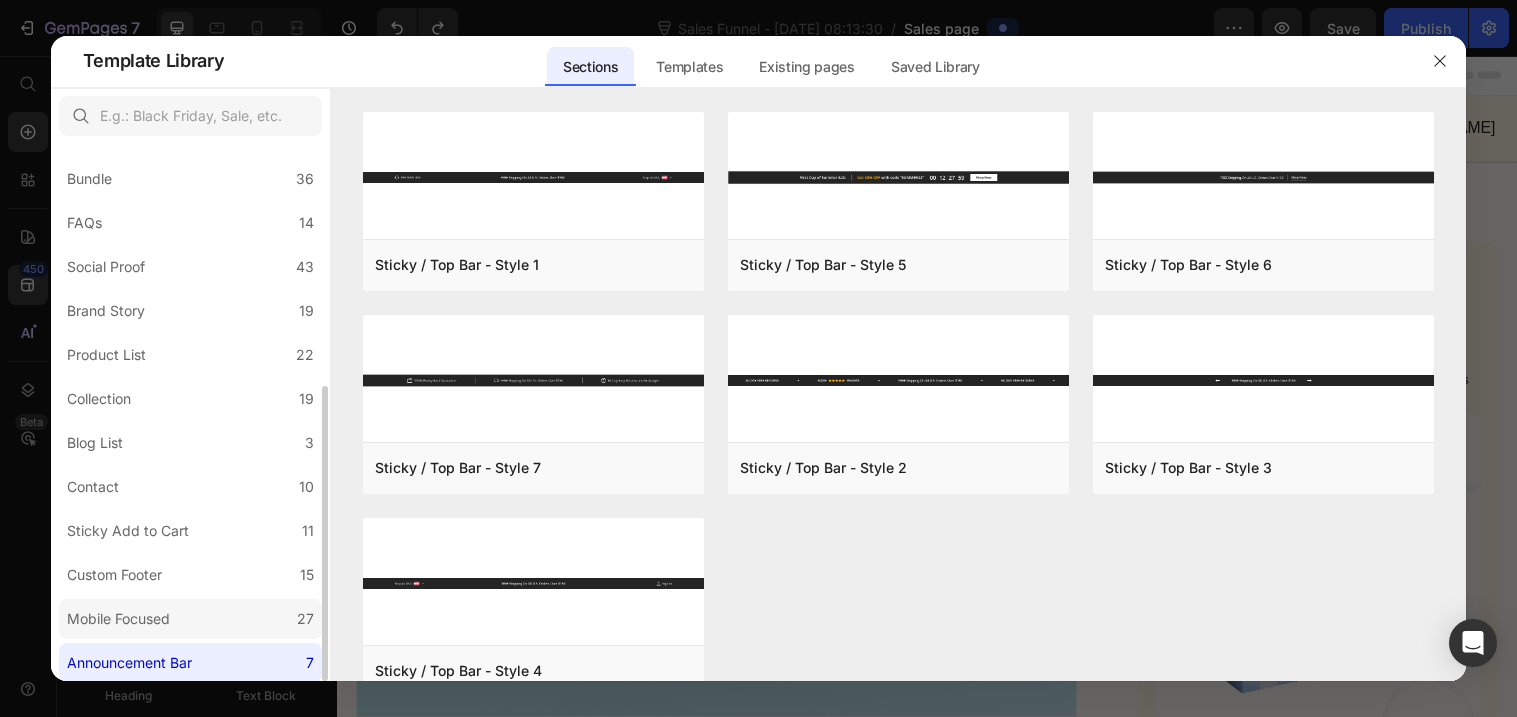 click on "Mobile Focused 27" 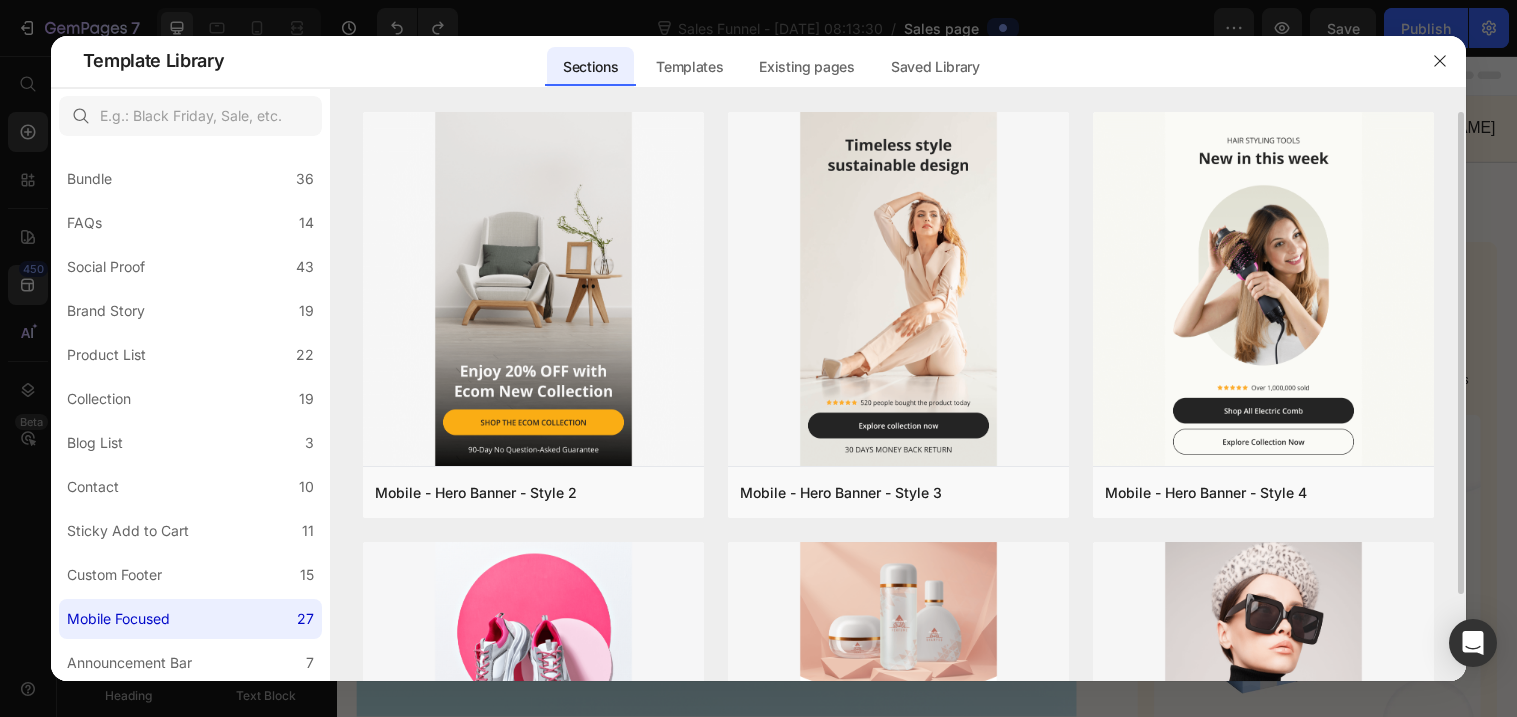 drag, startPoint x: 1466, startPoint y: 247, endPoint x: 1466, endPoint y: 311, distance: 64 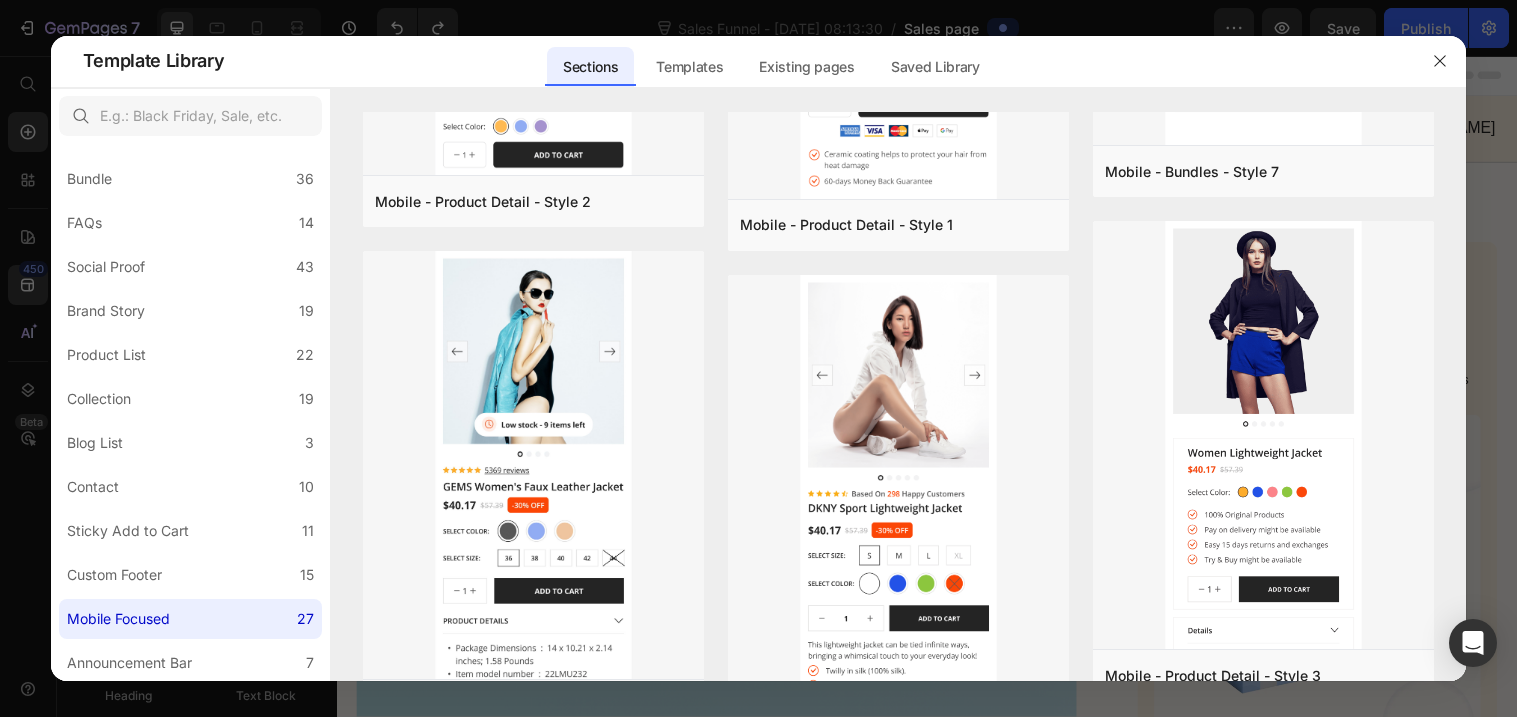 scroll, scrollTop: 3550, scrollLeft: 0, axis: vertical 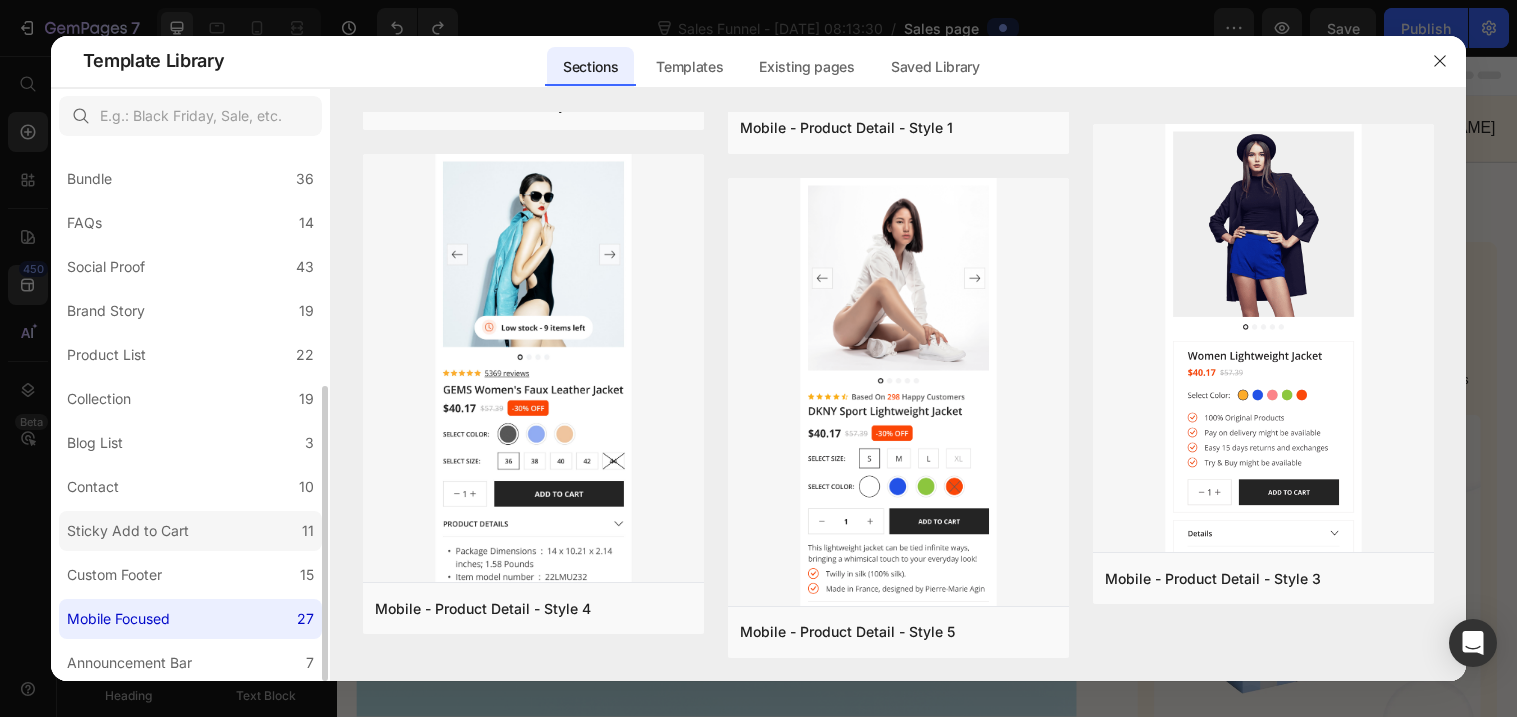click on "Sticky Add to Cart 11" 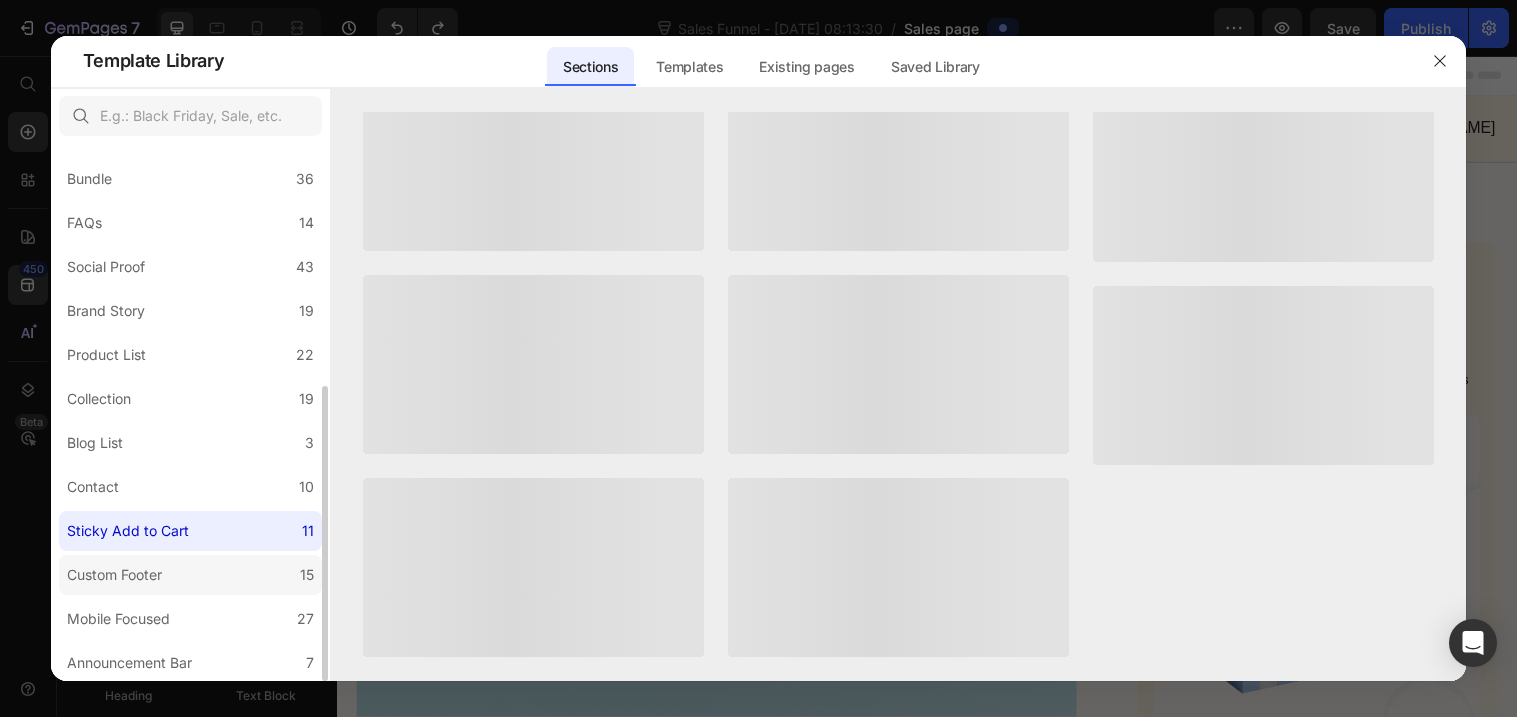 scroll, scrollTop: 0, scrollLeft: 0, axis: both 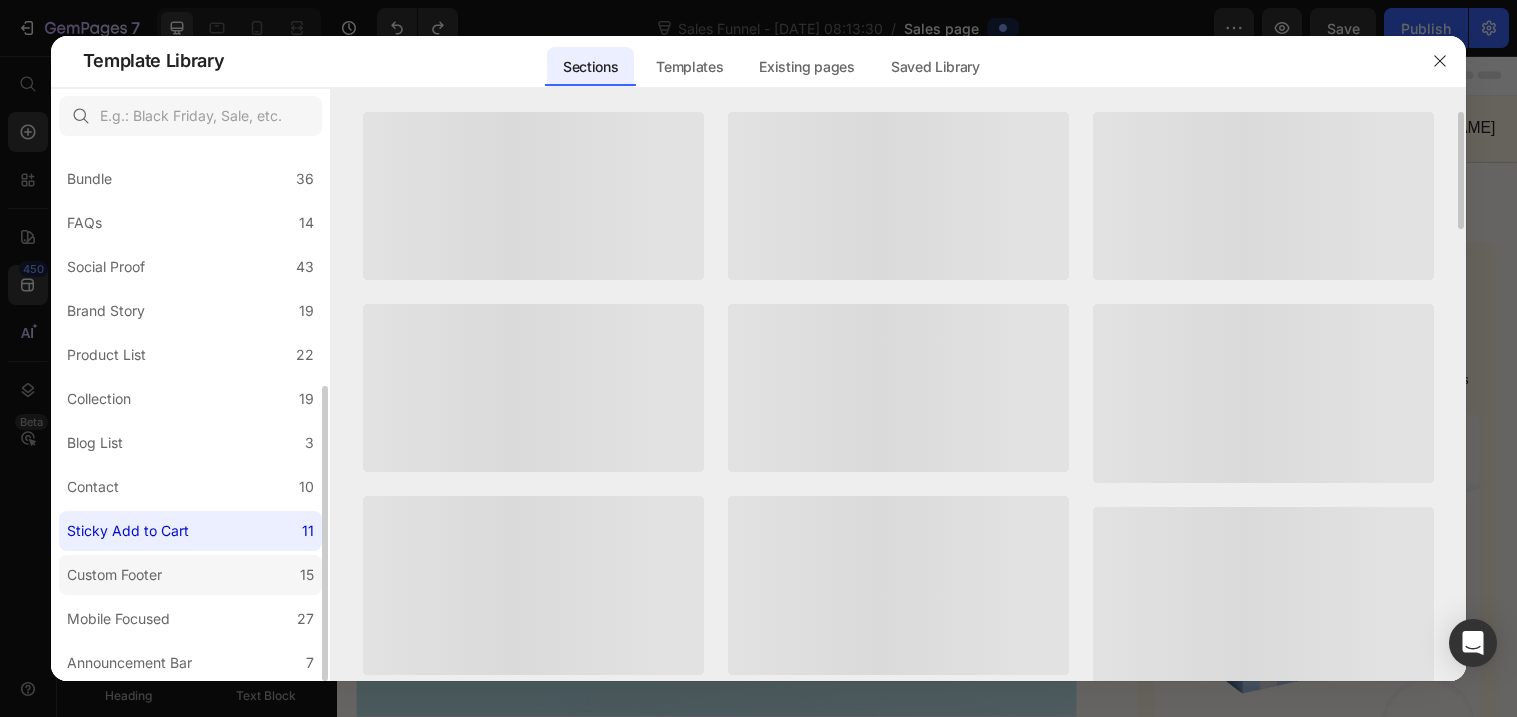 click on "Custom Footer 15" 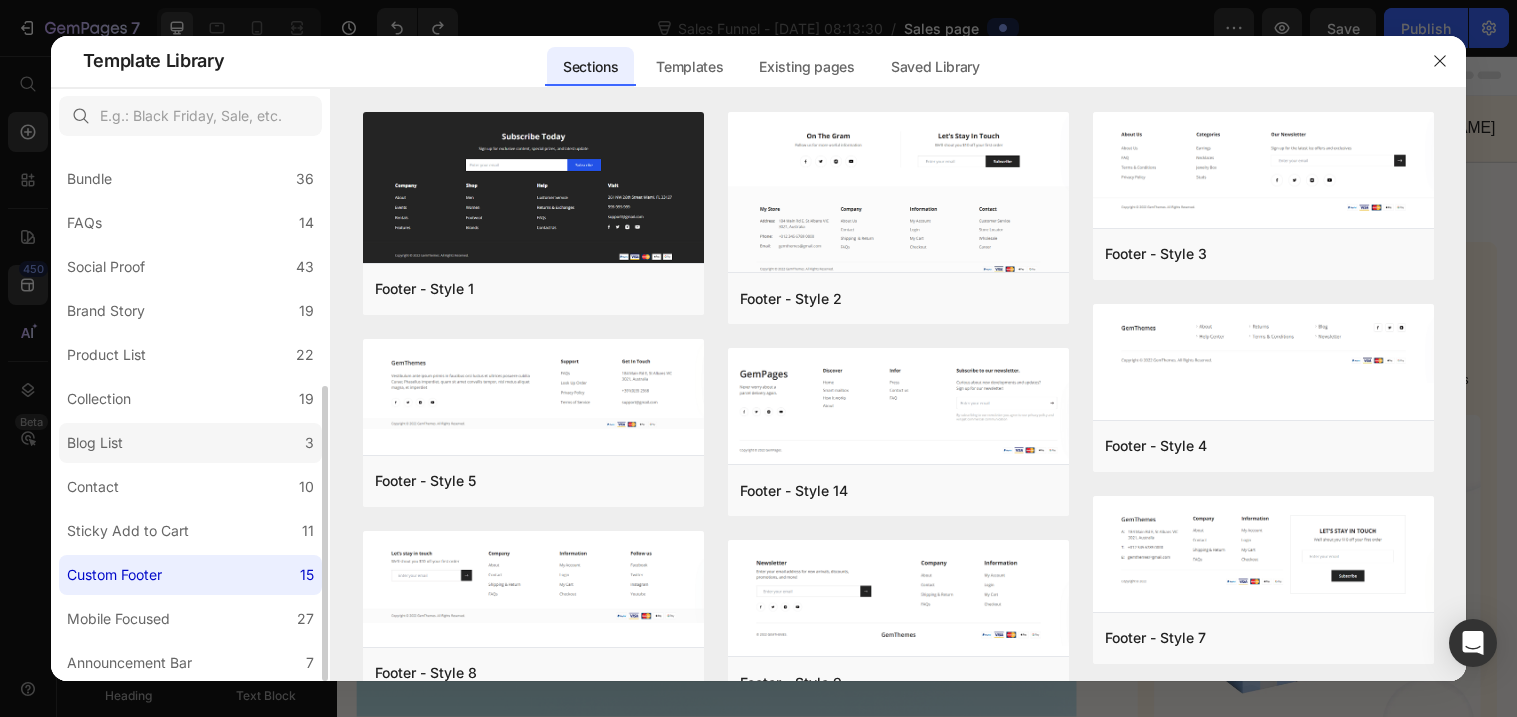 click on "Blog List 3" 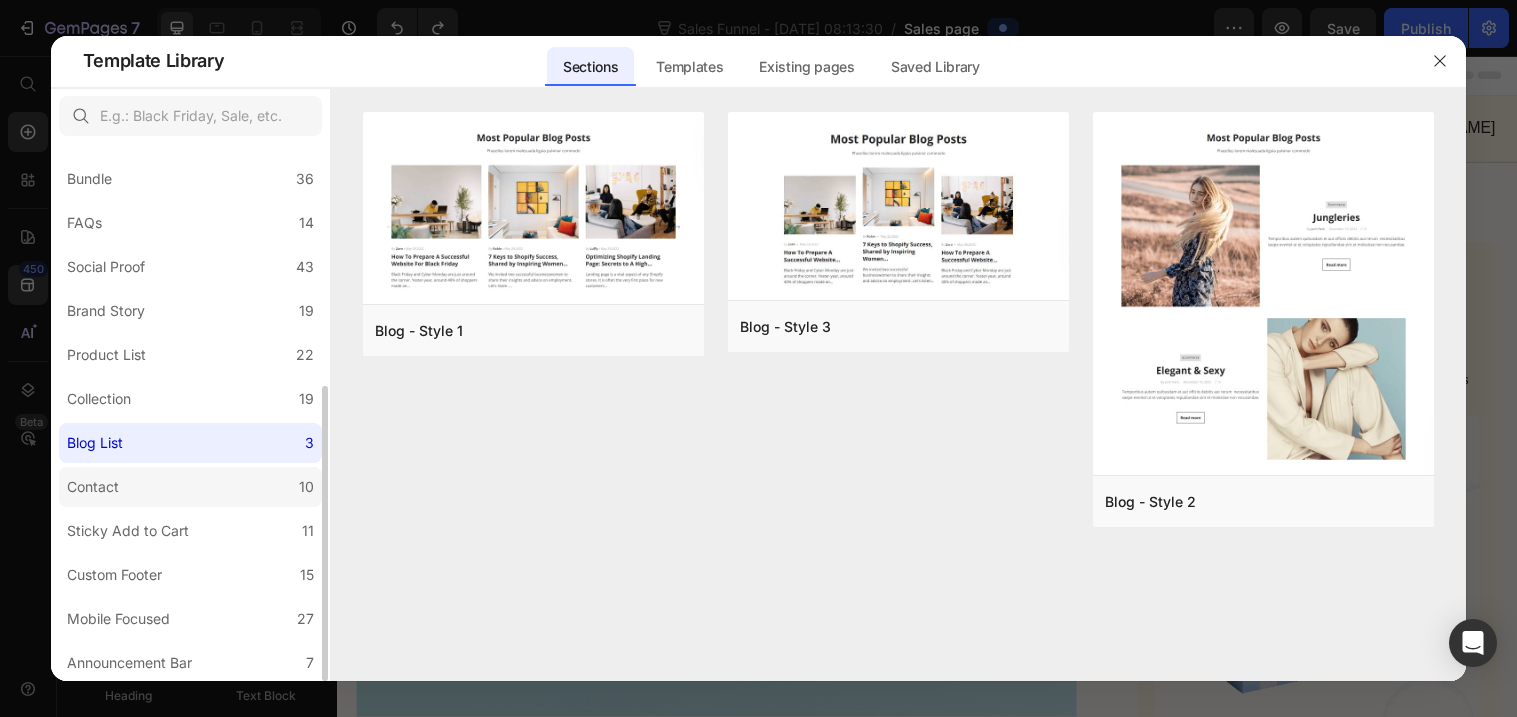 click on "Contact 10" 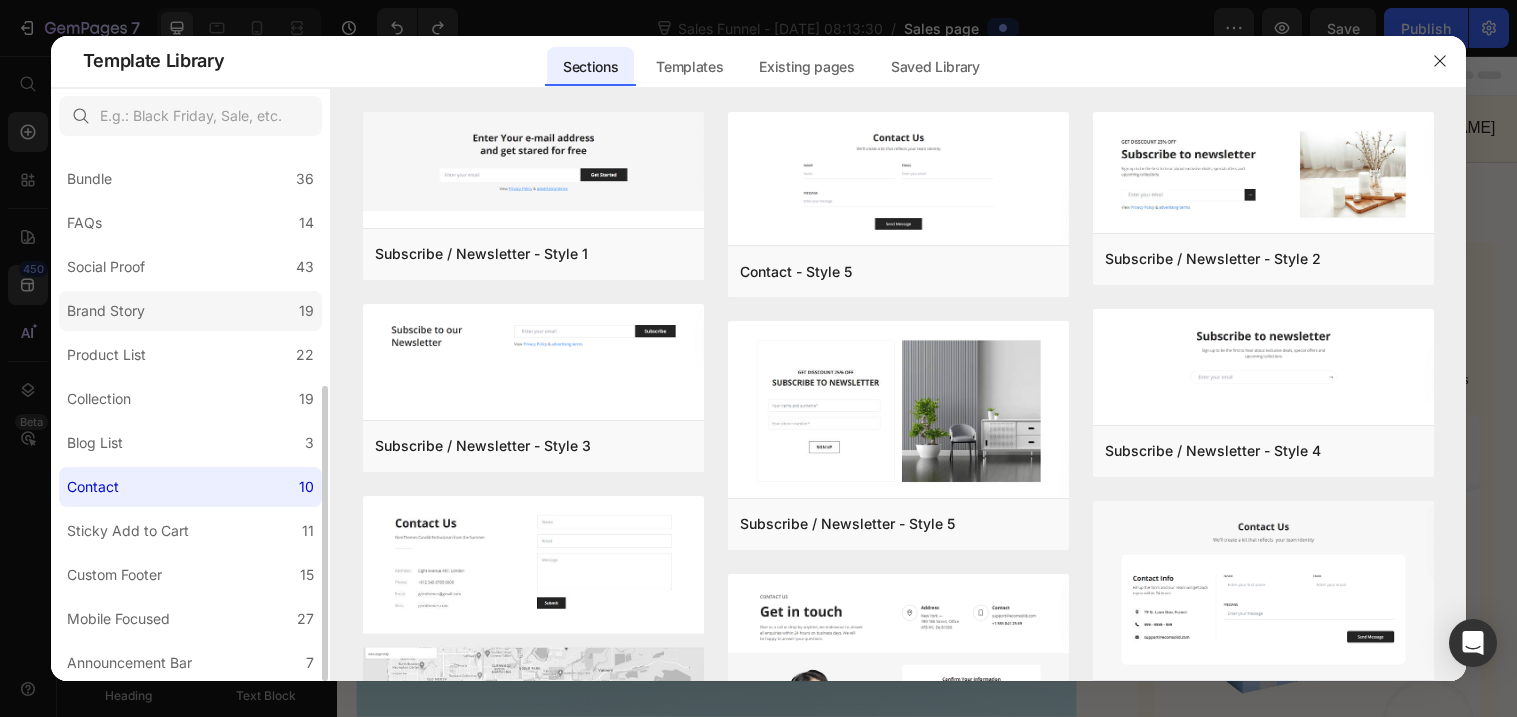 click on "Brand Story" at bounding box center (110, 311) 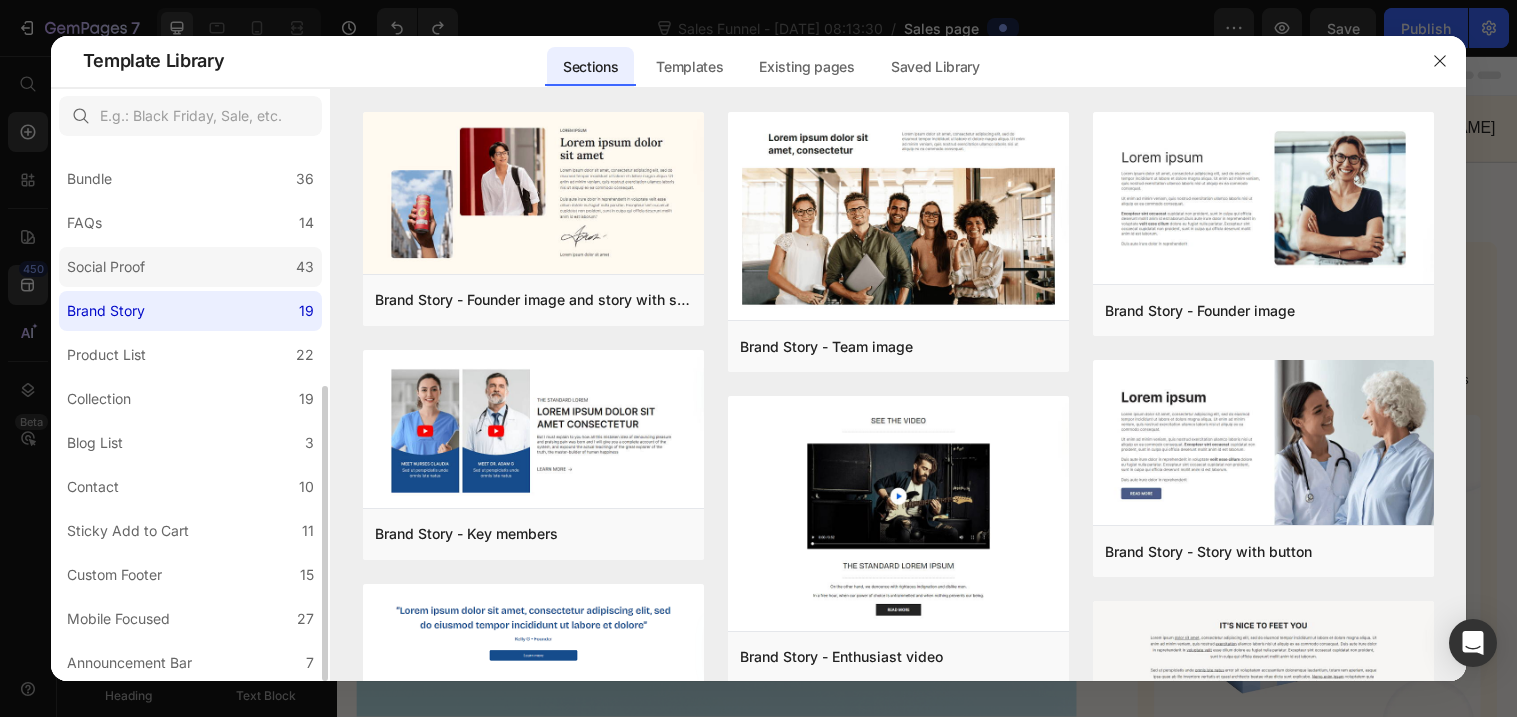 click on "Social Proof 43" 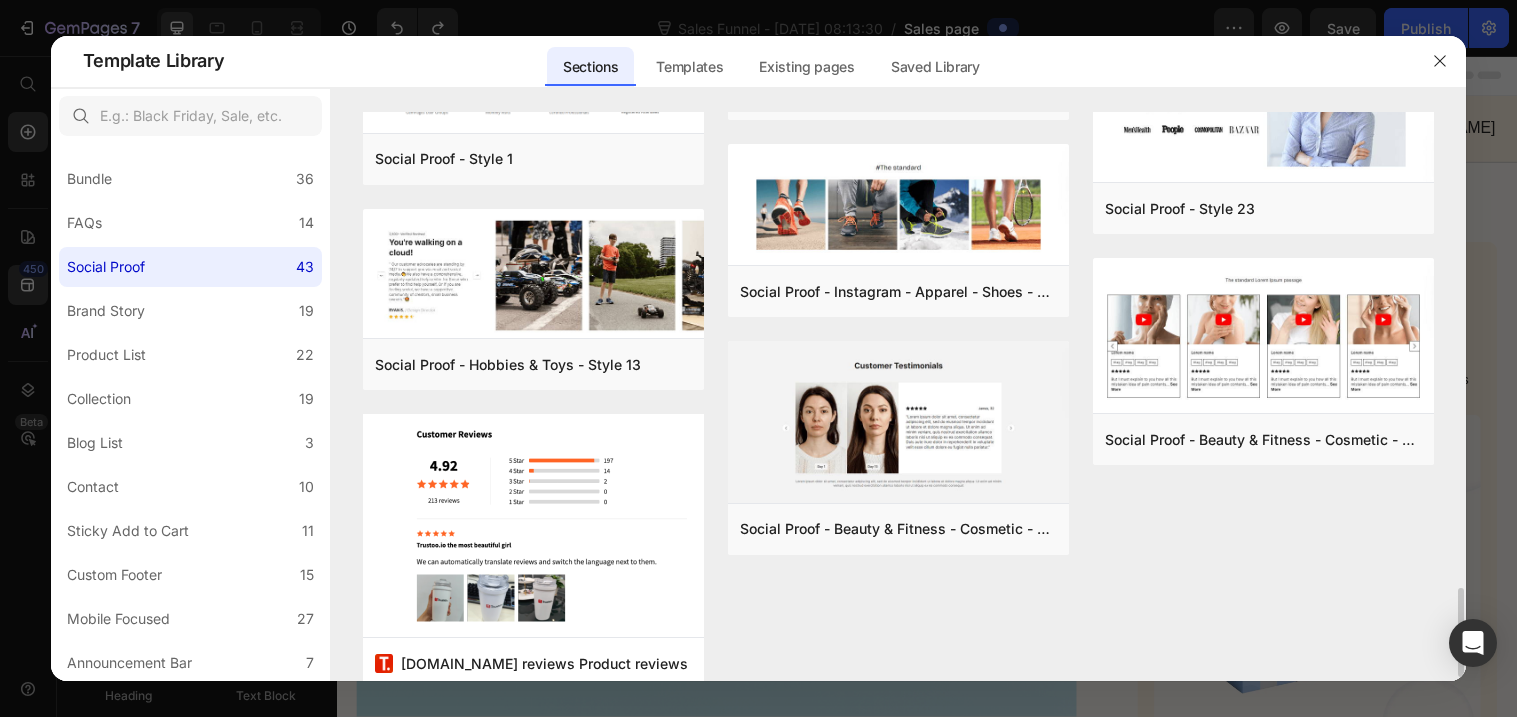 scroll, scrollTop: 3042, scrollLeft: 0, axis: vertical 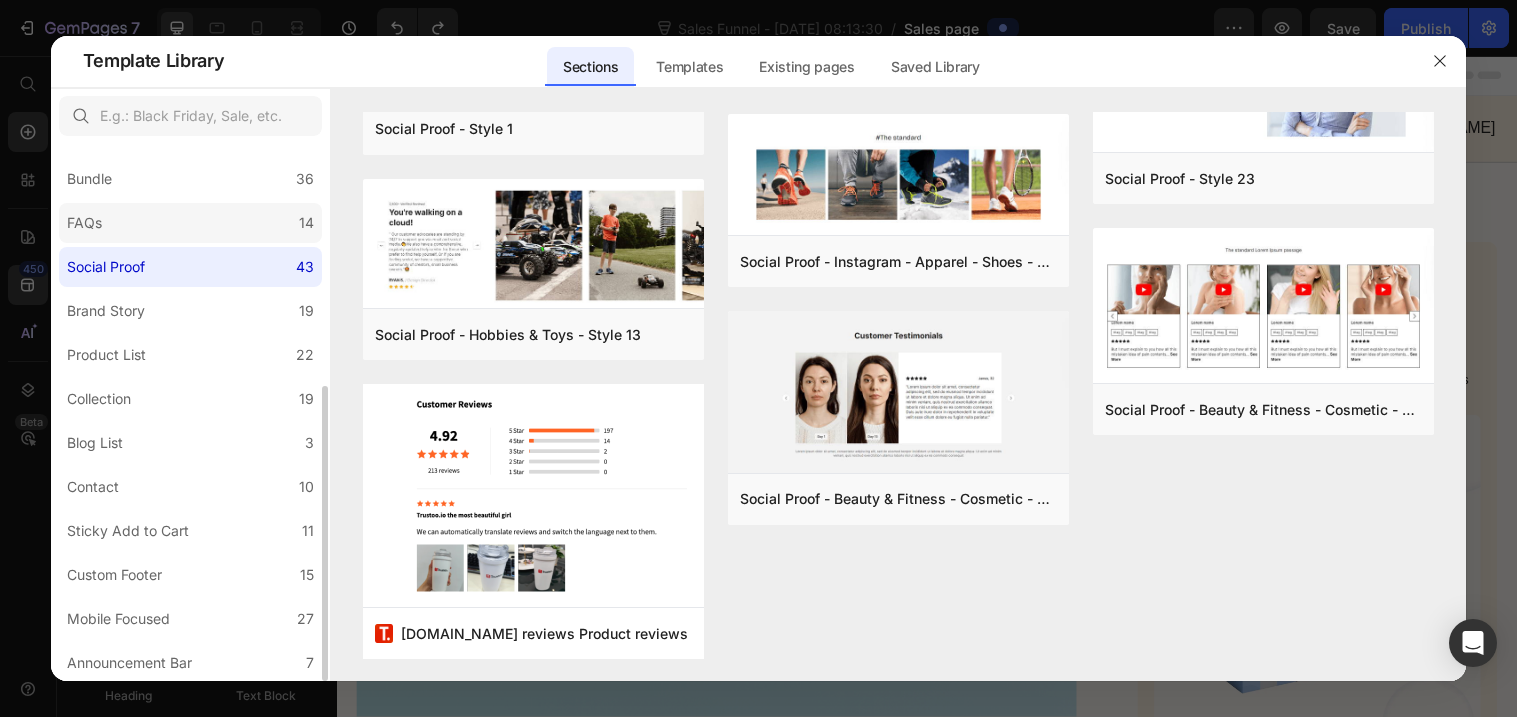 click on "FAQs 14" 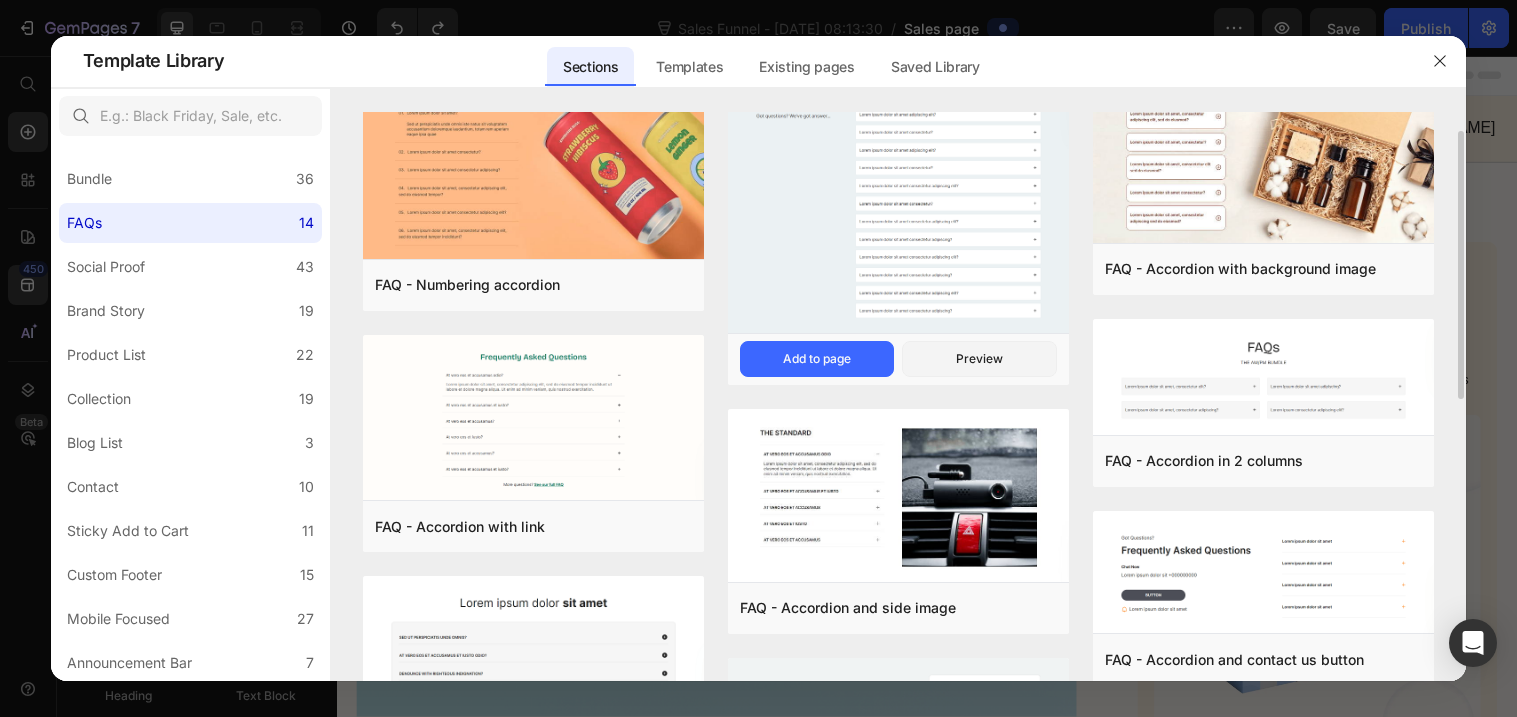 scroll, scrollTop: 0, scrollLeft: 0, axis: both 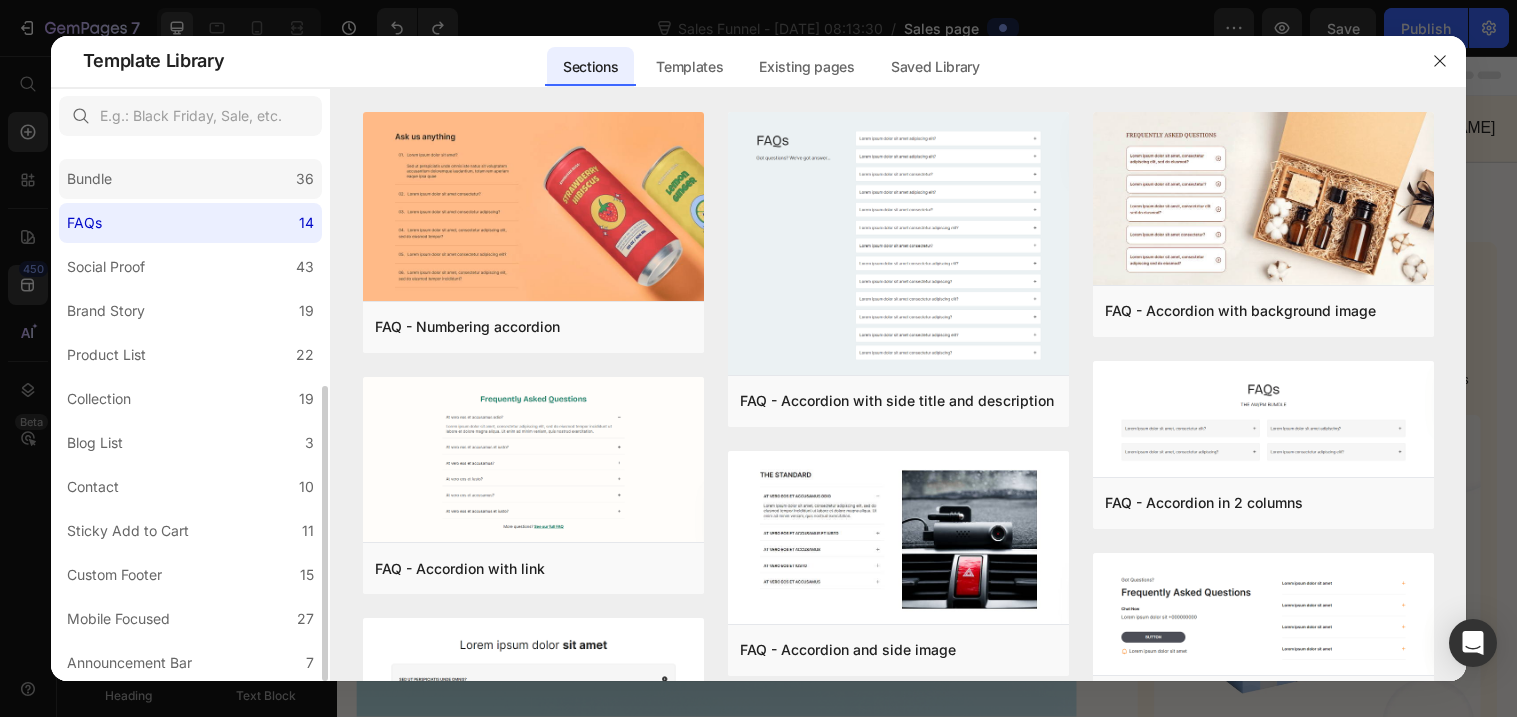 click on "Bundle 36" 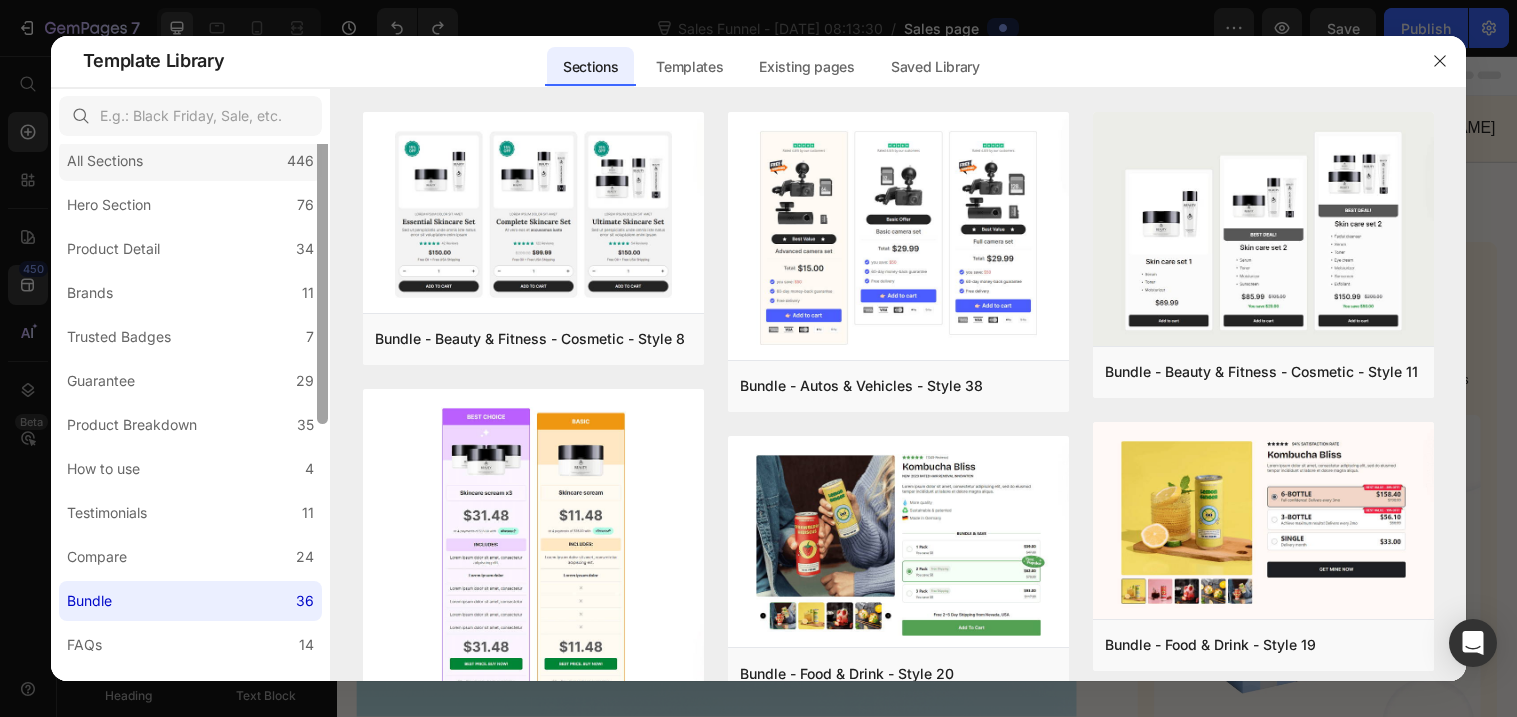scroll, scrollTop: 0, scrollLeft: 0, axis: both 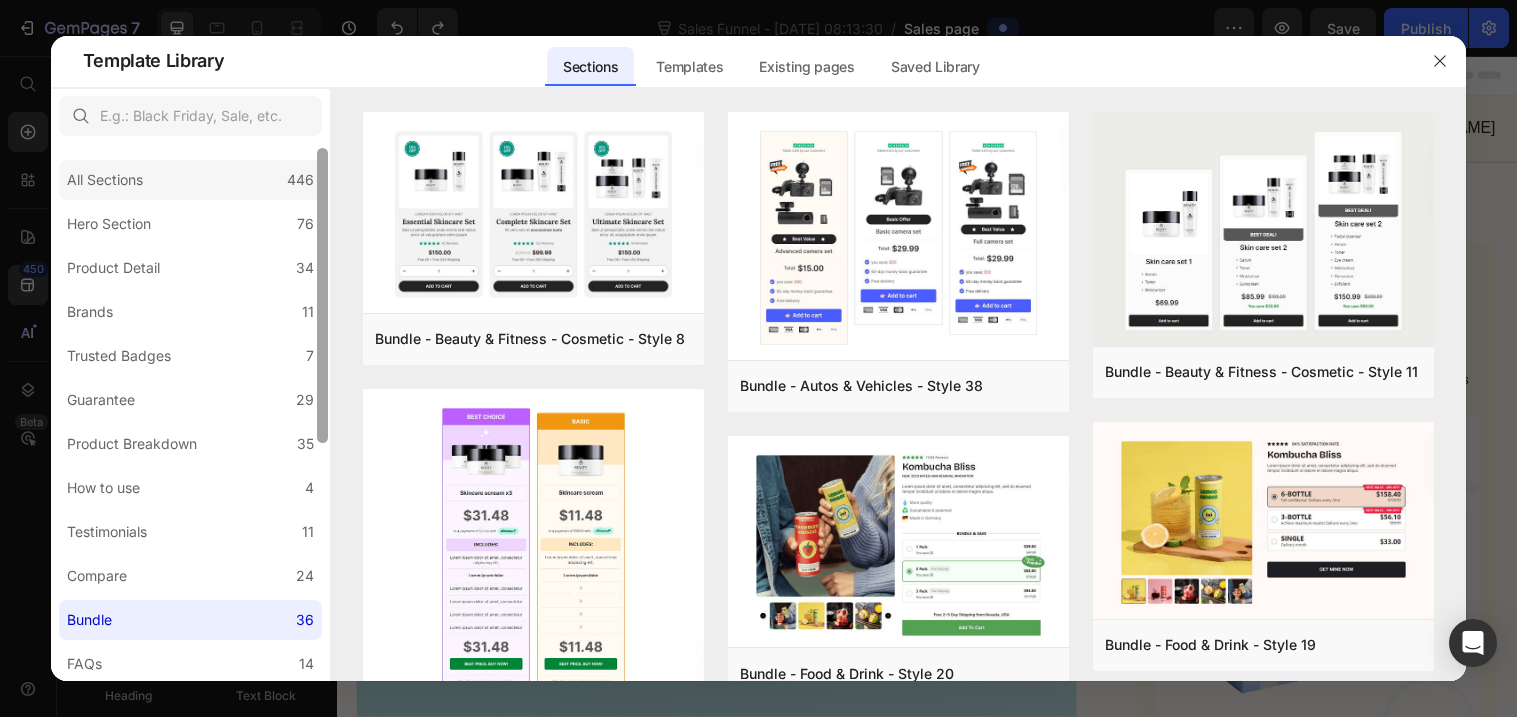 drag, startPoint x: 326, startPoint y: 420, endPoint x: 243, endPoint y: 171, distance: 262.46906 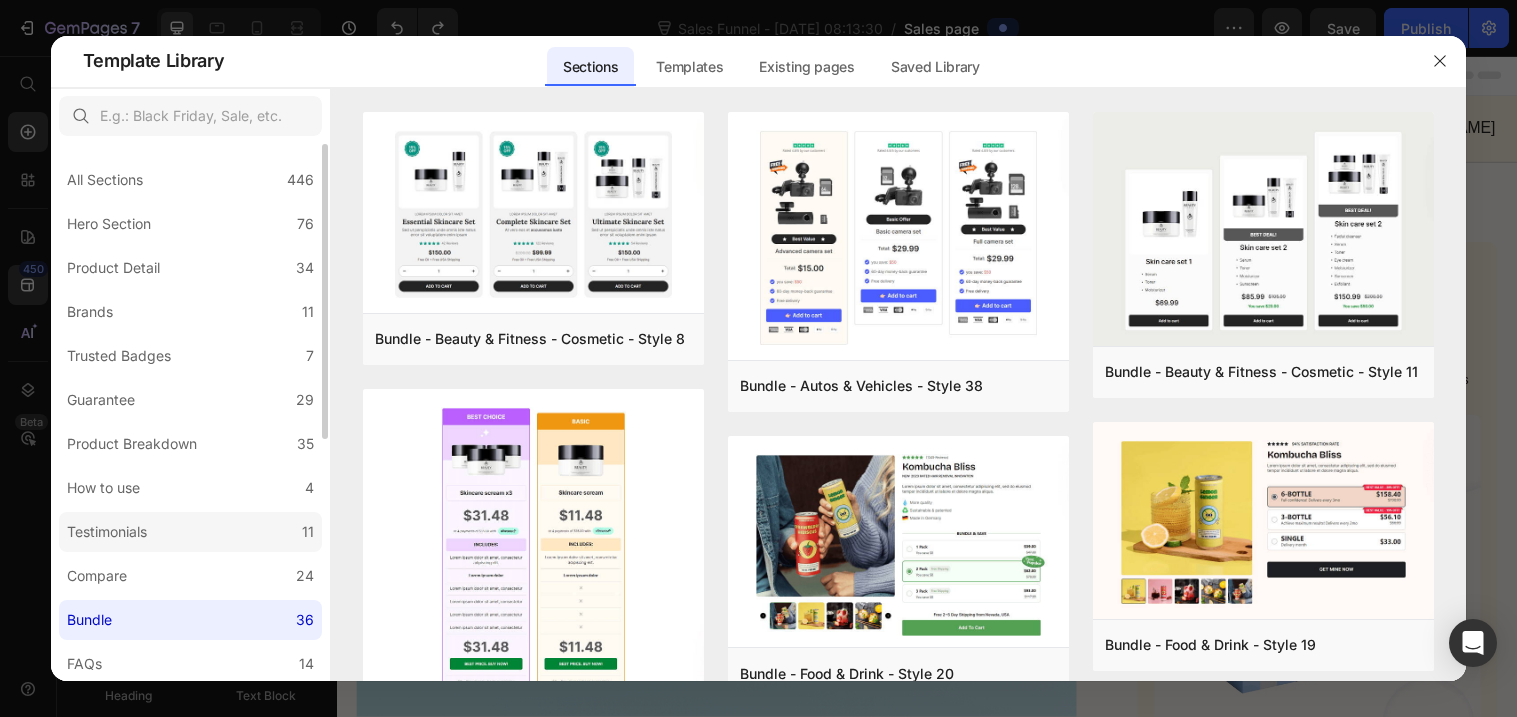 click on "Testimonials 11" 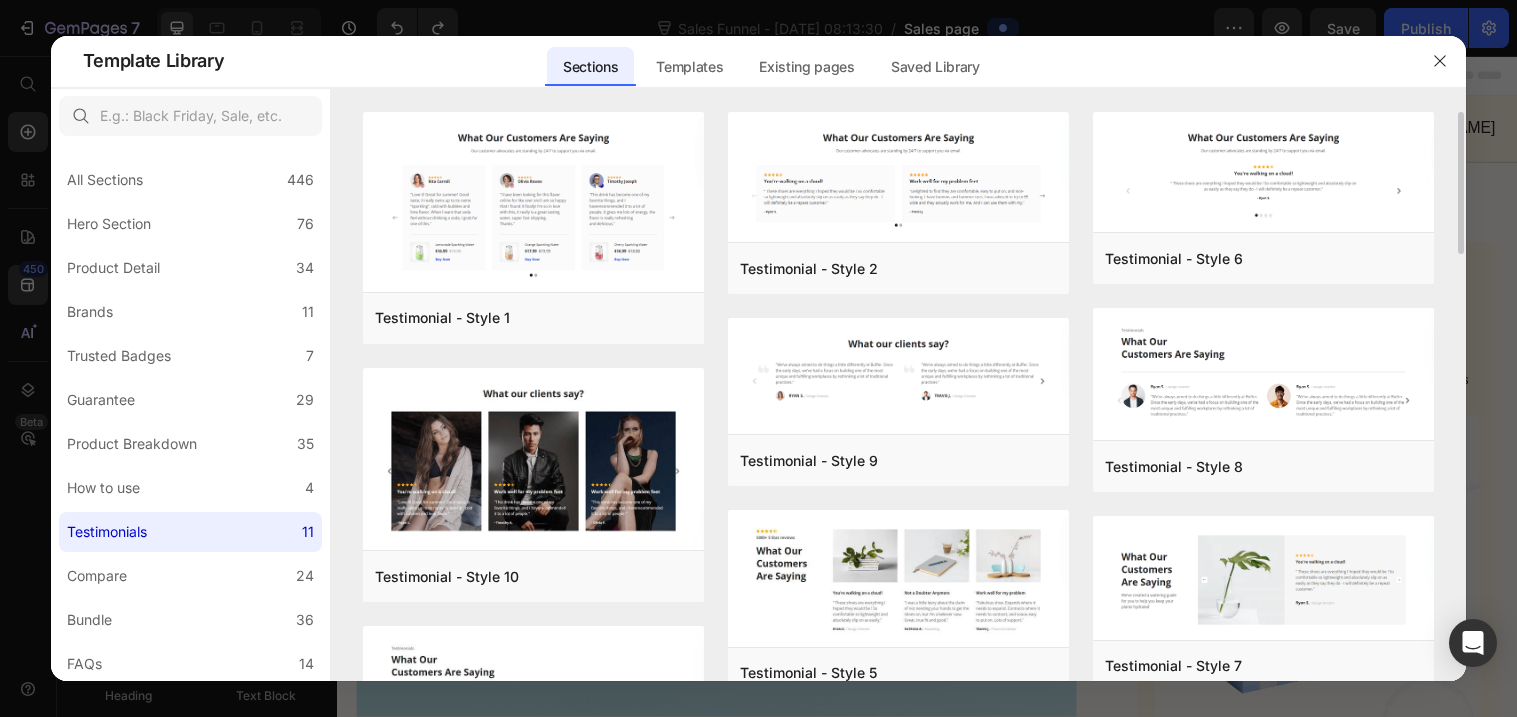 drag, startPoint x: 1460, startPoint y: 160, endPoint x: 1465, endPoint y: 293, distance: 133.09395 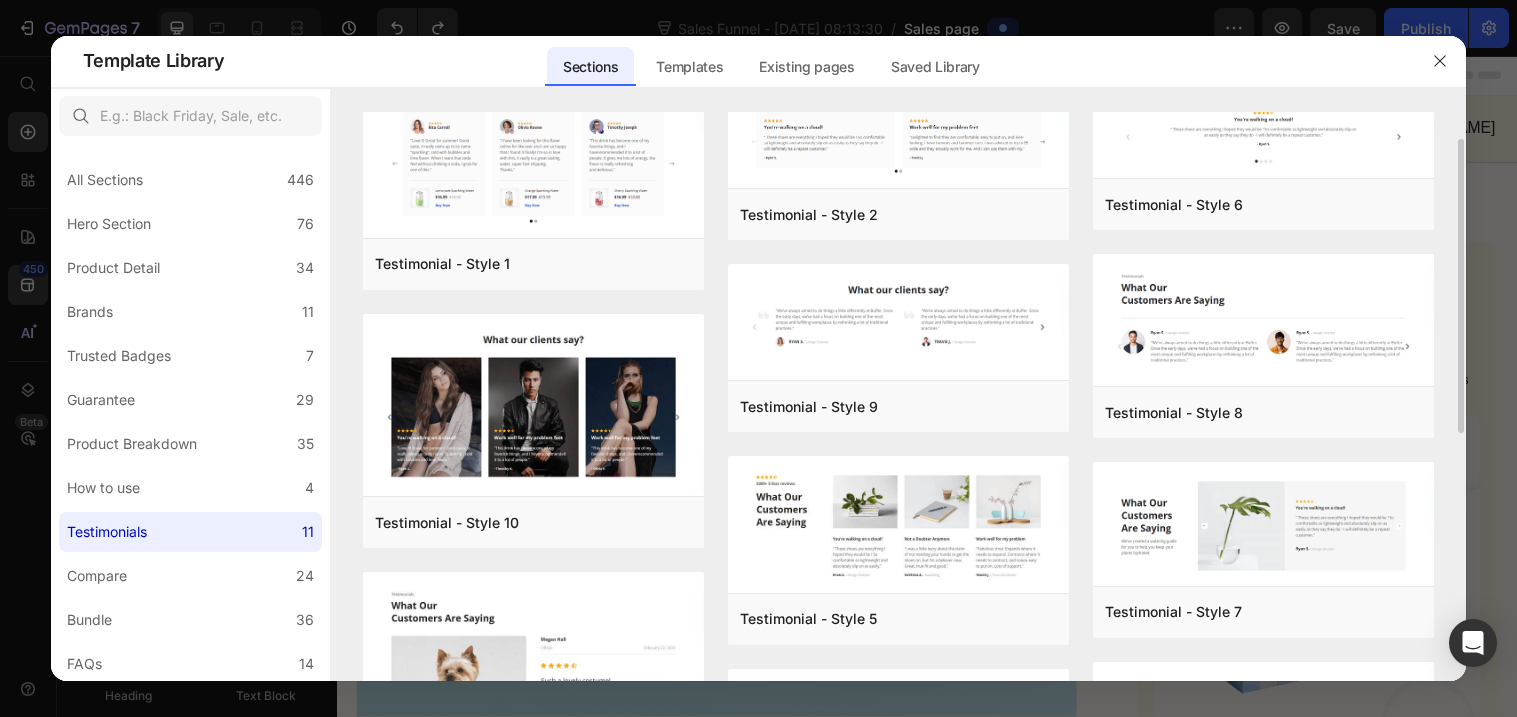 scroll, scrollTop: 0, scrollLeft: 0, axis: both 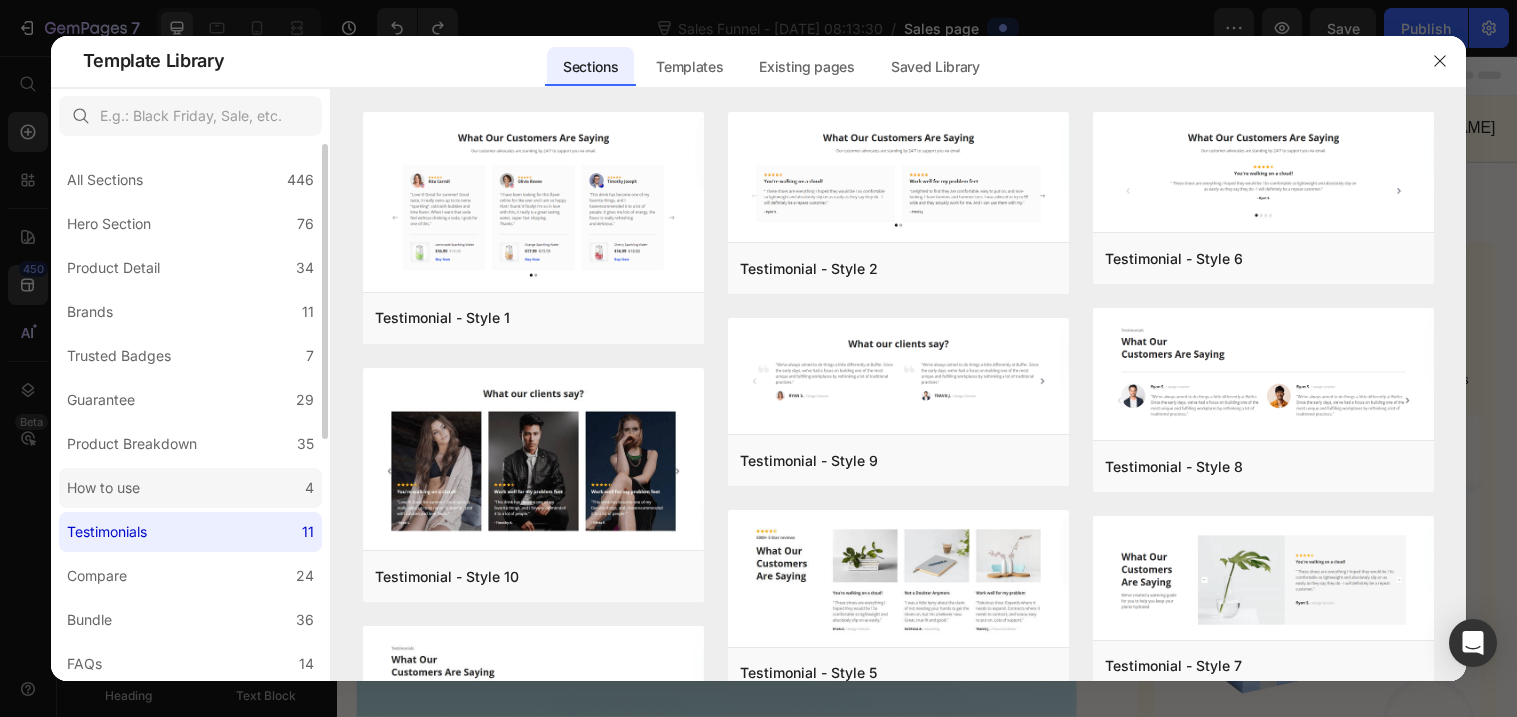 click on "How to use 4" 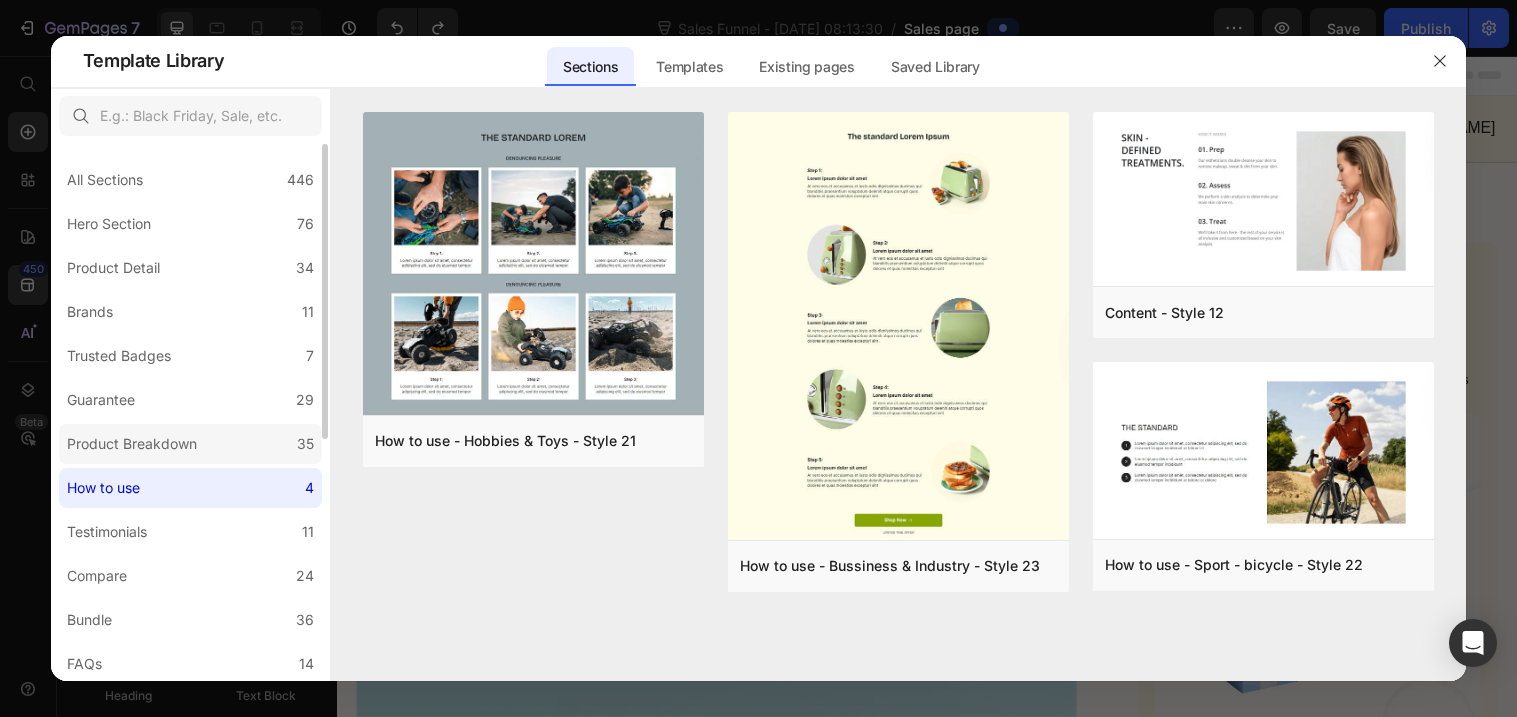 click on "Product Breakdown" at bounding box center [132, 444] 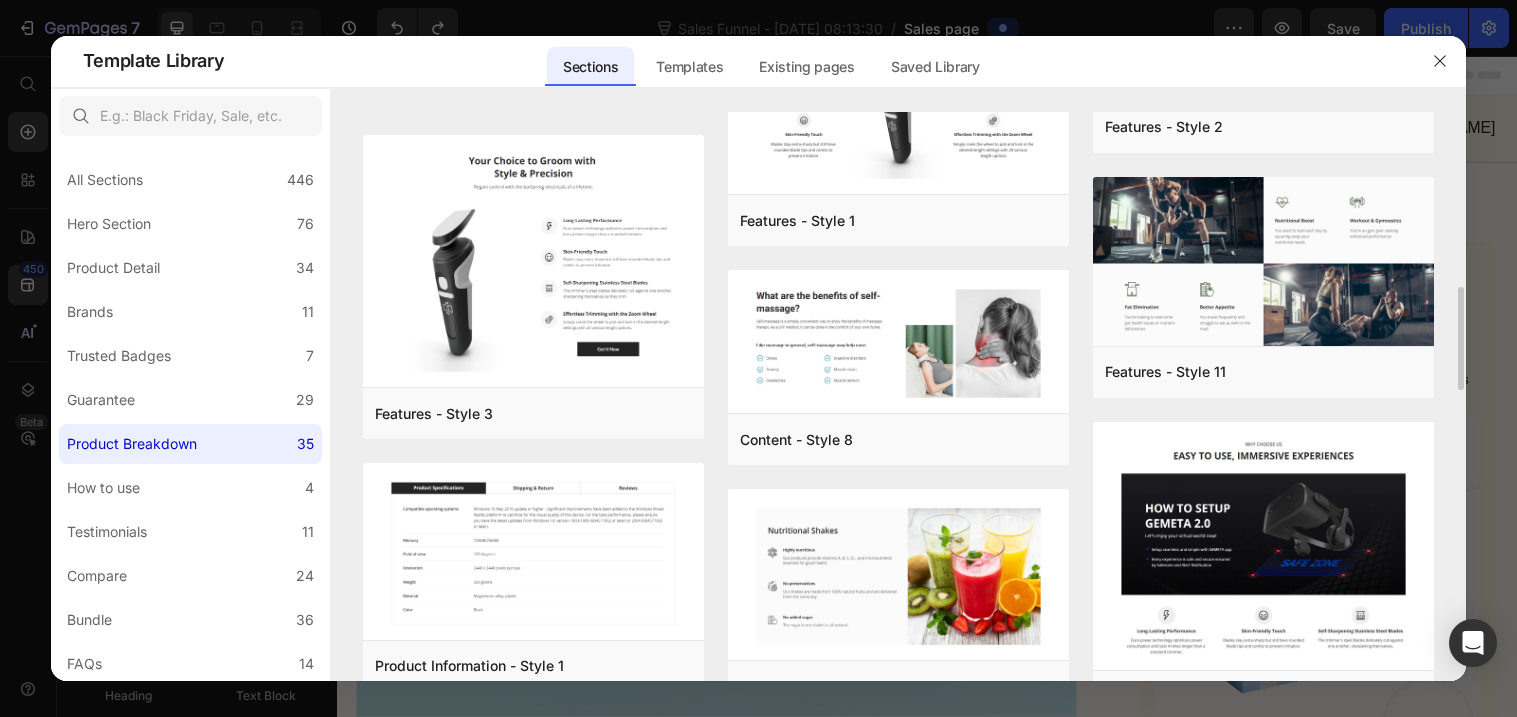 scroll, scrollTop: 802, scrollLeft: 0, axis: vertical 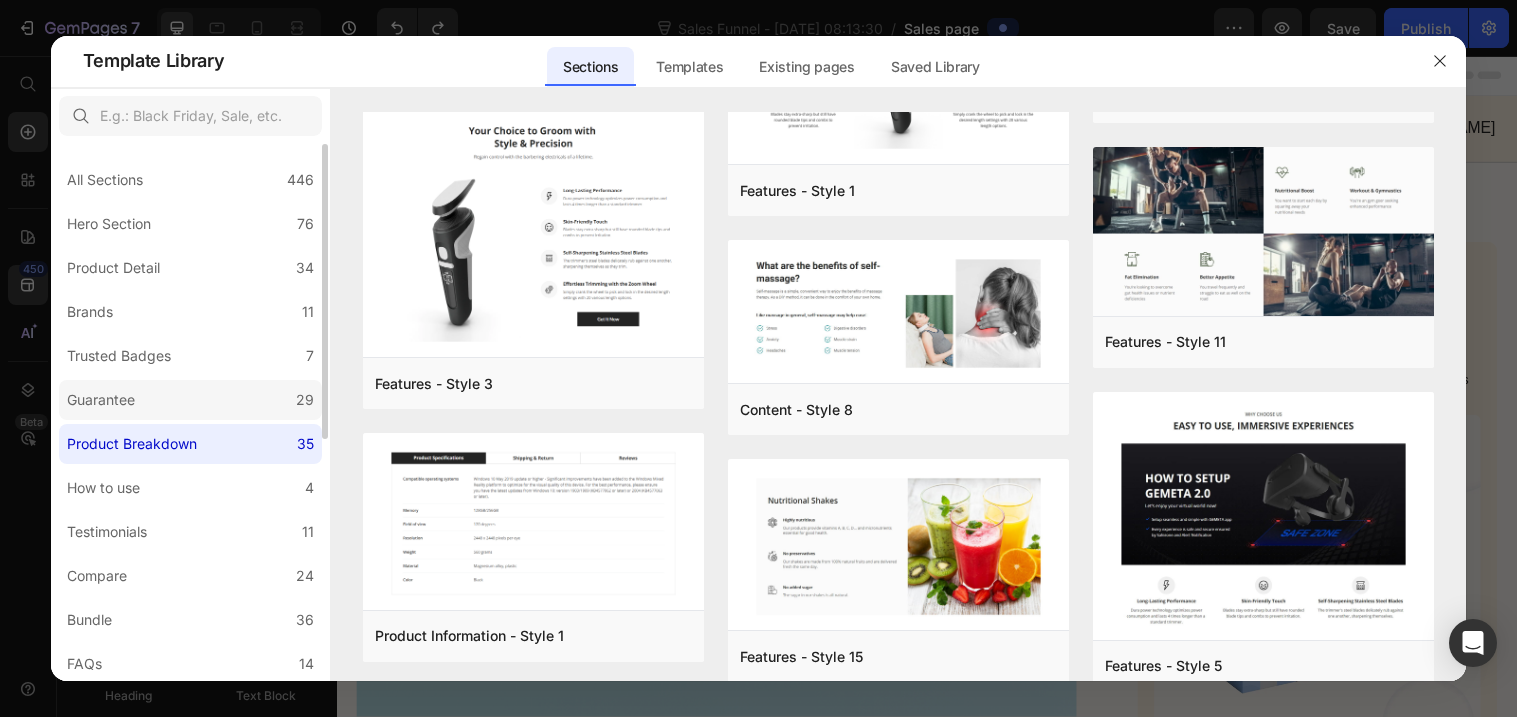 click on "Guarantee 29" 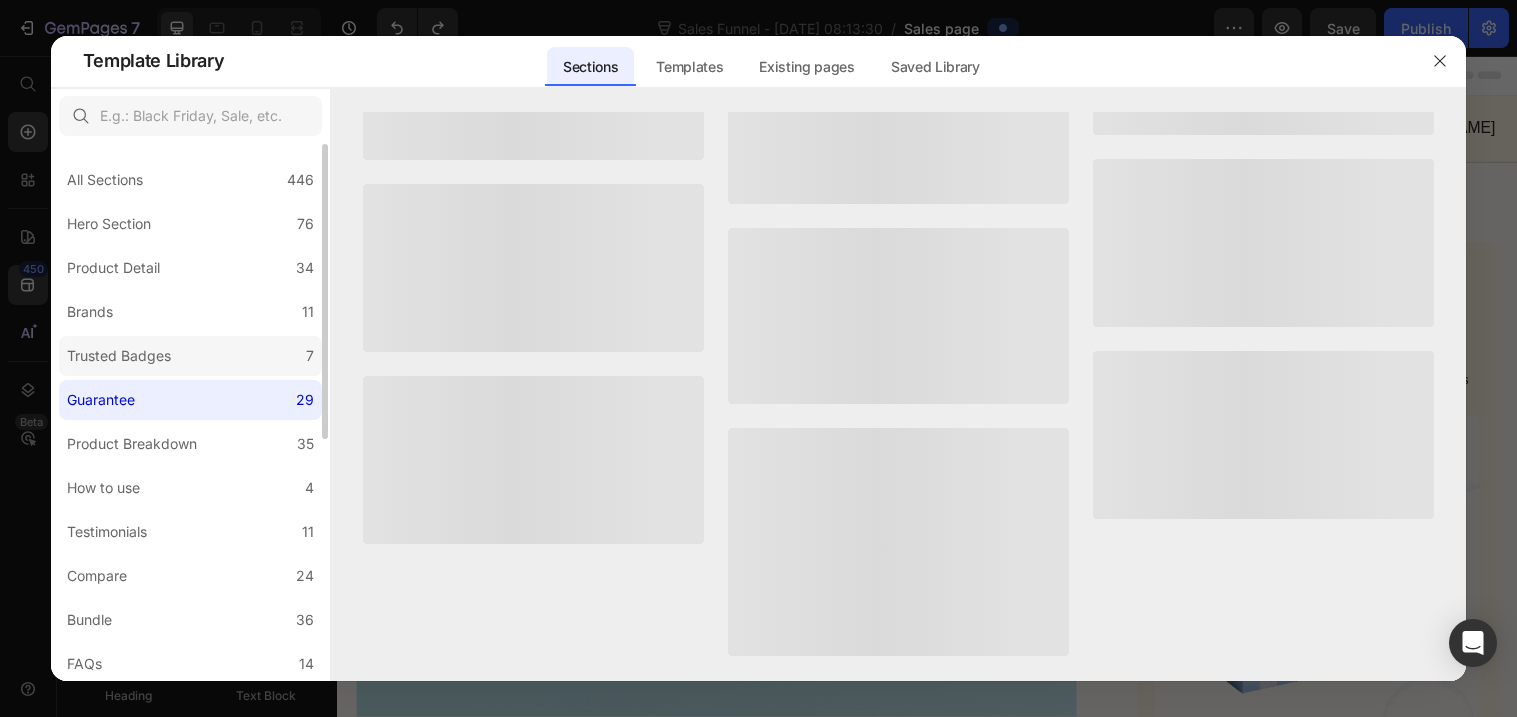 scroll, scrollTop: 0, scrollLeft: 0, axis: both 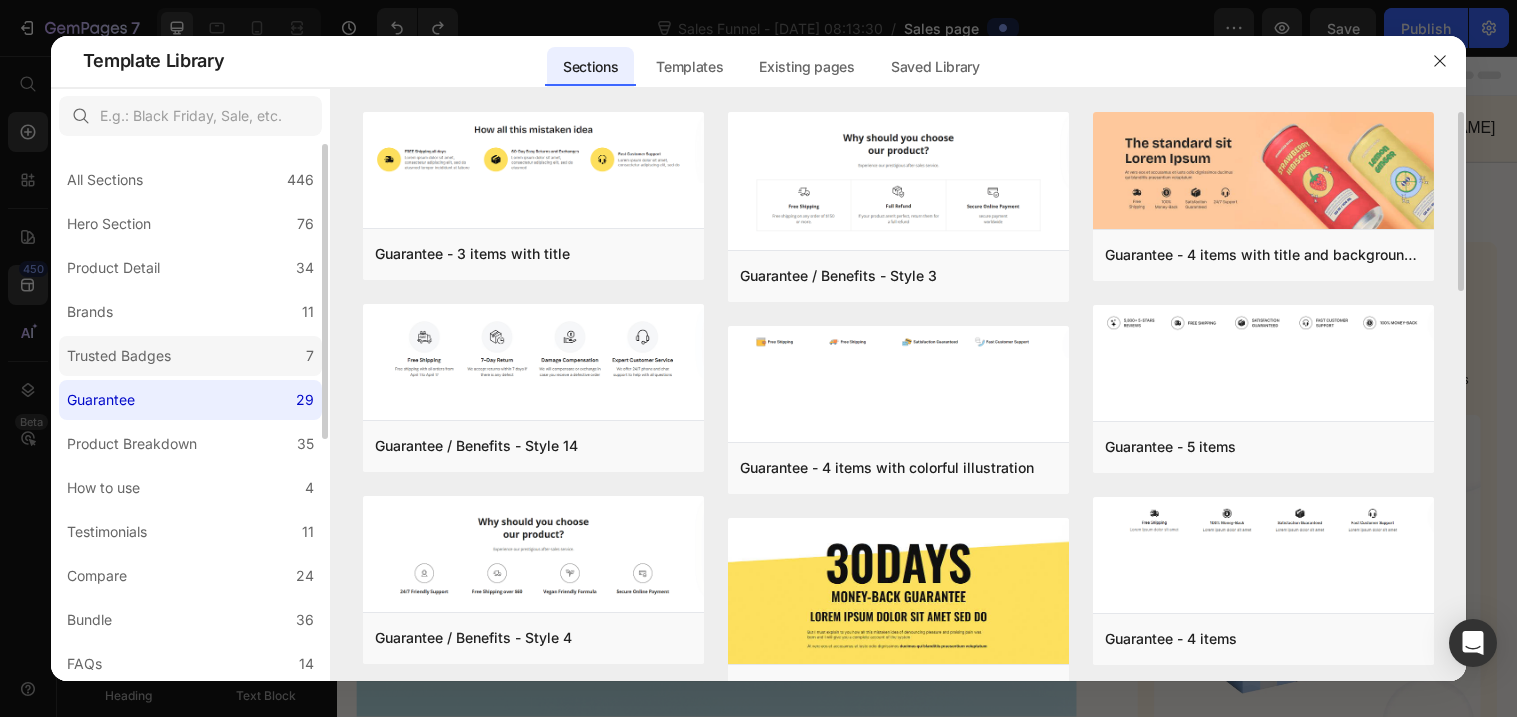 click on "Trusted Badges 7" 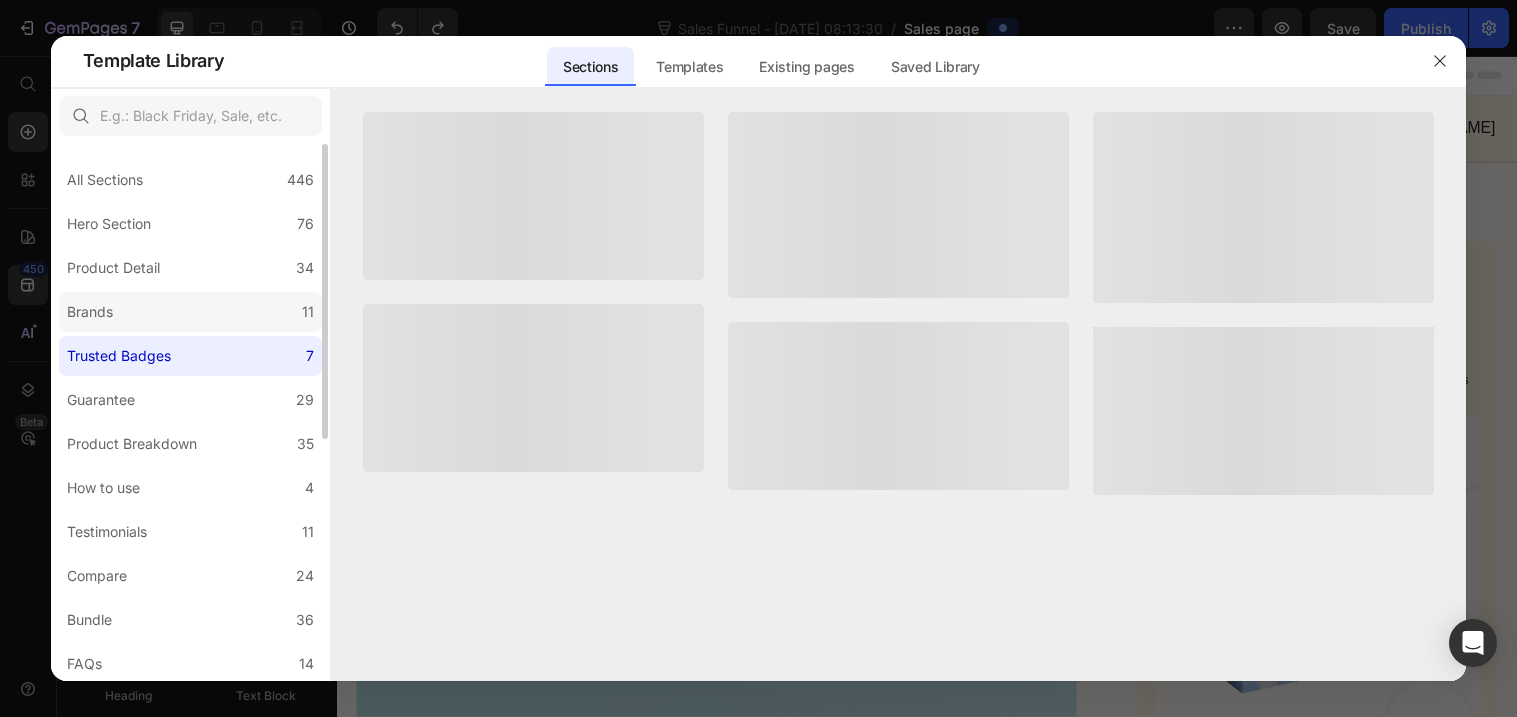 click on "Brands 11" 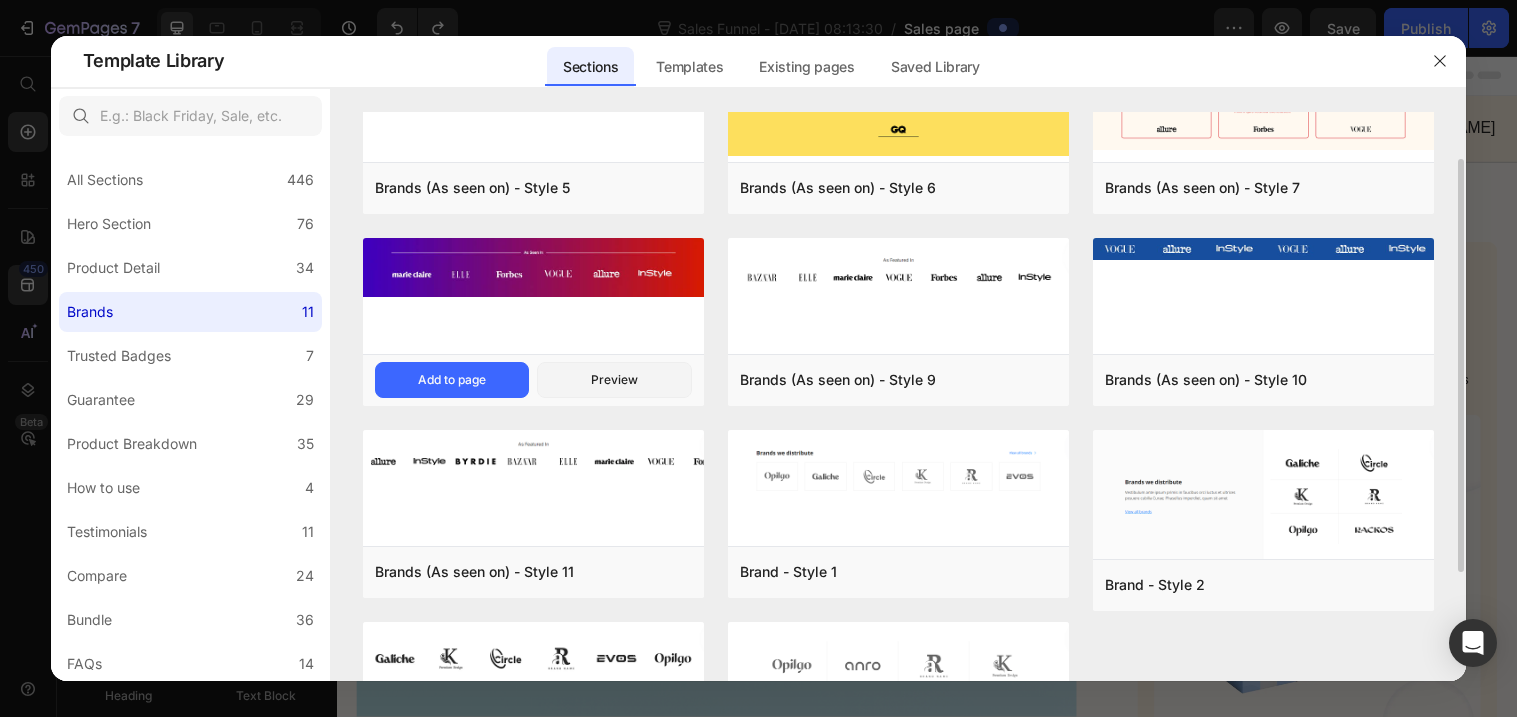 scroll, scrollTop: 0, scrollLeft: 0, axis: both 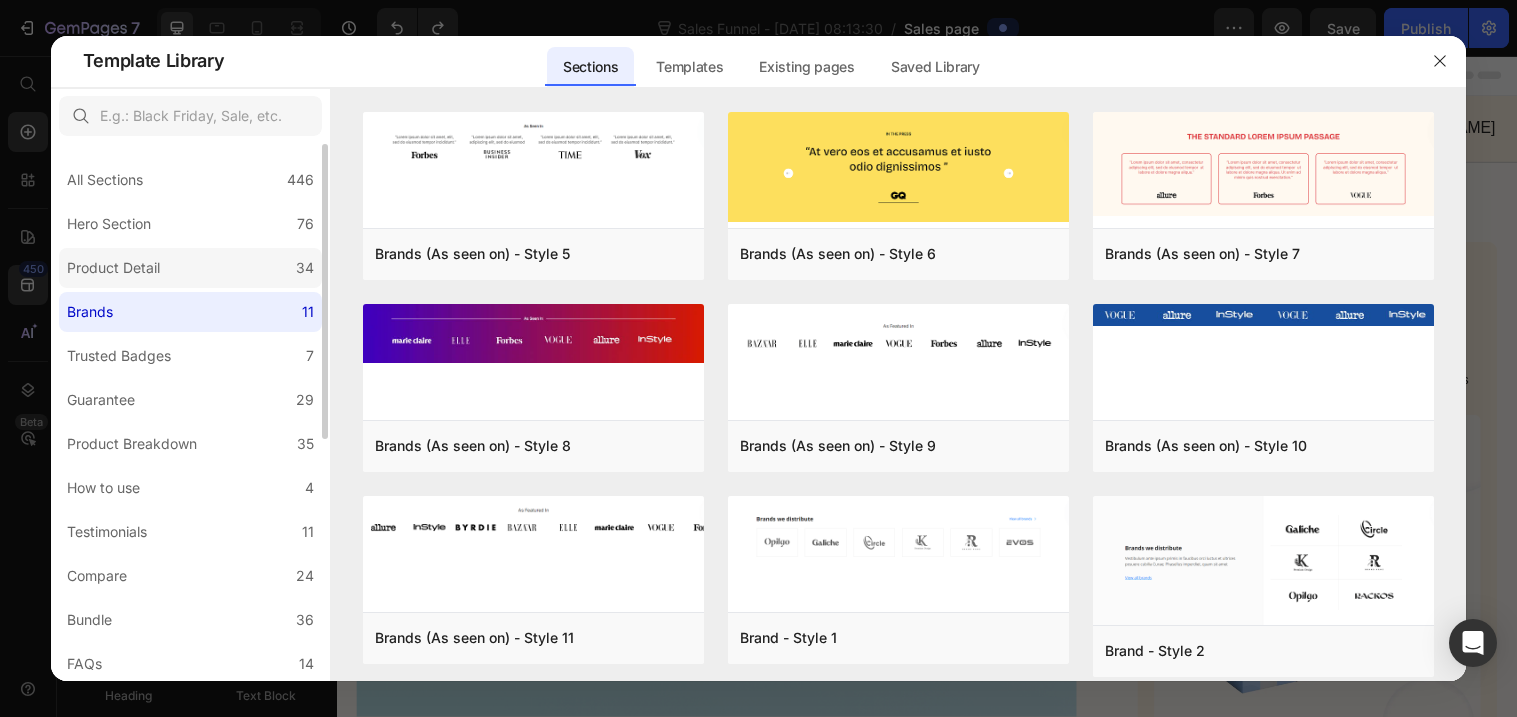 click on "Product Detail" at bounding box center (113, 268) 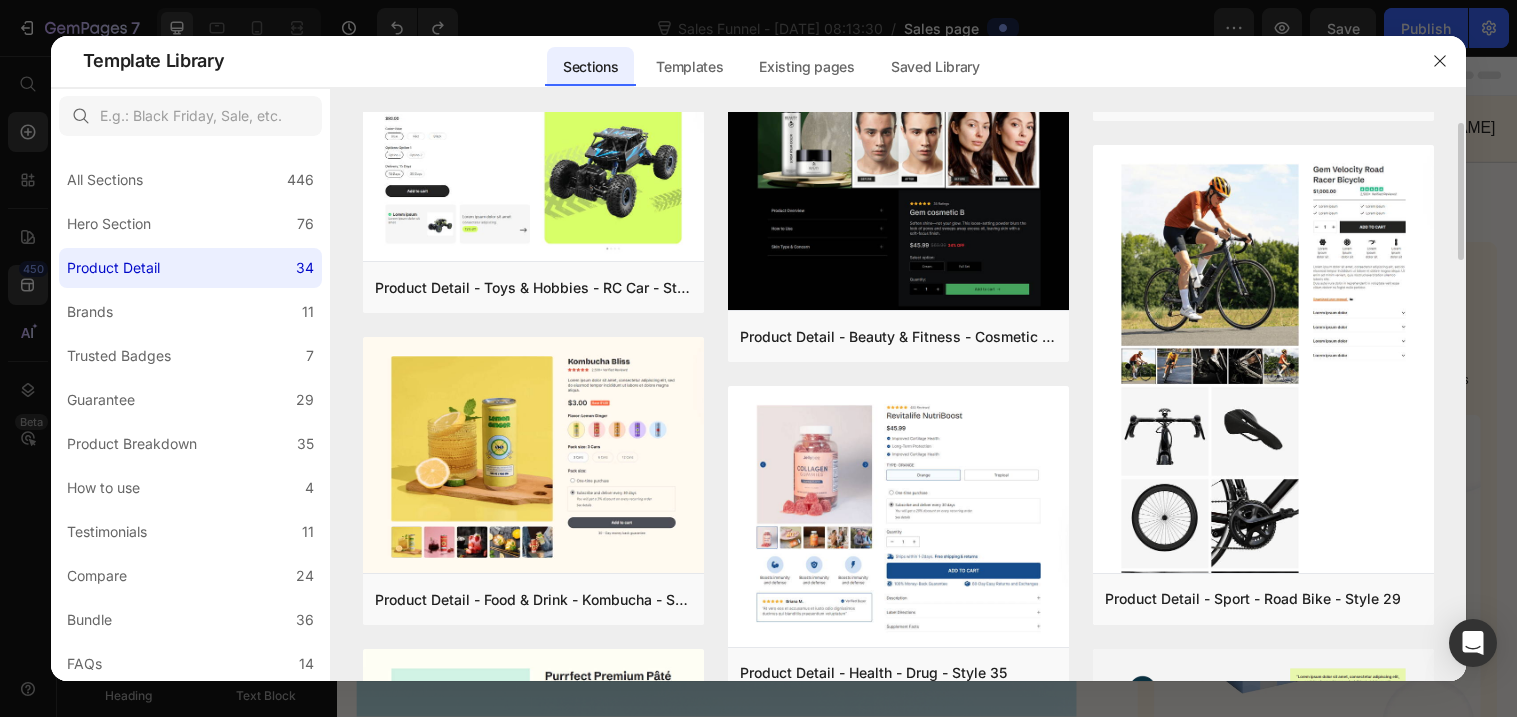 scroll, scrollTop: 239, scrollLeft: 0, axis: vertical 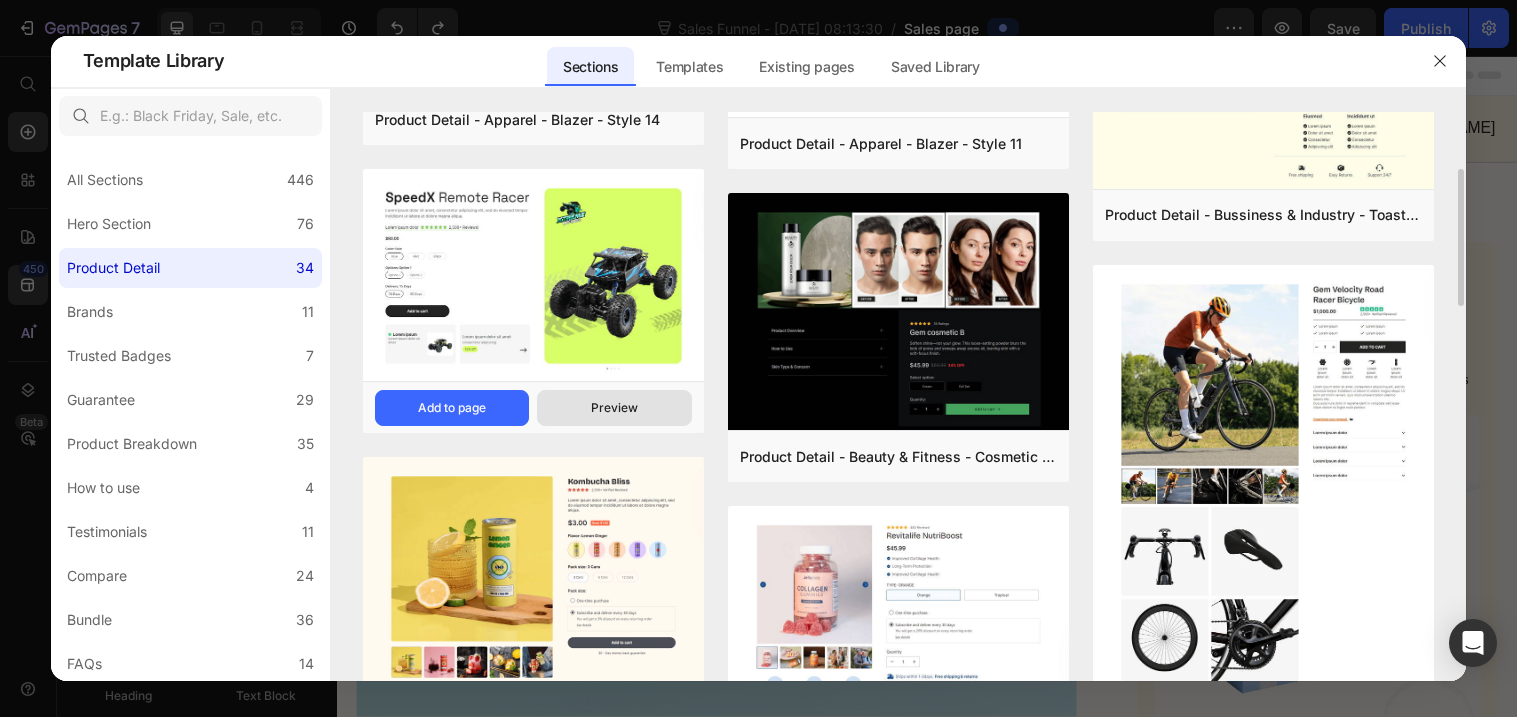 click on "Preview" at bounding box center [614, 408] 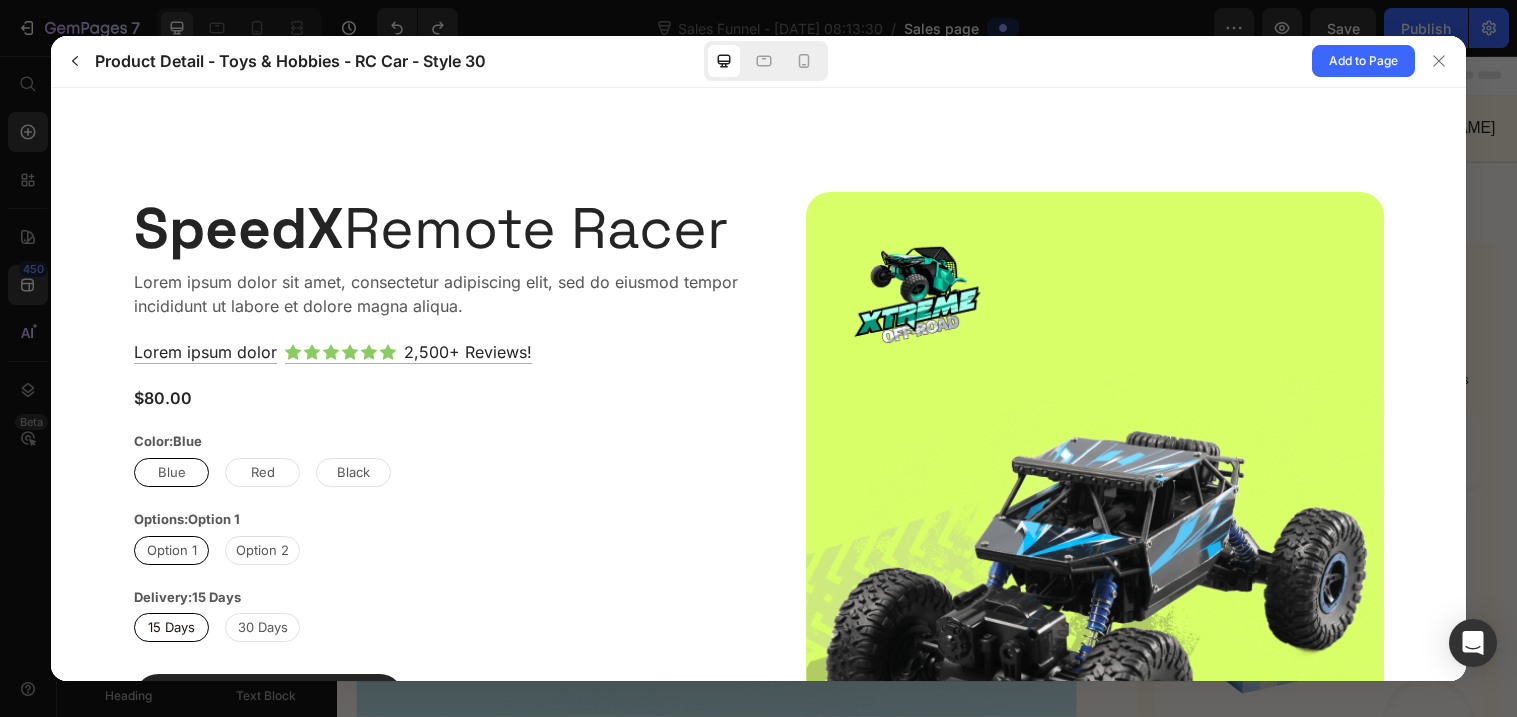 scroll, scrollTop: 0, scrollLeft: 0, axis: both 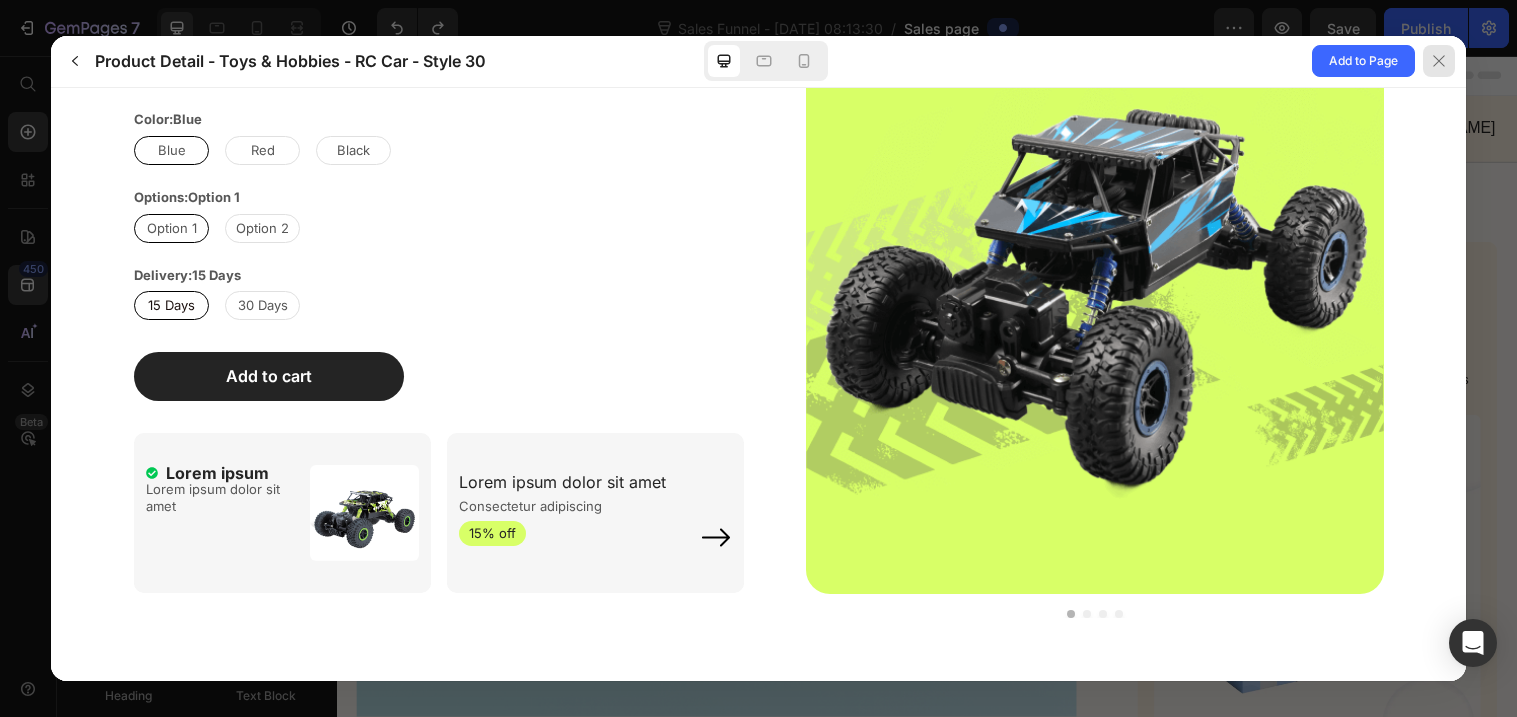 click at bounding box center [1439, 61] 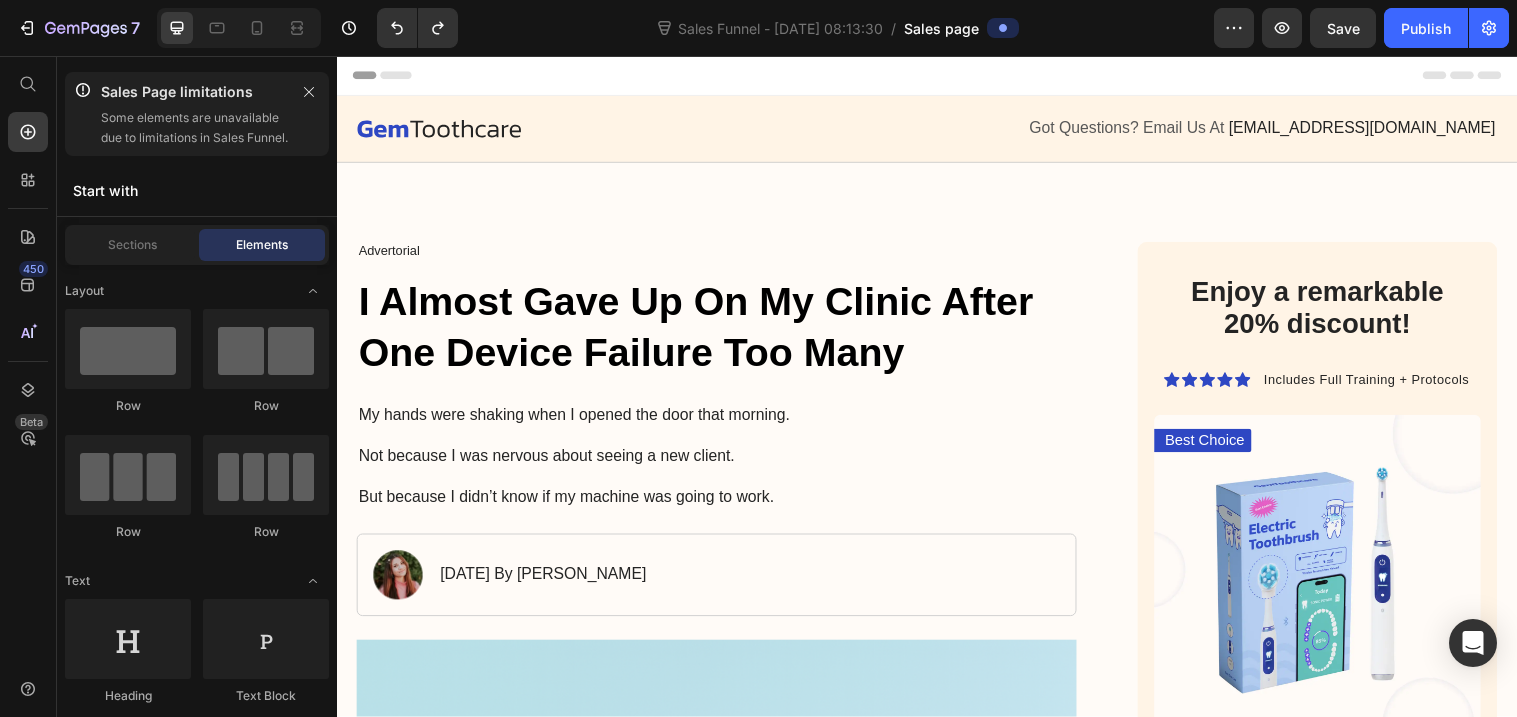 click on "7  Sales Funnel - [DATE] 08:13:30  /  Sales page Preview  Save   Publish" 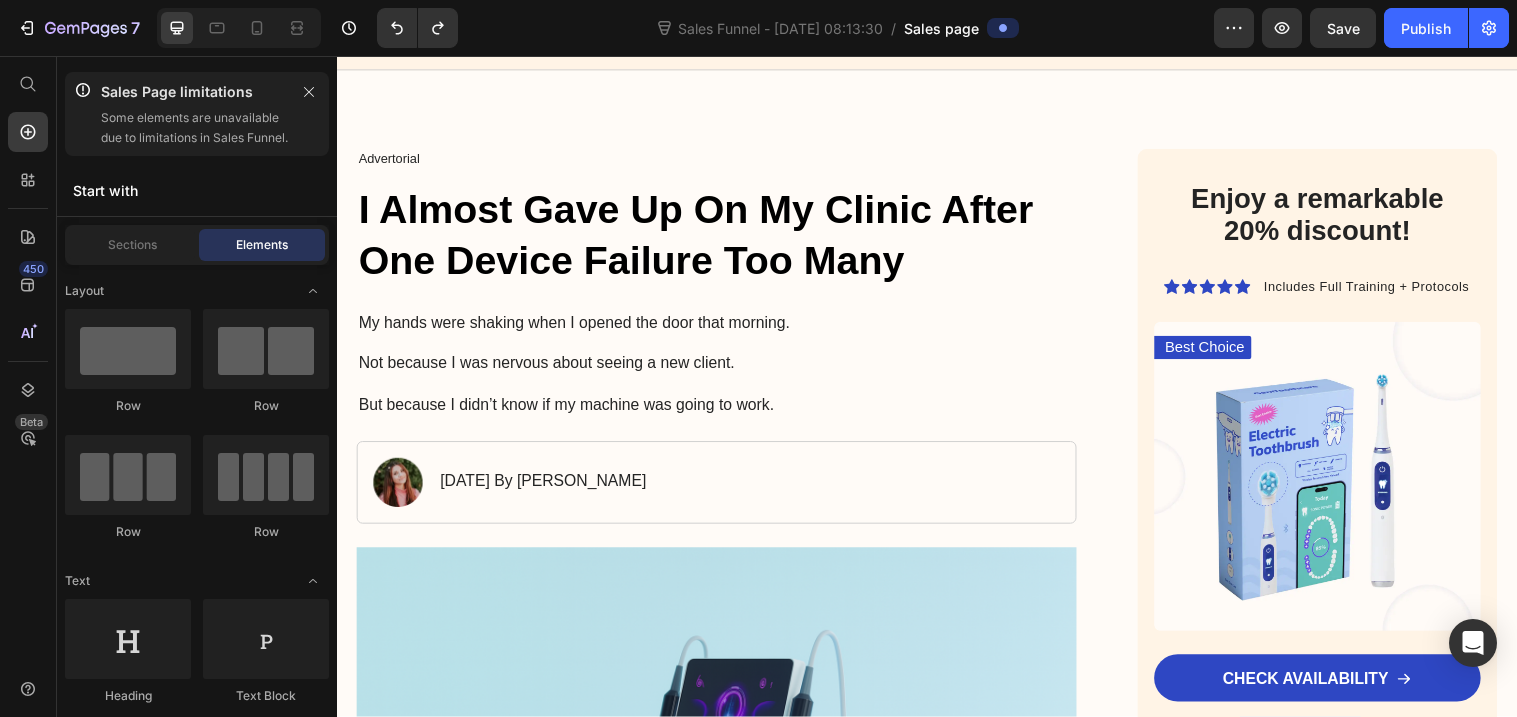scroll, scrollTop: 0, scrollLeft: 0, axis: both 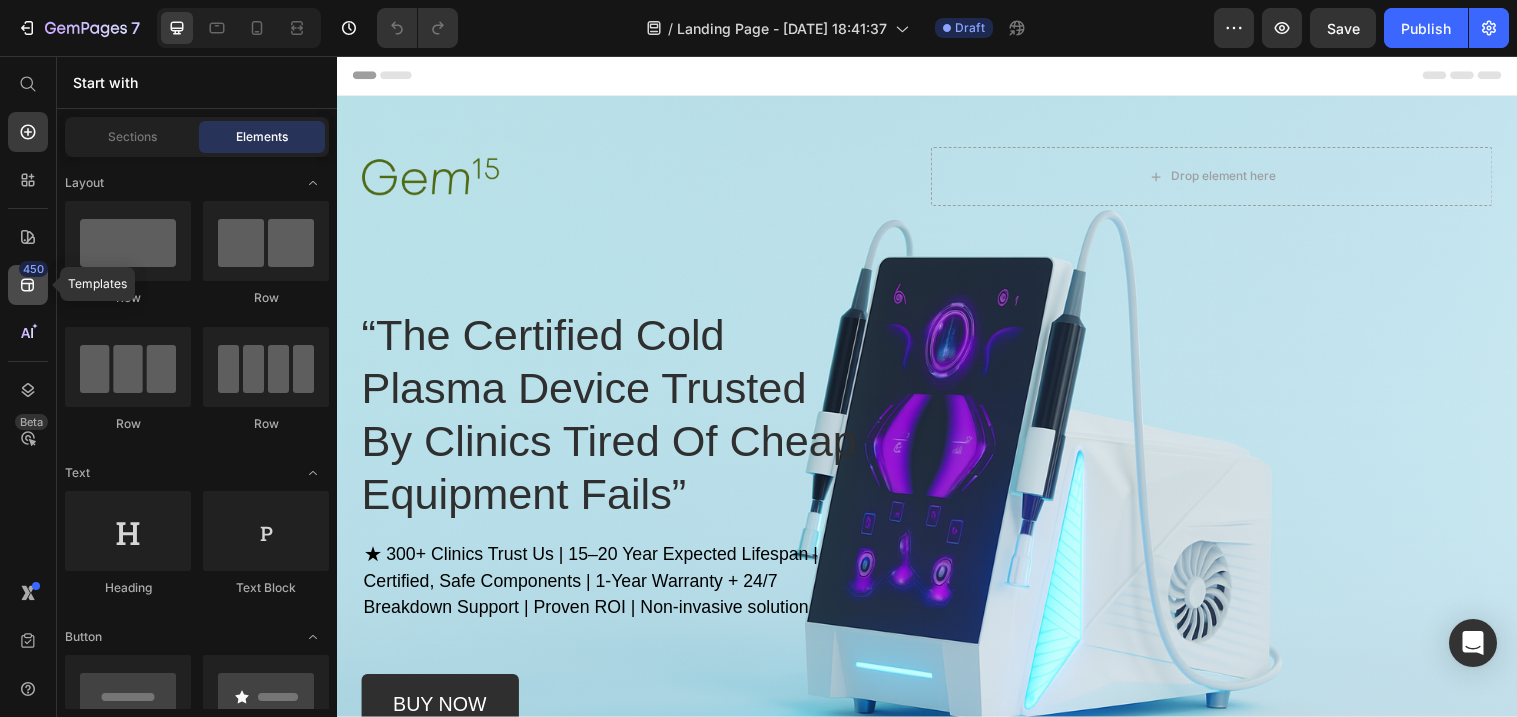 click 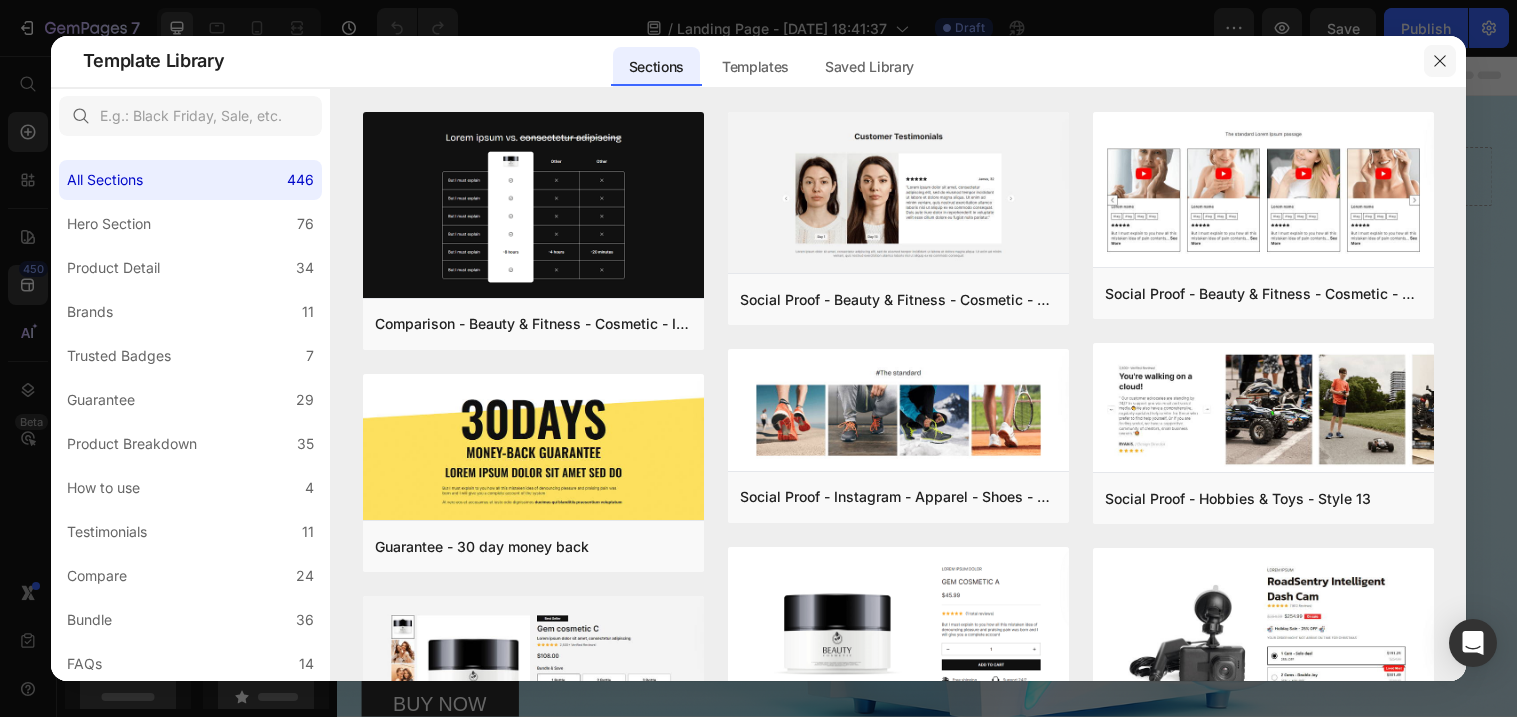 click 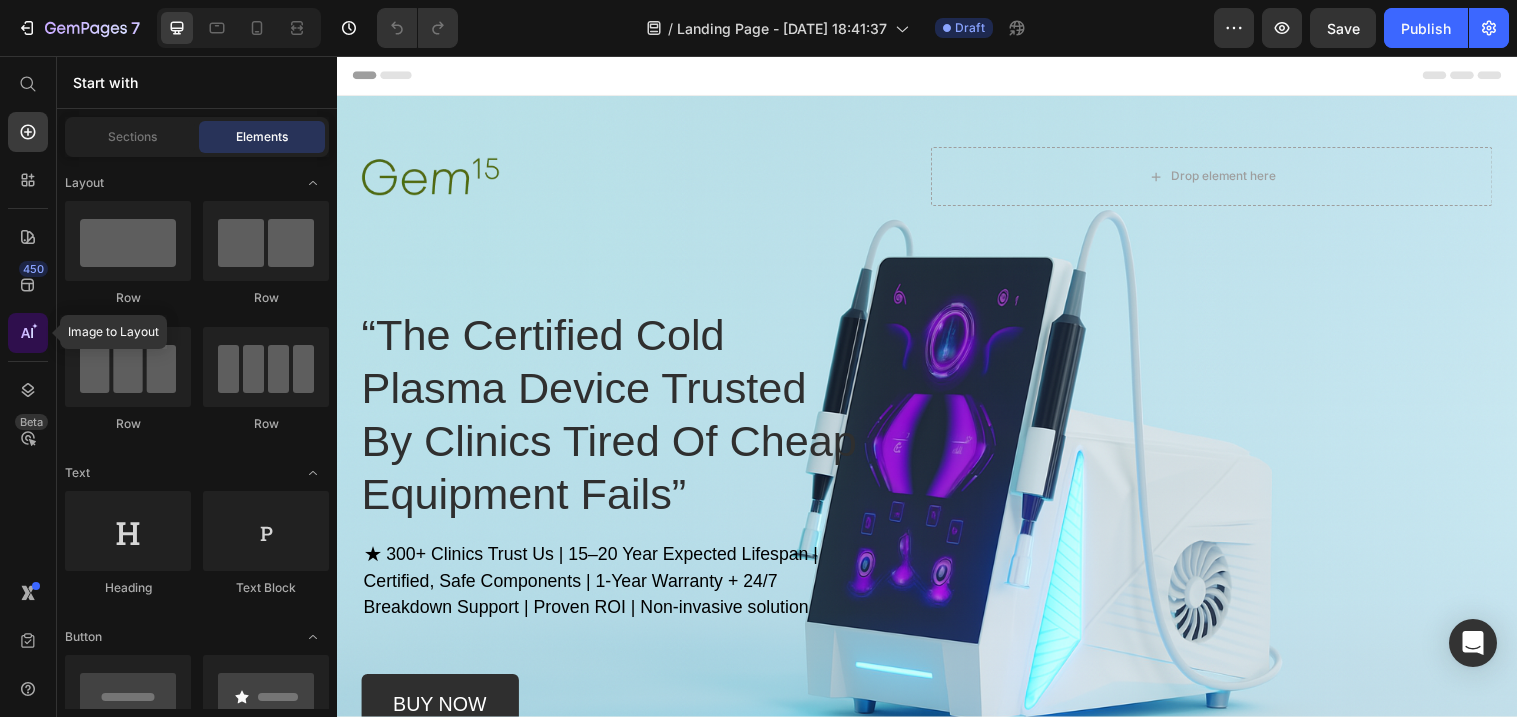 click 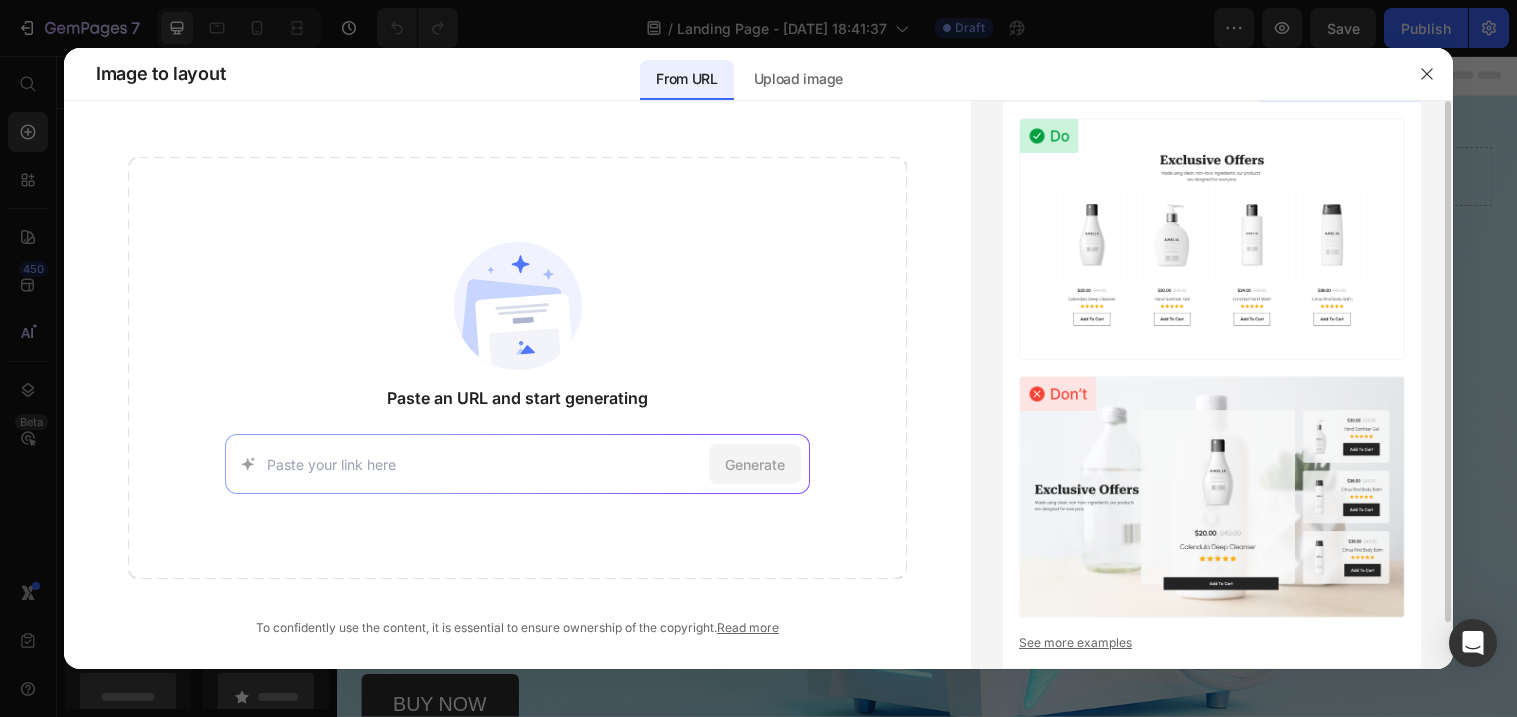 click on "See more examples" at bounding box center [1212, 643] 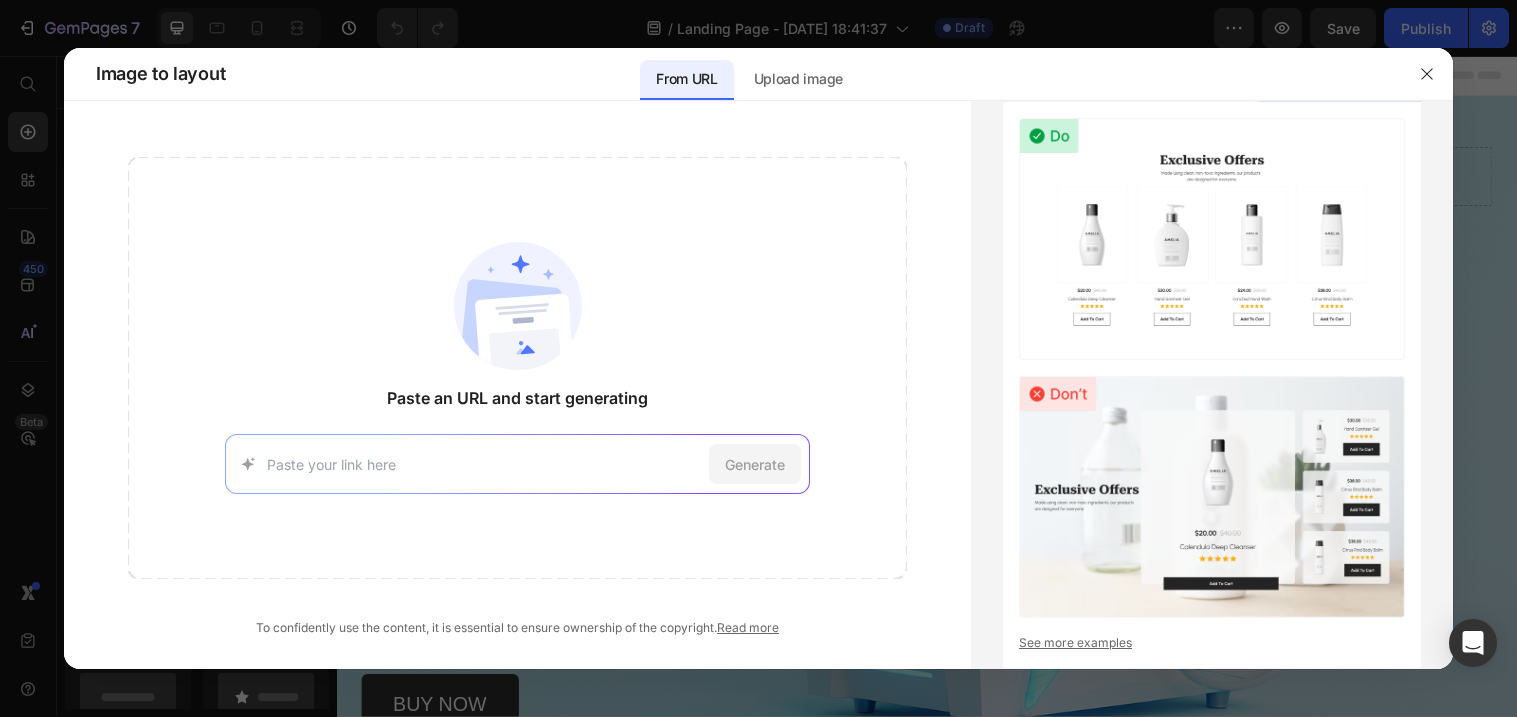 click on "Generate" at bounding box center [517, 464] 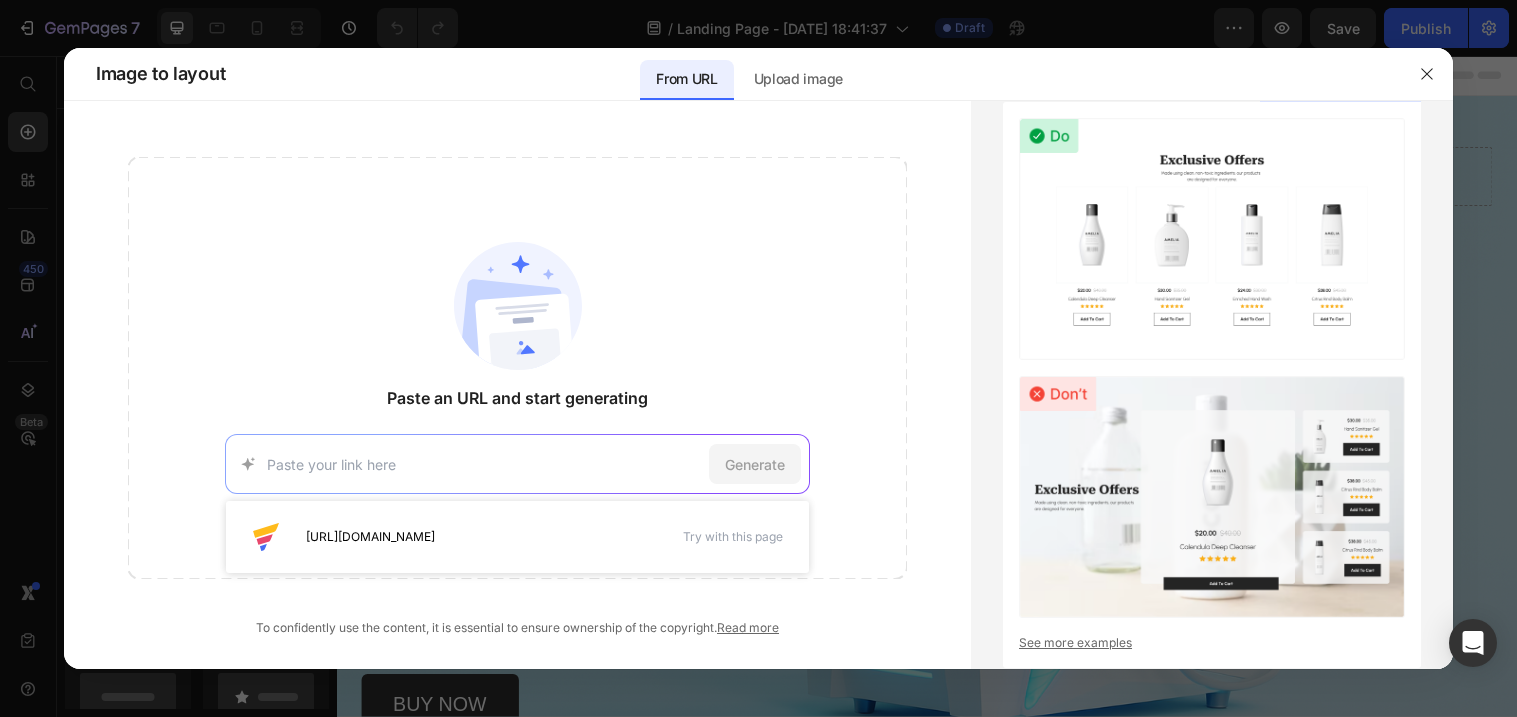 click 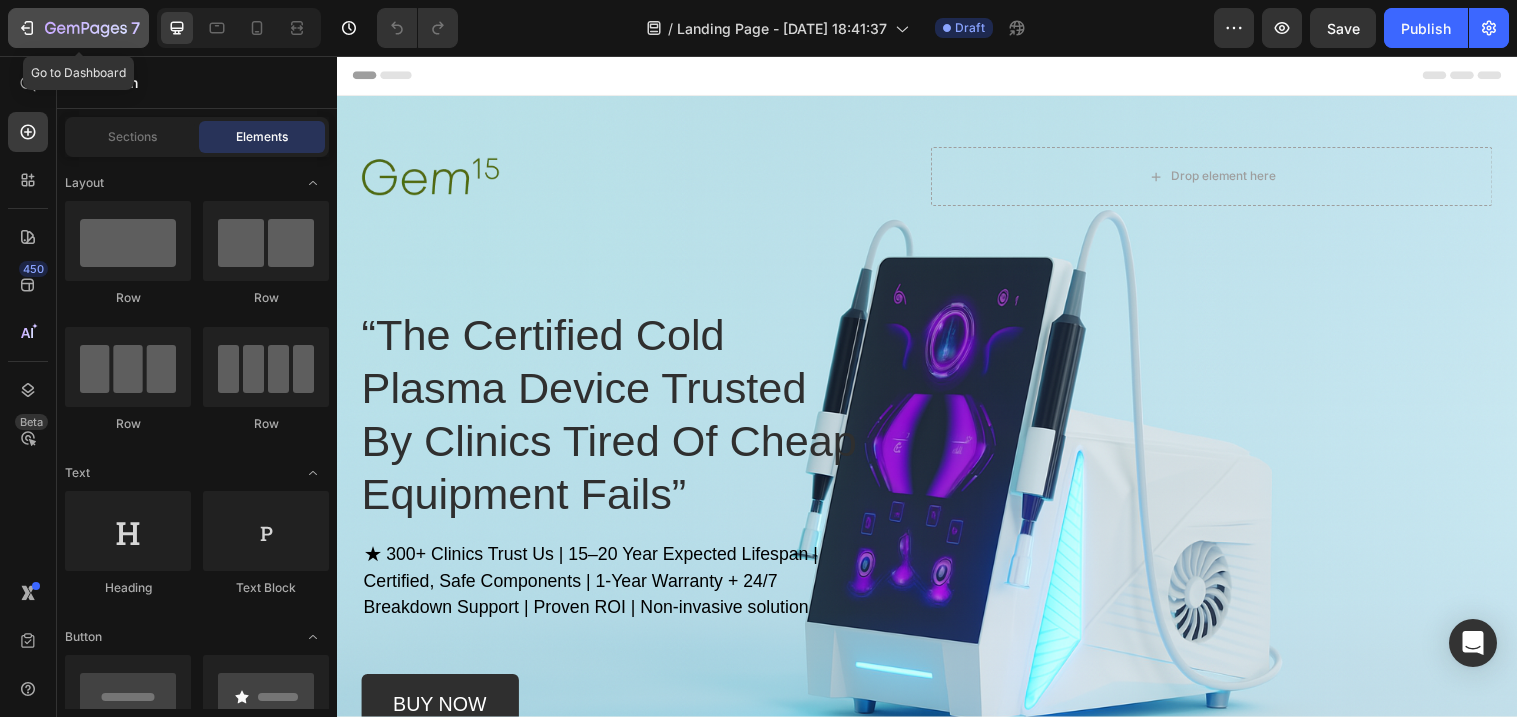 click 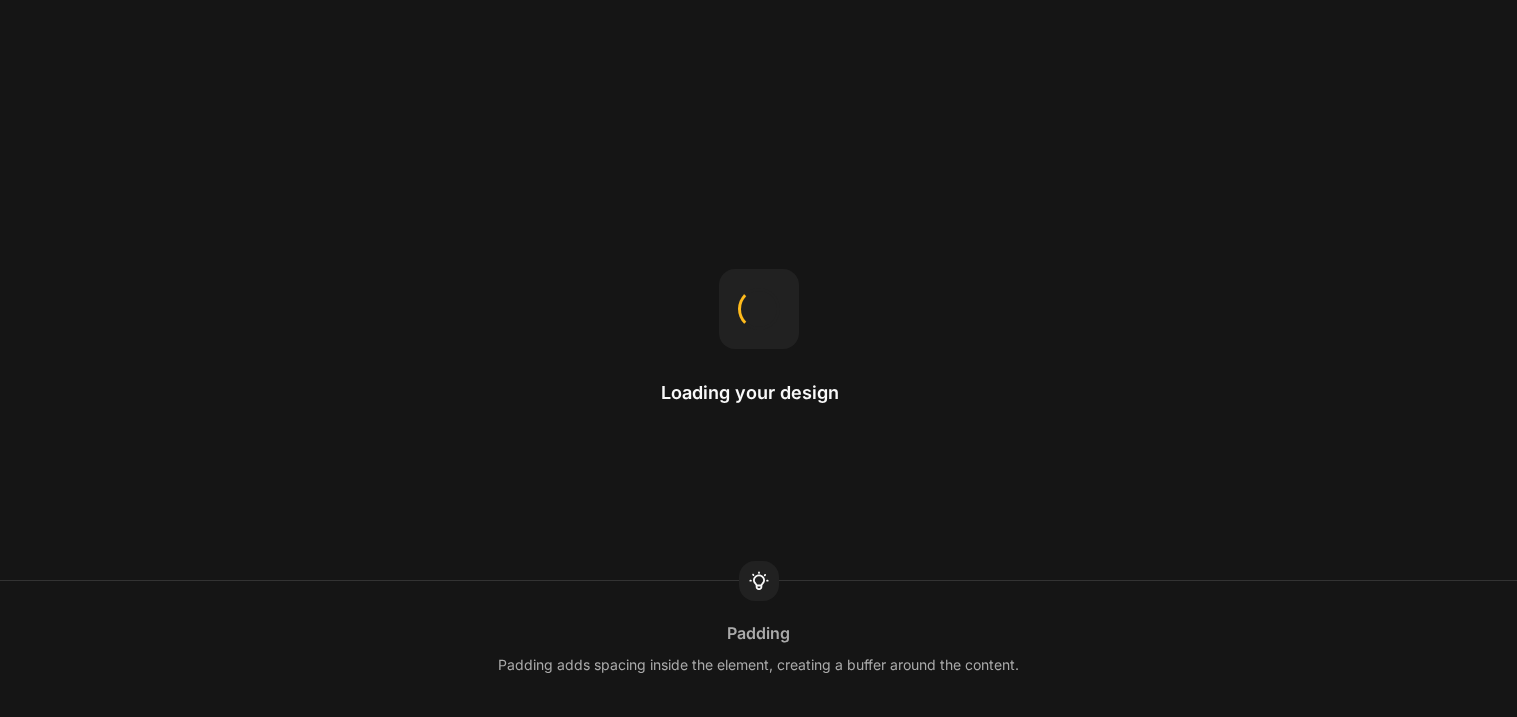 scroll, scrollTop: 0, scrollLeft: 0, axis: both 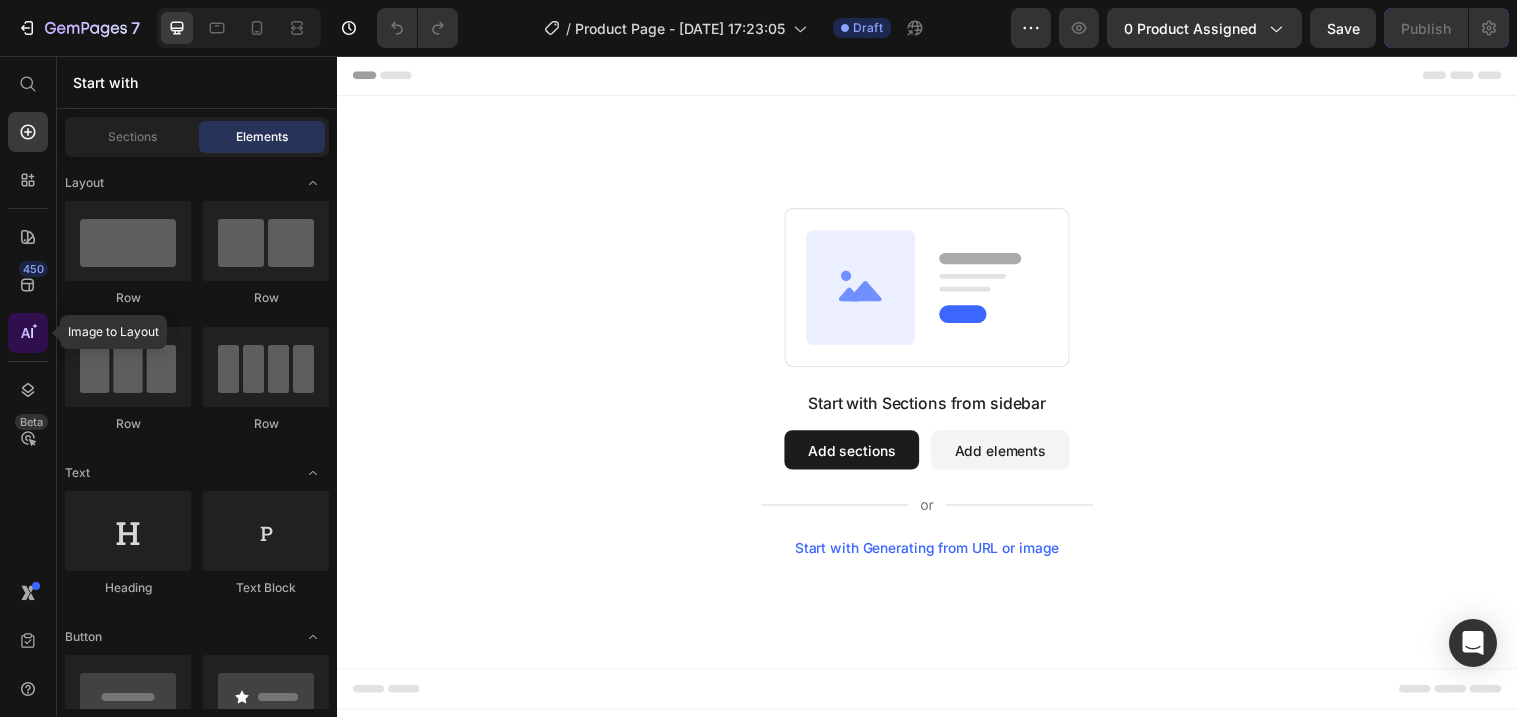 click 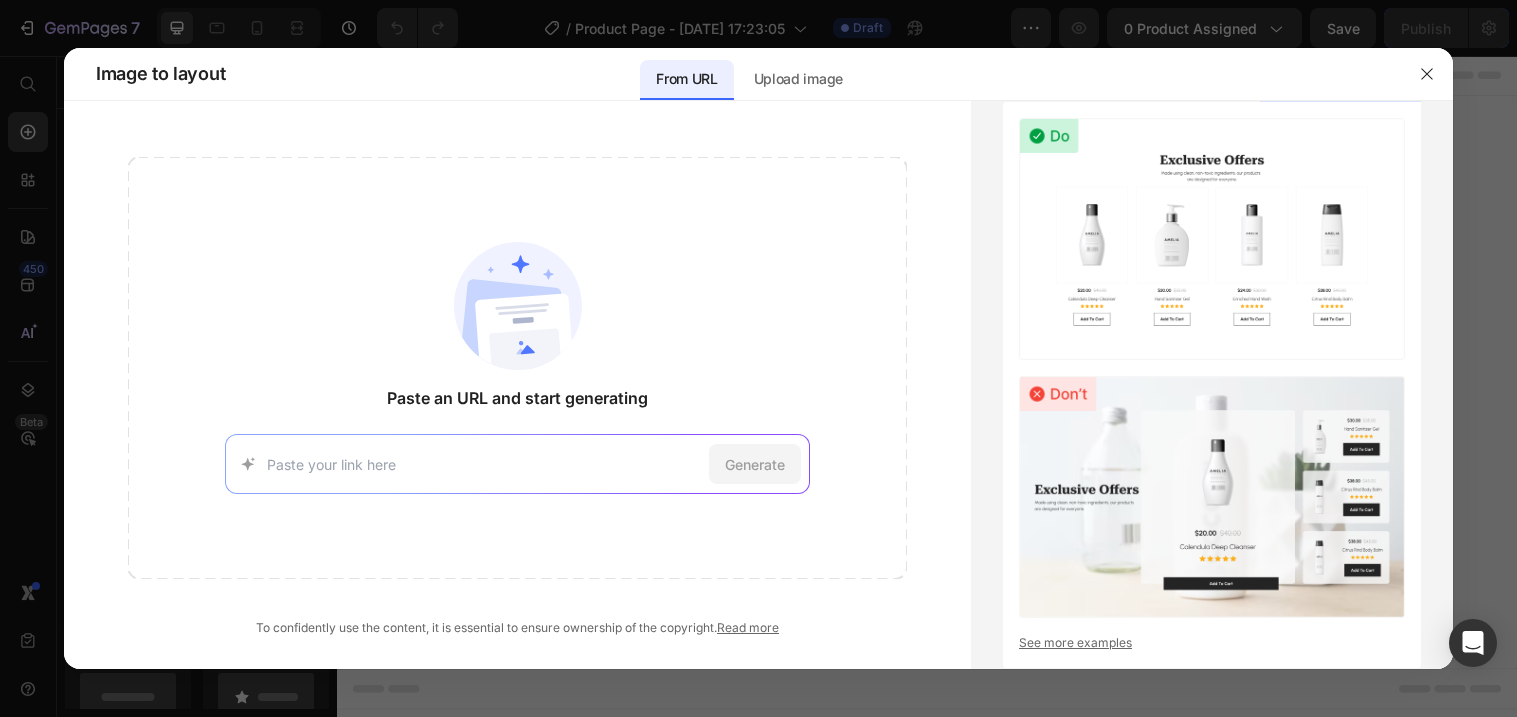 click at bounding box center (483, 464) 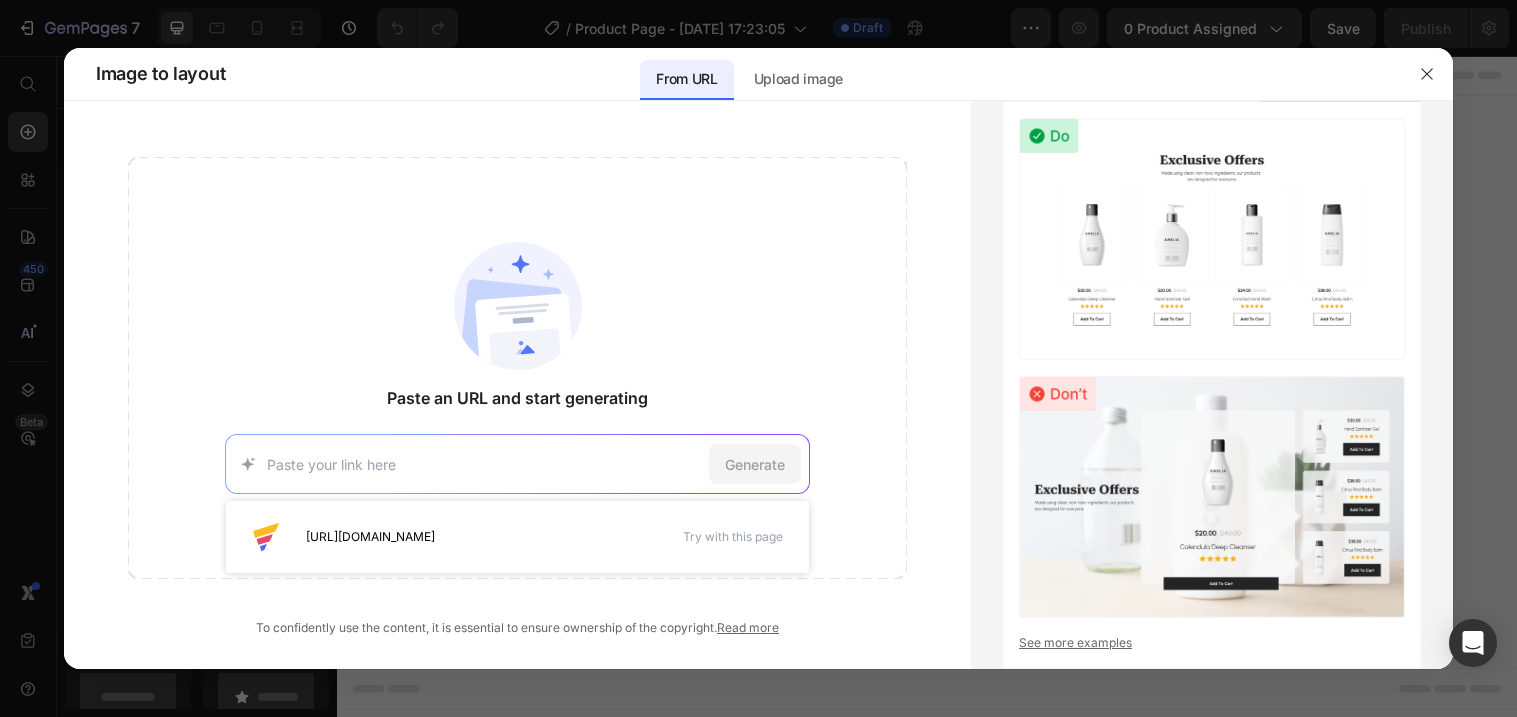 type on "https://theinia.com/products/inia-microcurrent-facial-device" 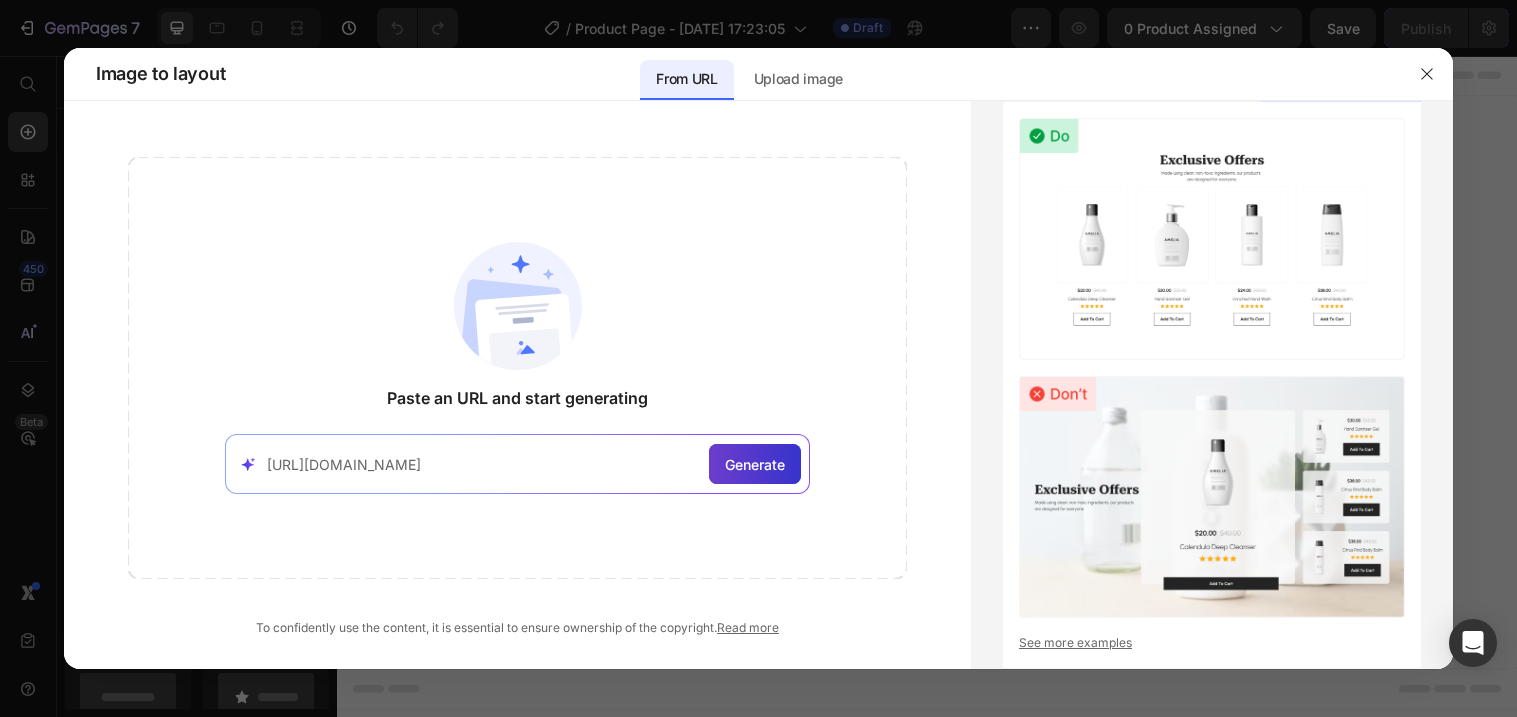 click on "Generate" 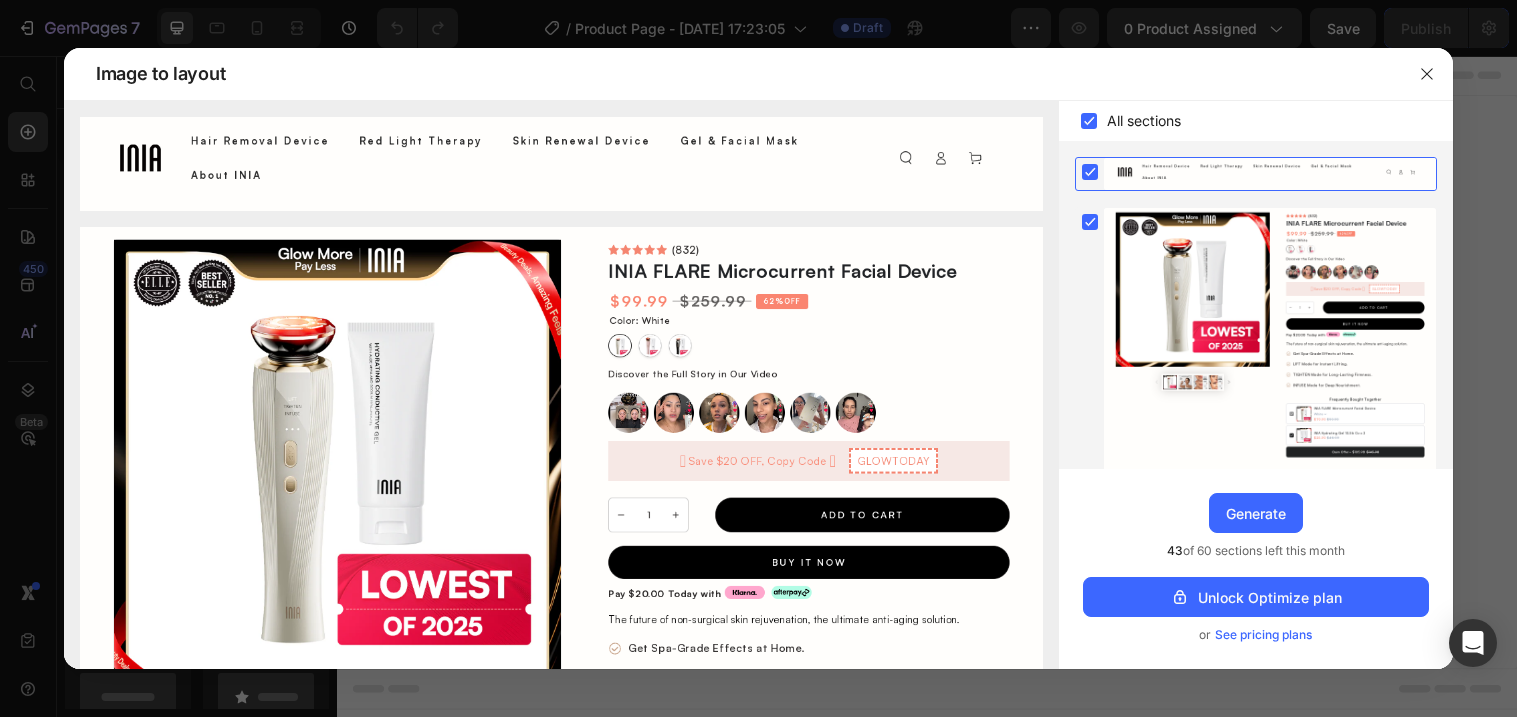 click at bounding box center [561, 614] 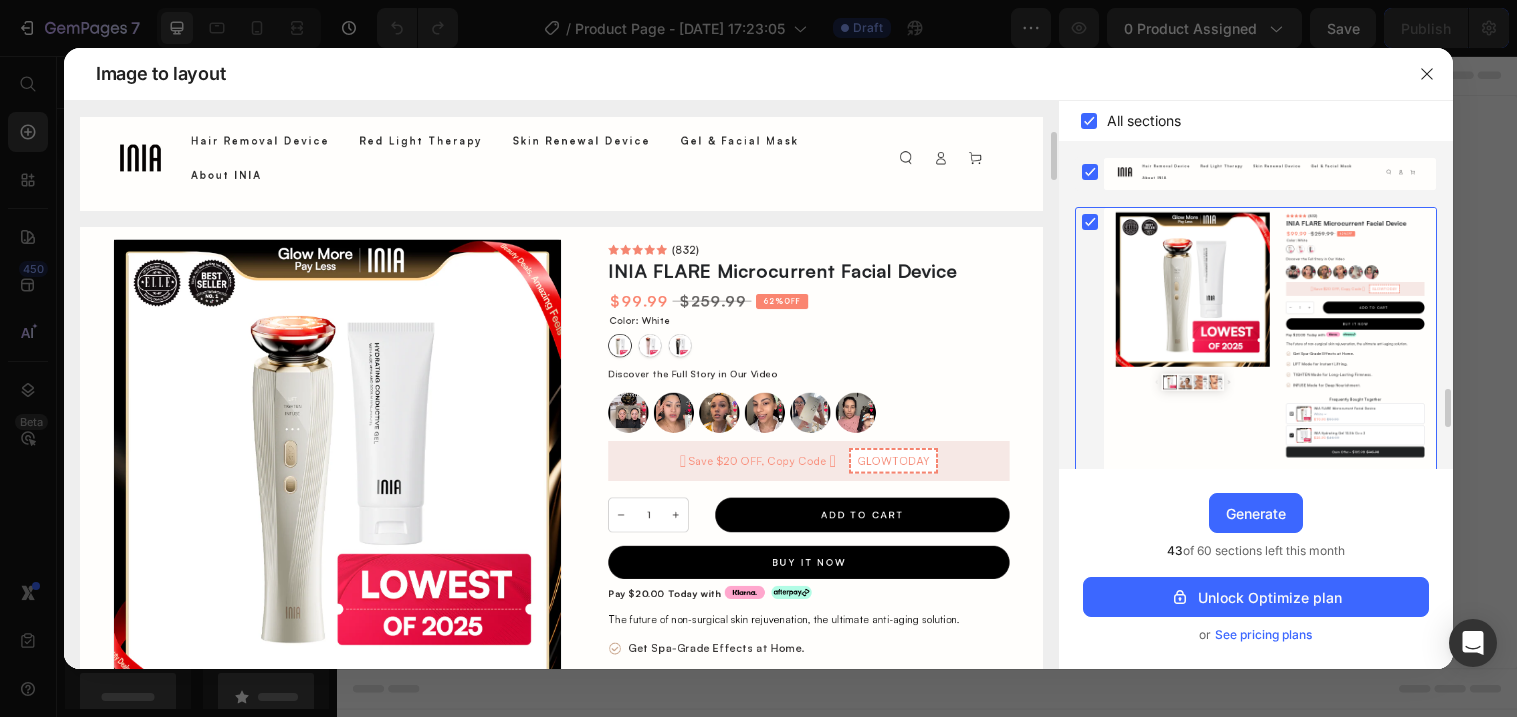scroll, scrollTop: 29, scrollLeft: 0, axis: vertical 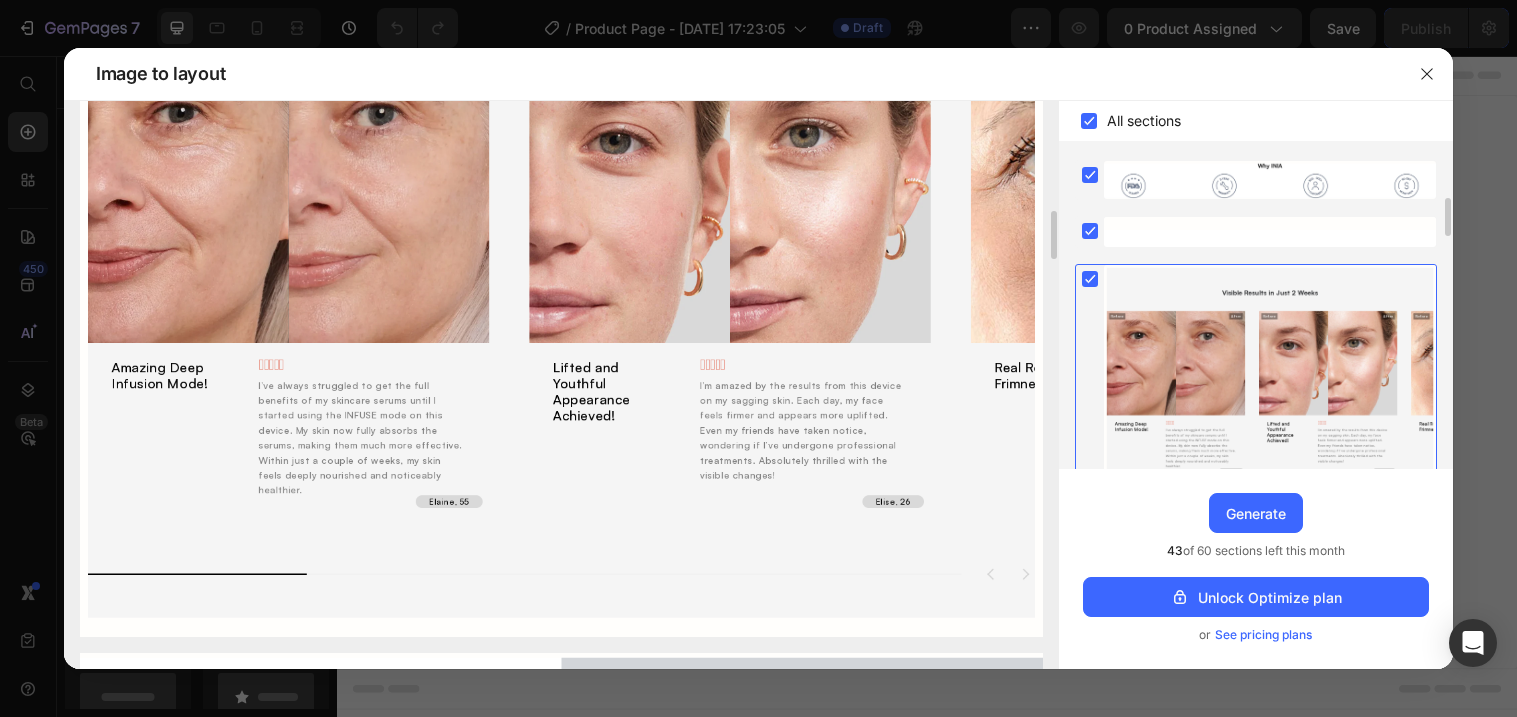 drag, startPoint x: 300, startPoint y: 569, endPoint x: 400, endPoint y: 570, distance: 100.005 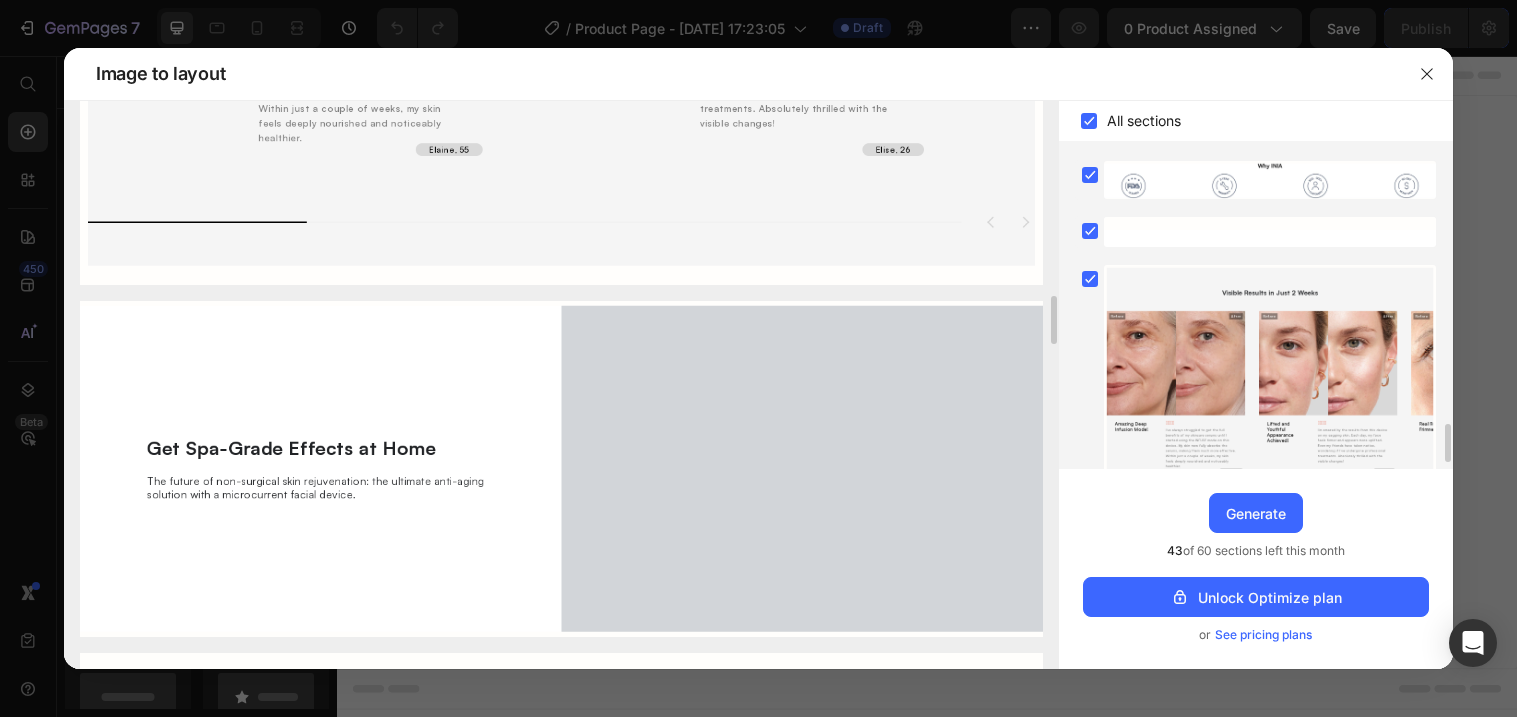 scroll, scrollTop: 1692, scrollLeft: 0, axis: vertical 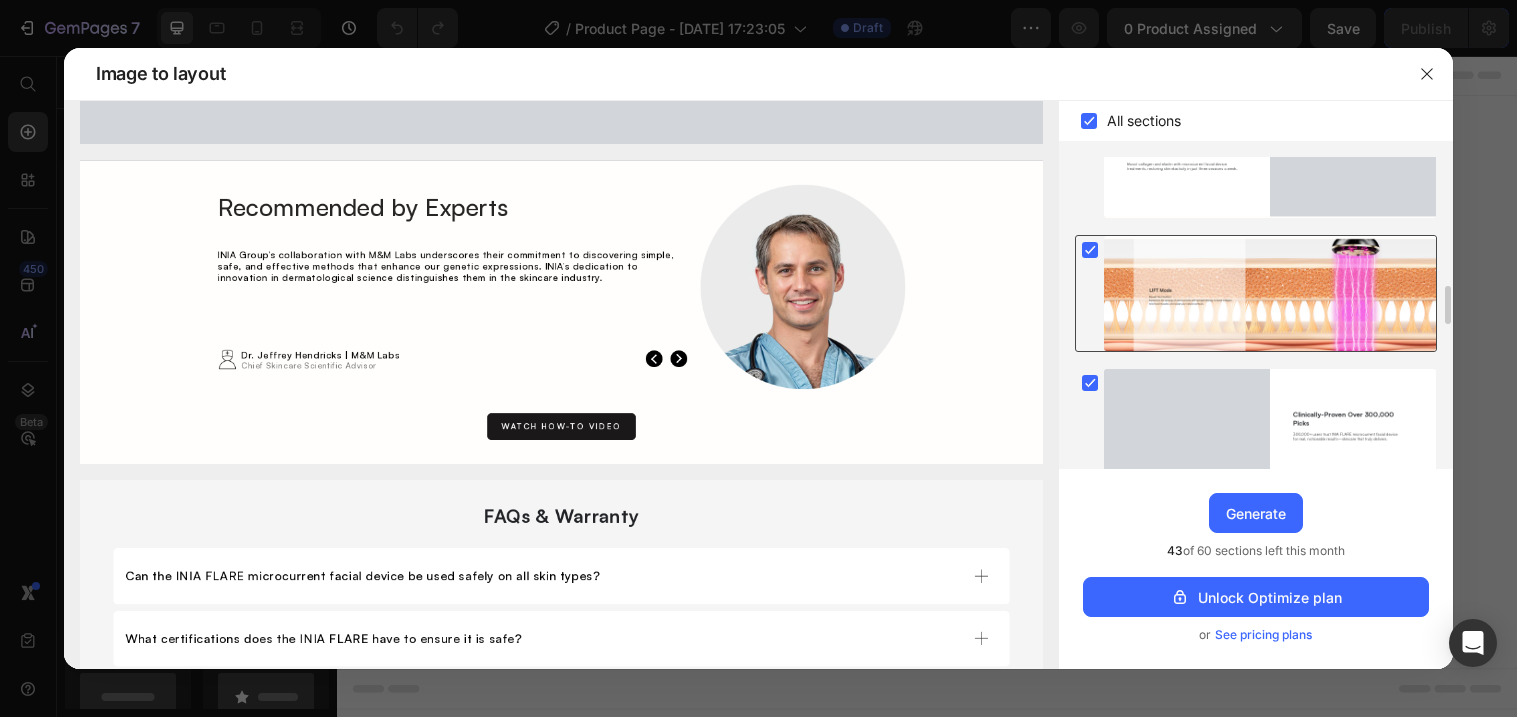 click 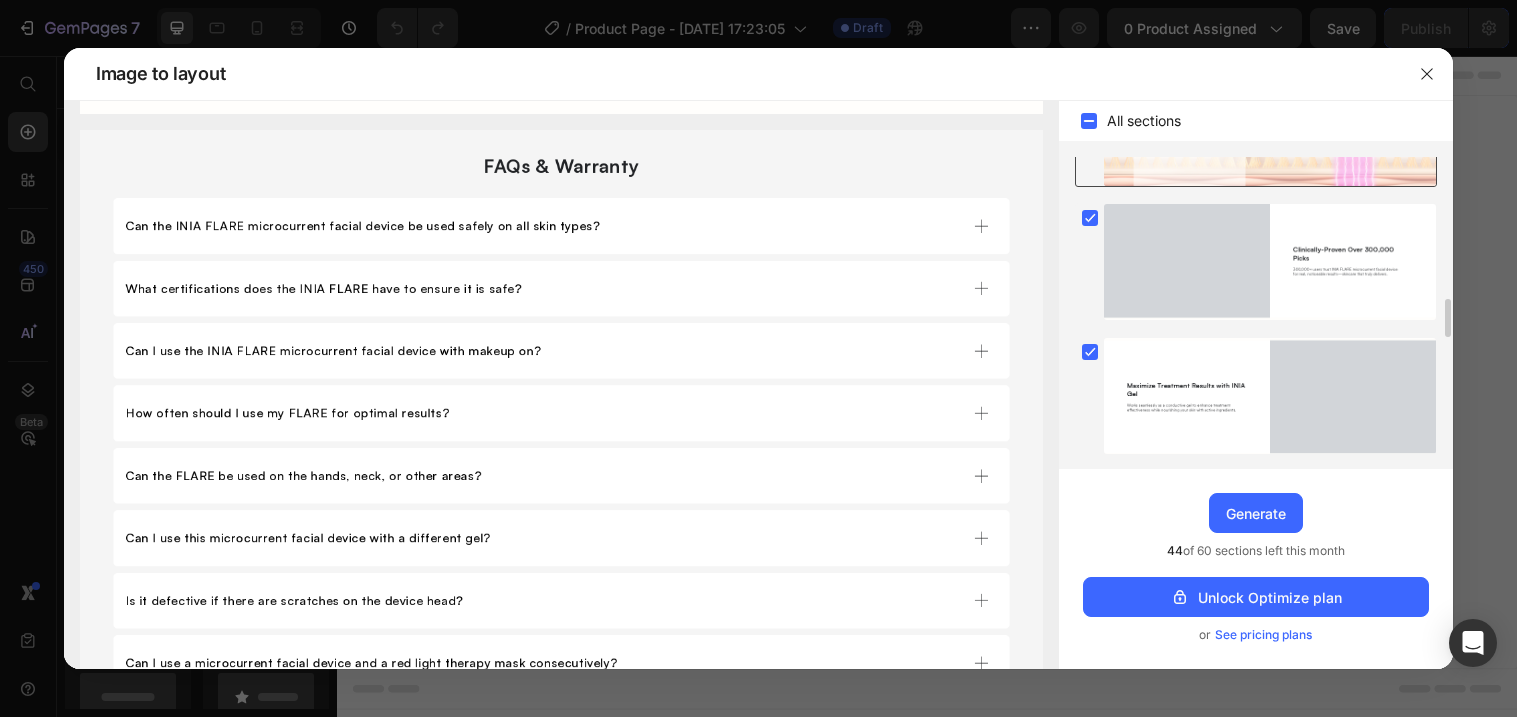 scroll, scrollTop: 1191, scrollLeft: 0, axis: vertical 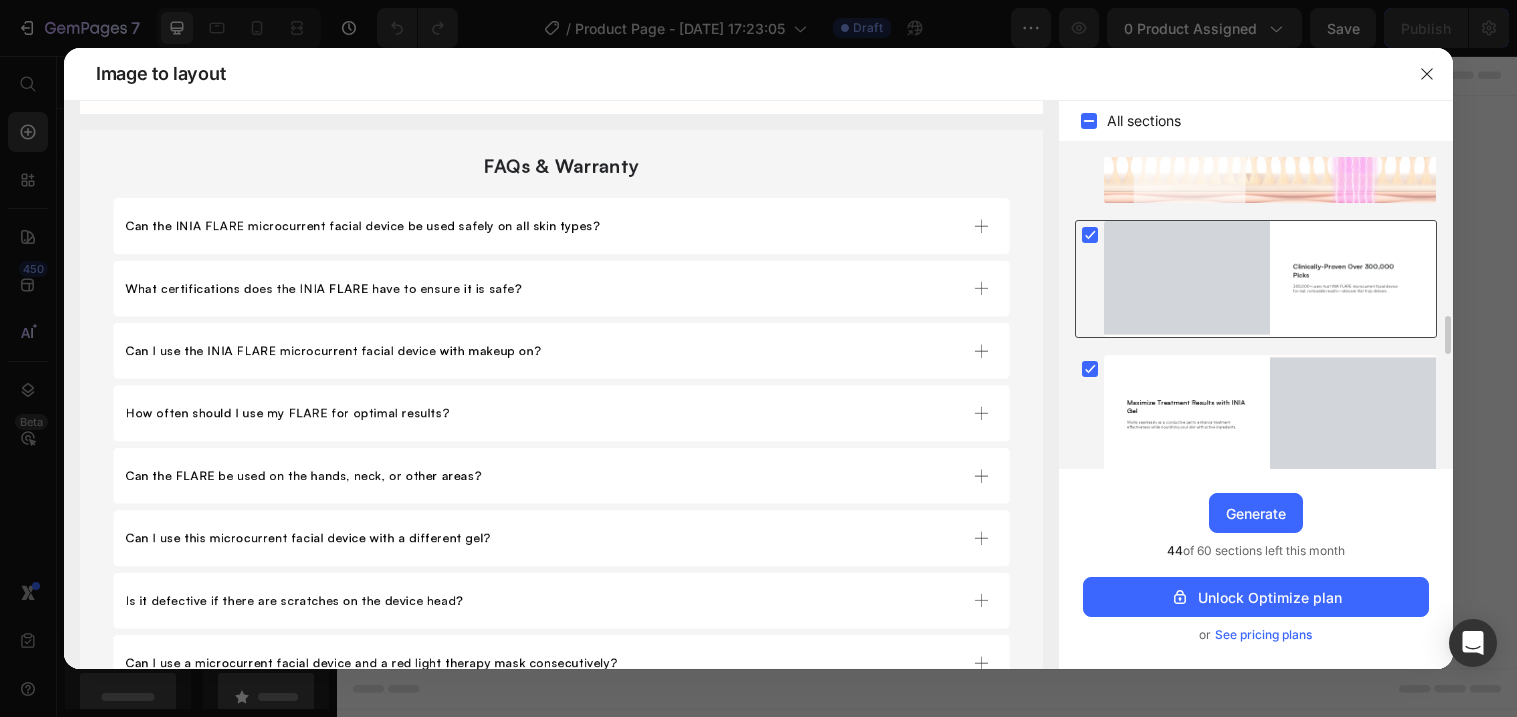 click at bounding box center (1270, 278) 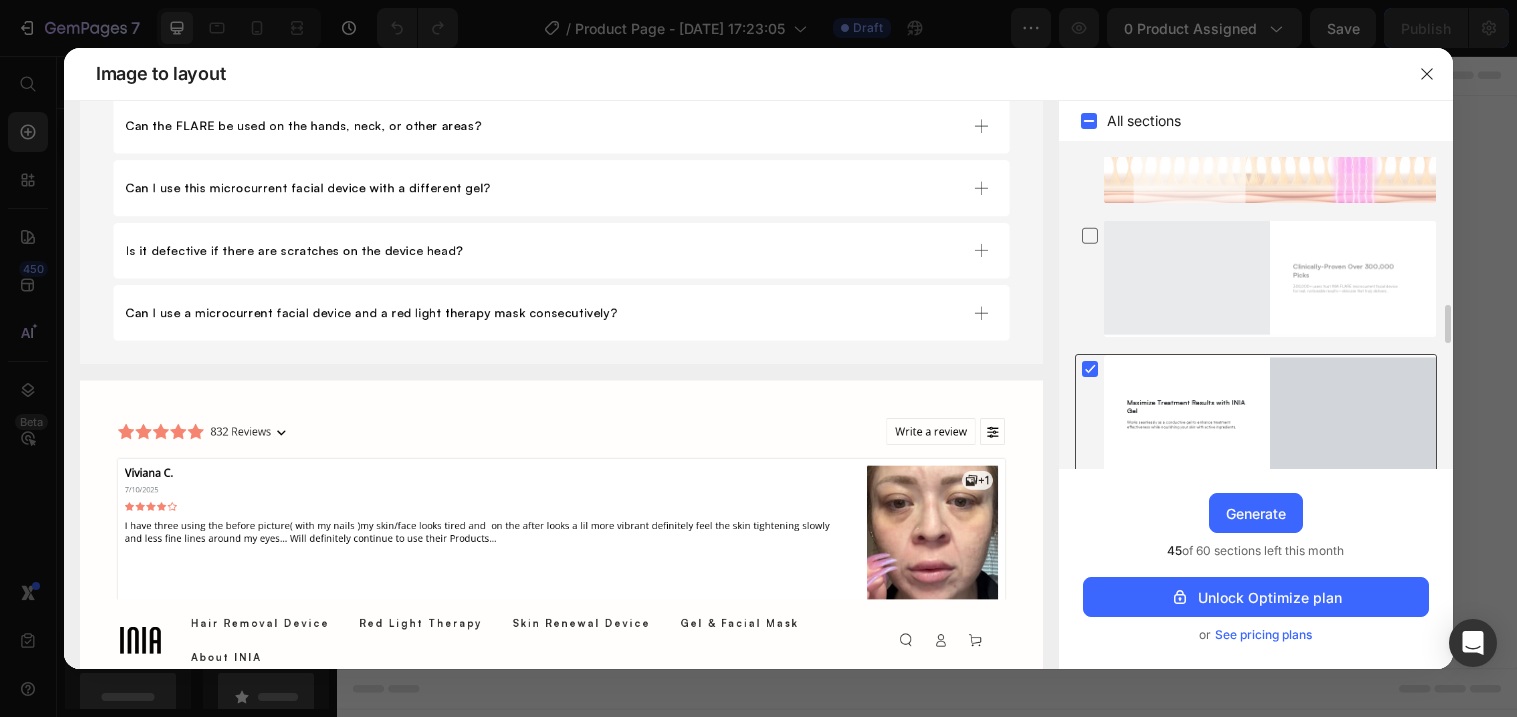 click at bounding box center (1270, 413) 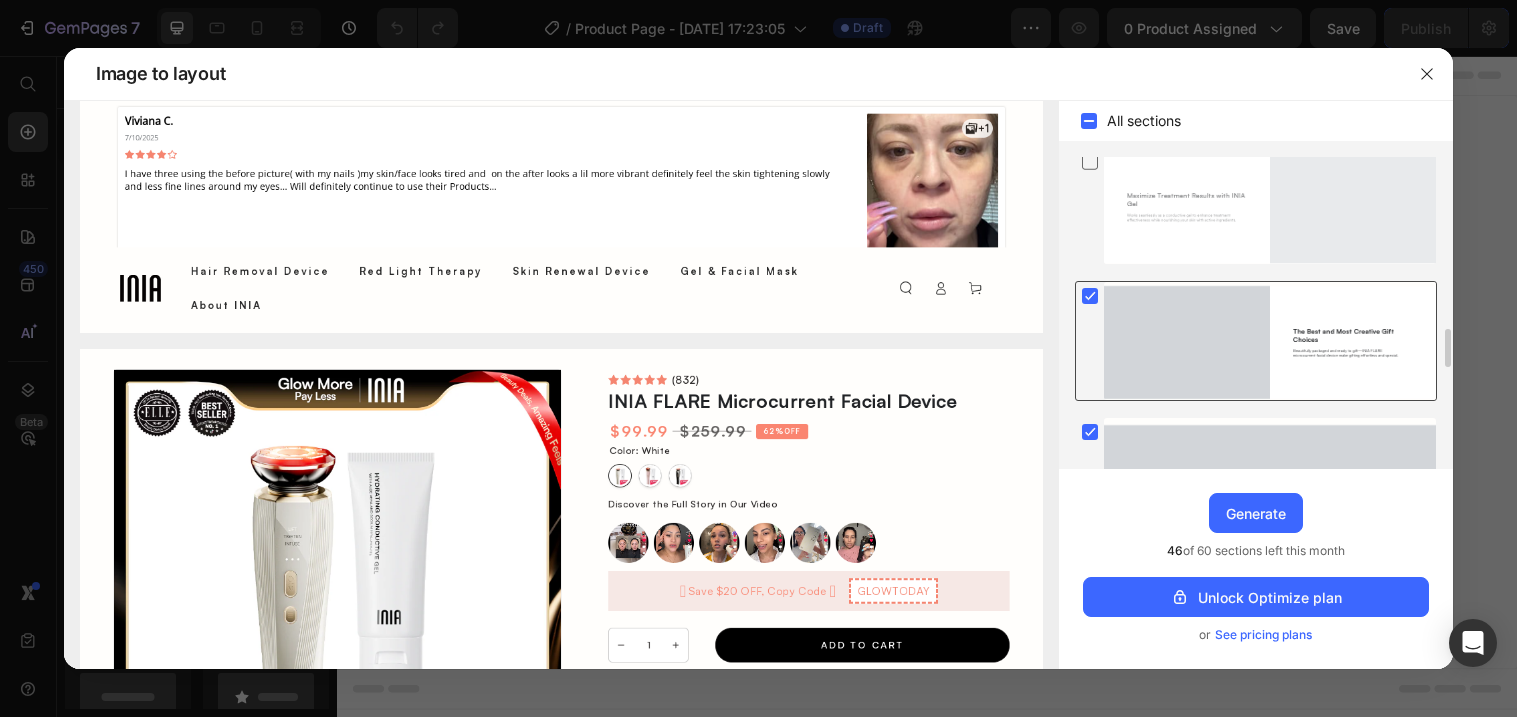 click at bounding box center [1270, 341] 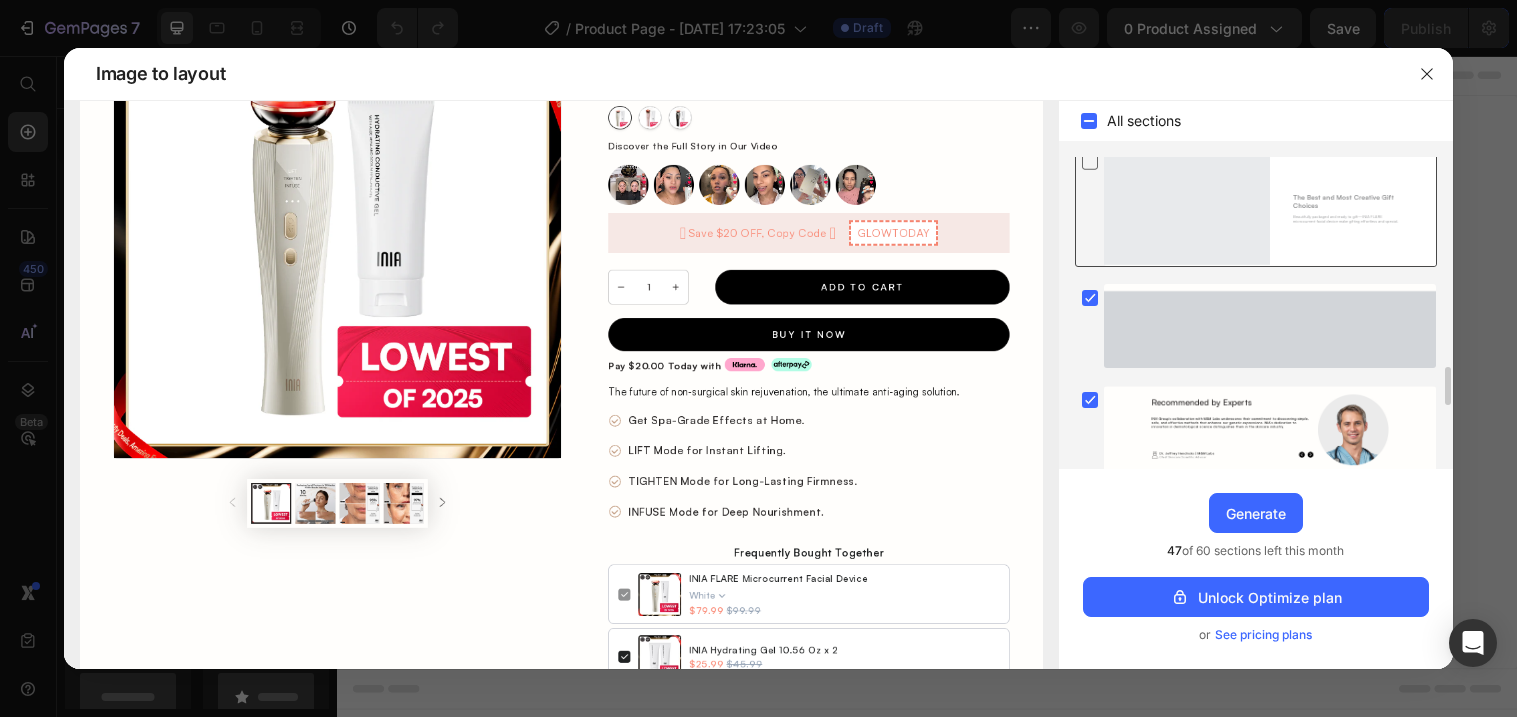 scroll, scrollTop: 1553, scrollLeft: 0, axis: vertical 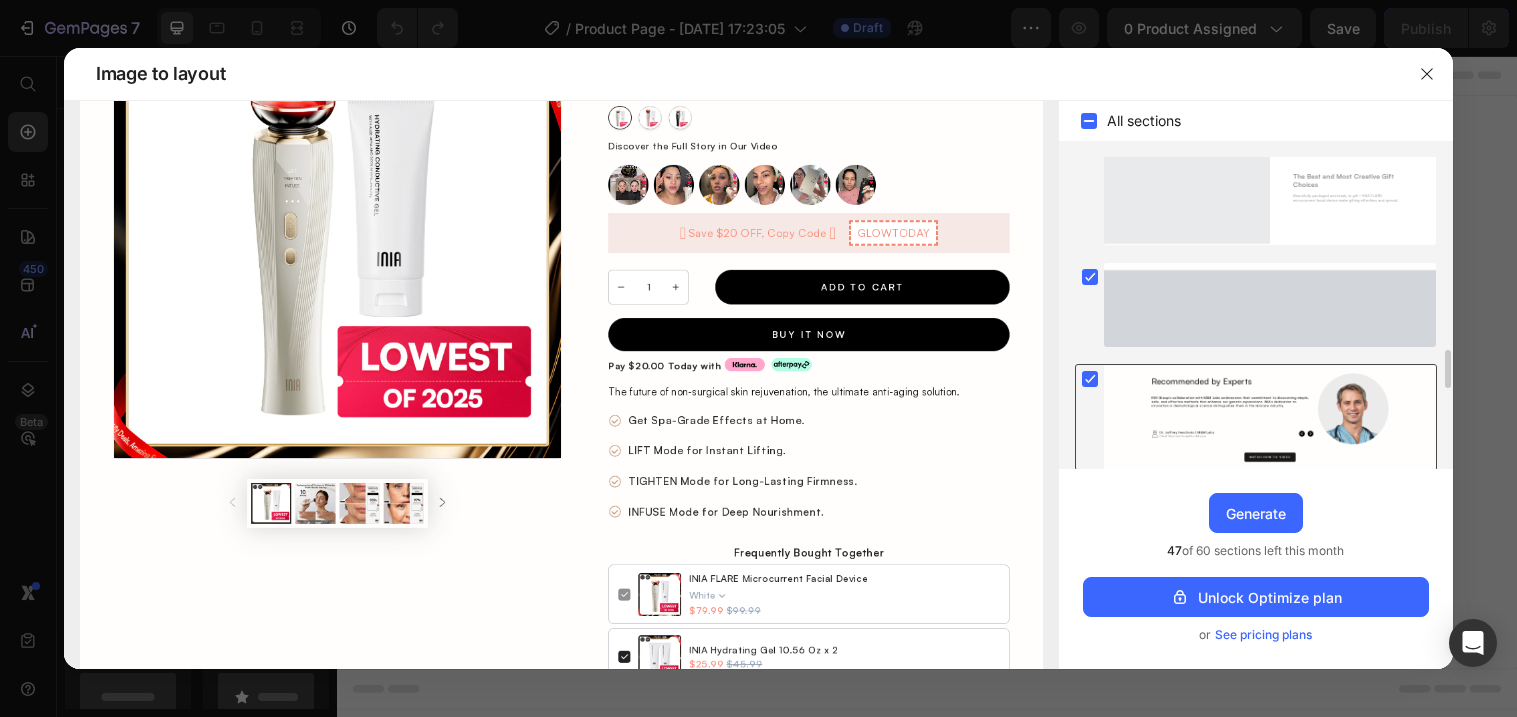 click at bounding box center (1270, 417) 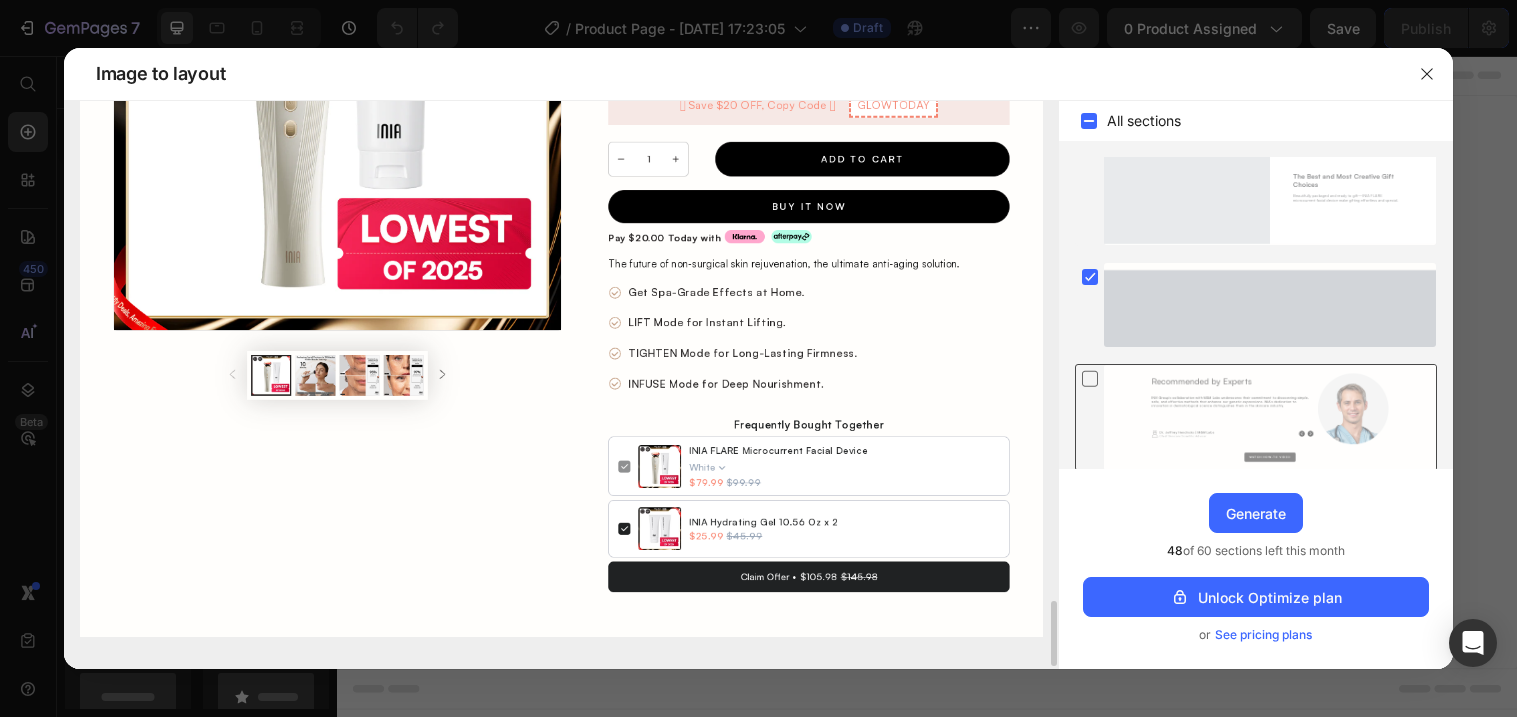 scroll, scrollTop: 4339, scrollLeft: 0, axis: vertical 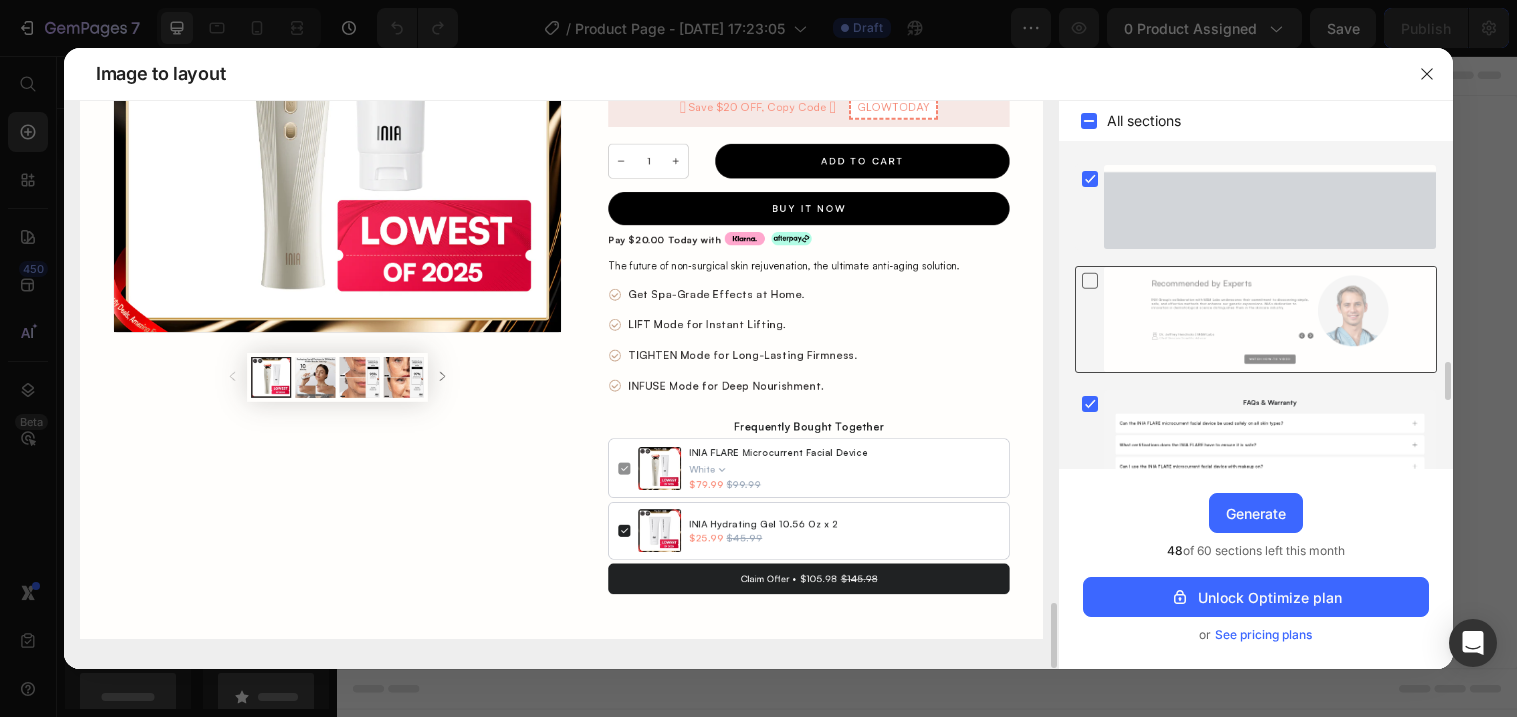 click at bounding box center (1270, 319) 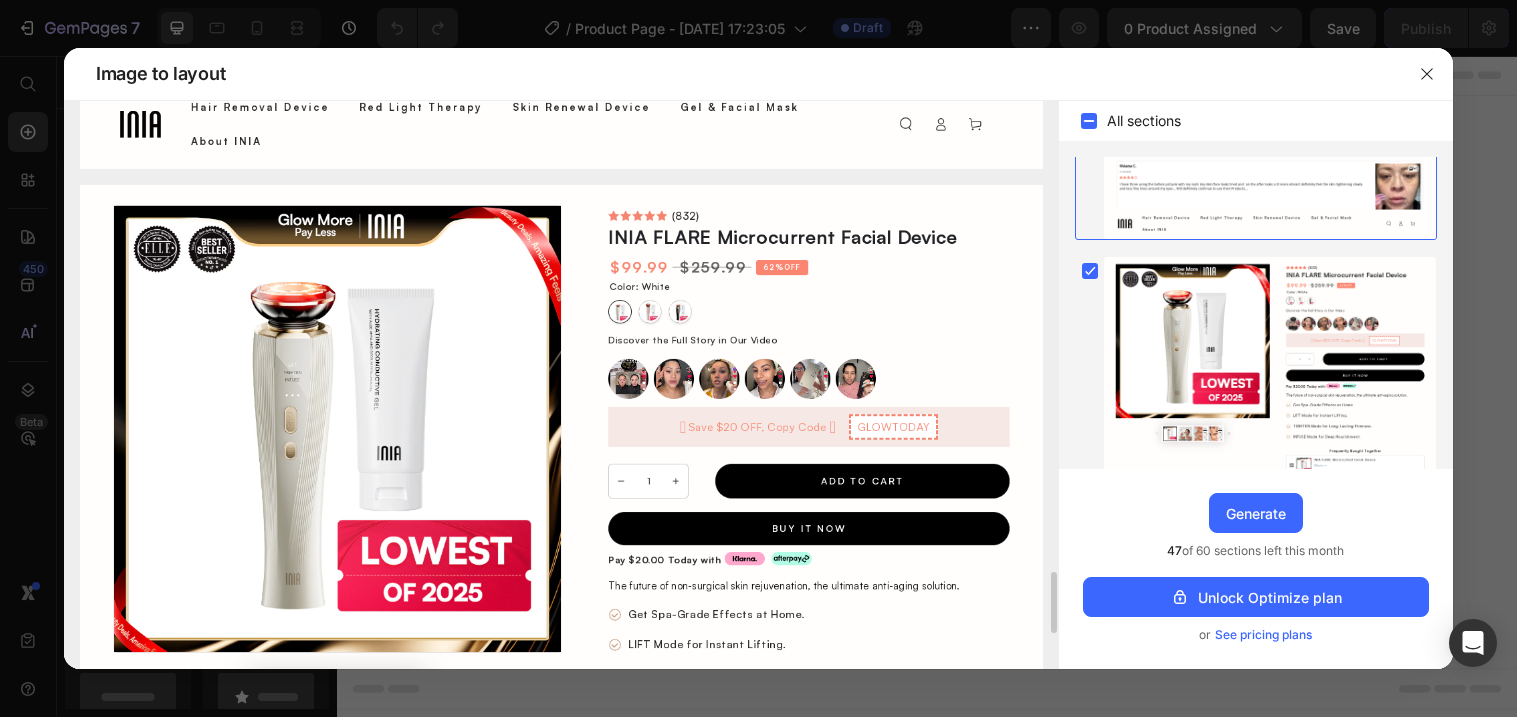 scroll 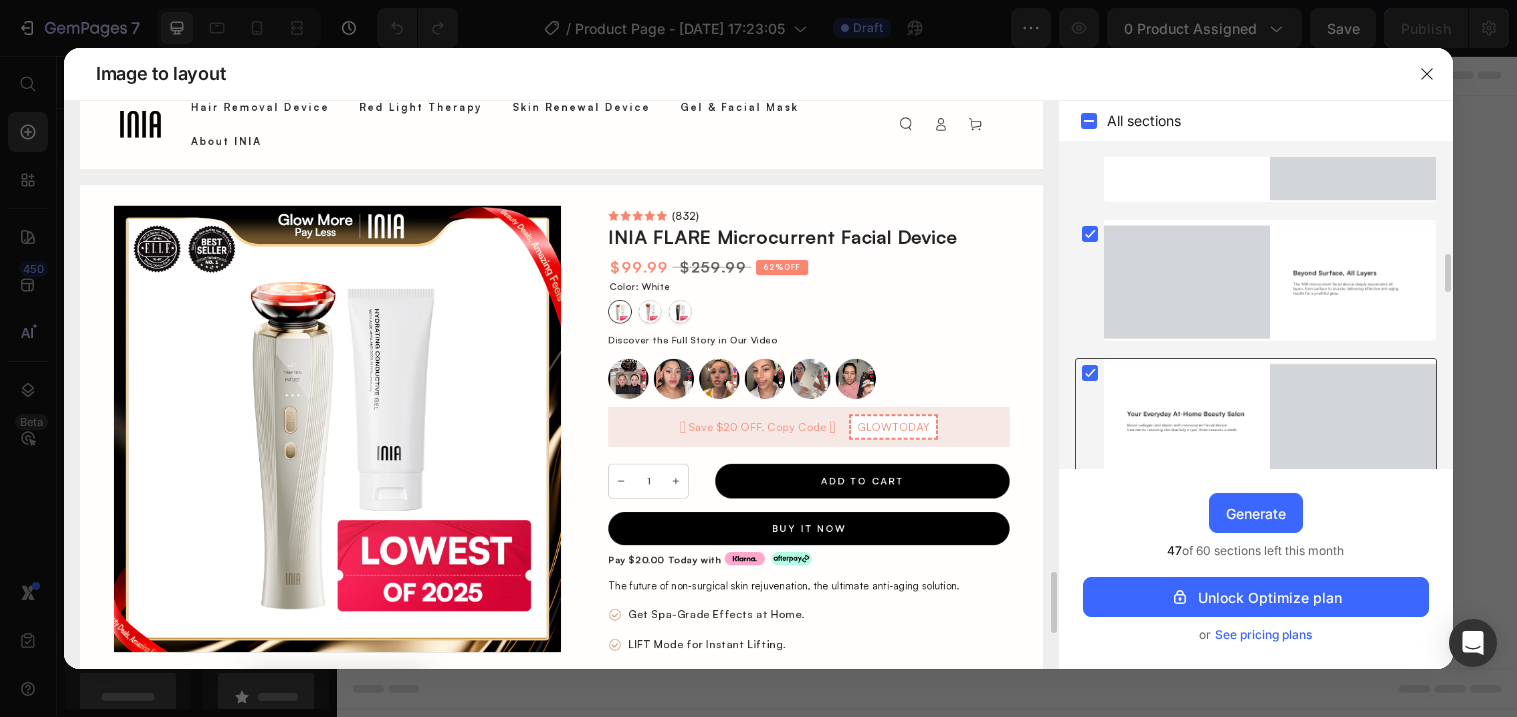 click at bounding box center (1270, 419) 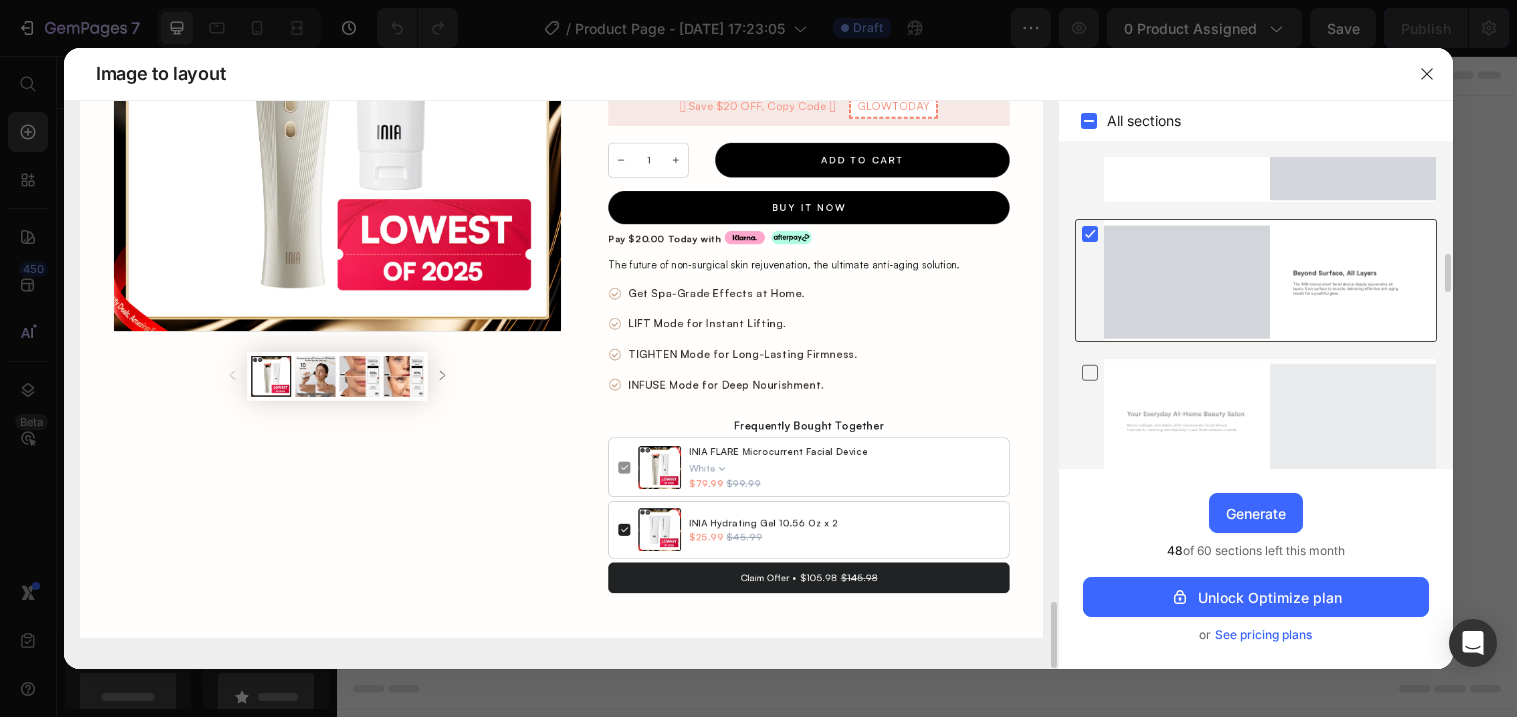 click at bounding box center [1270, 280] 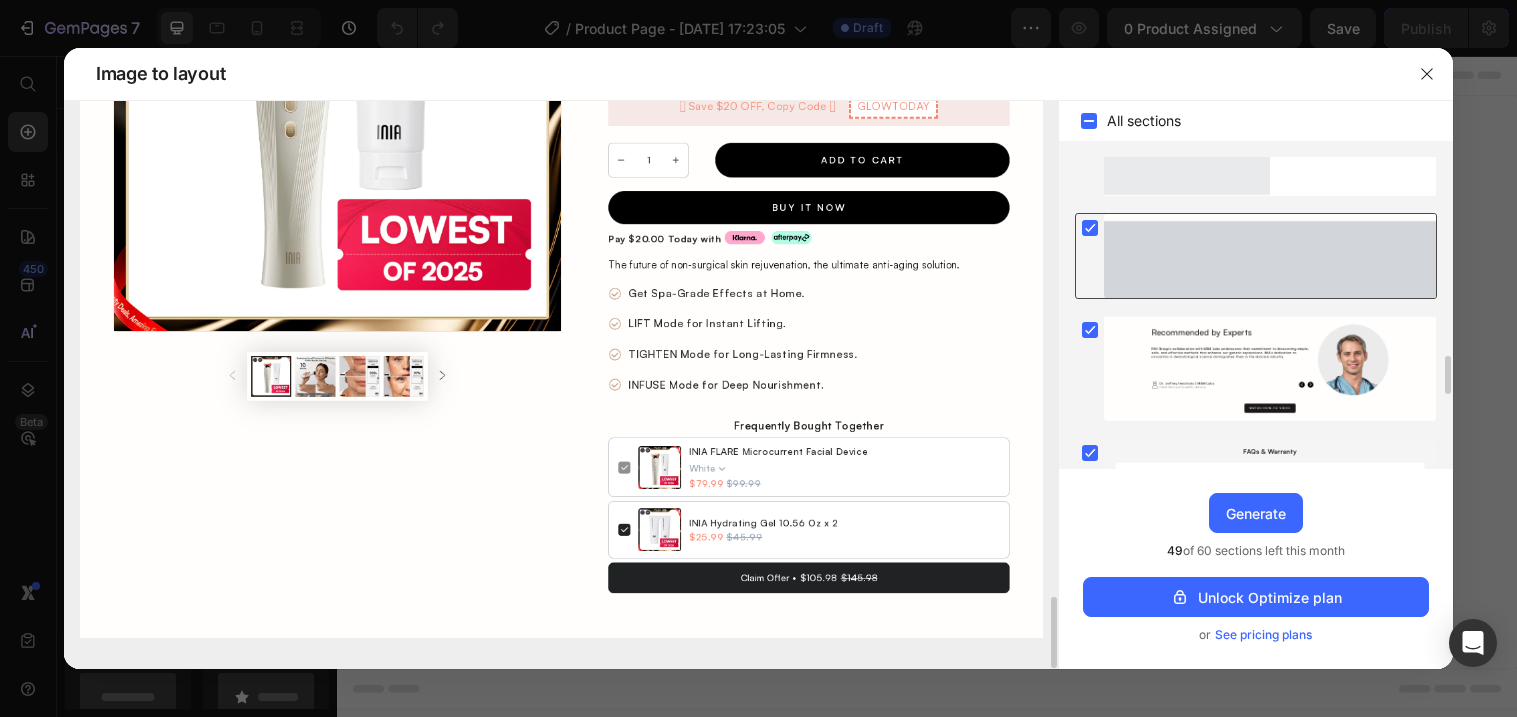 click at bounding box center [1270, 256] 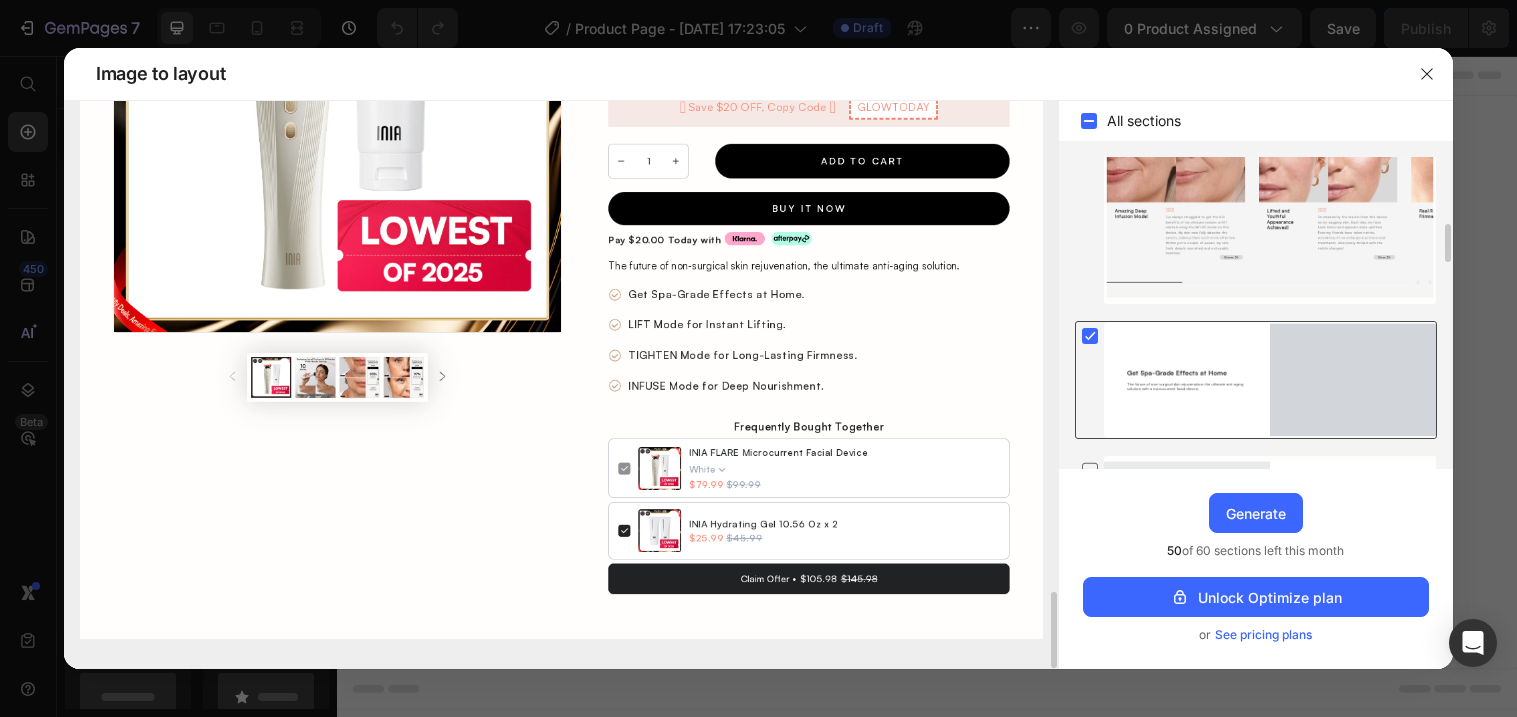click at bounding box center [1270, 380] 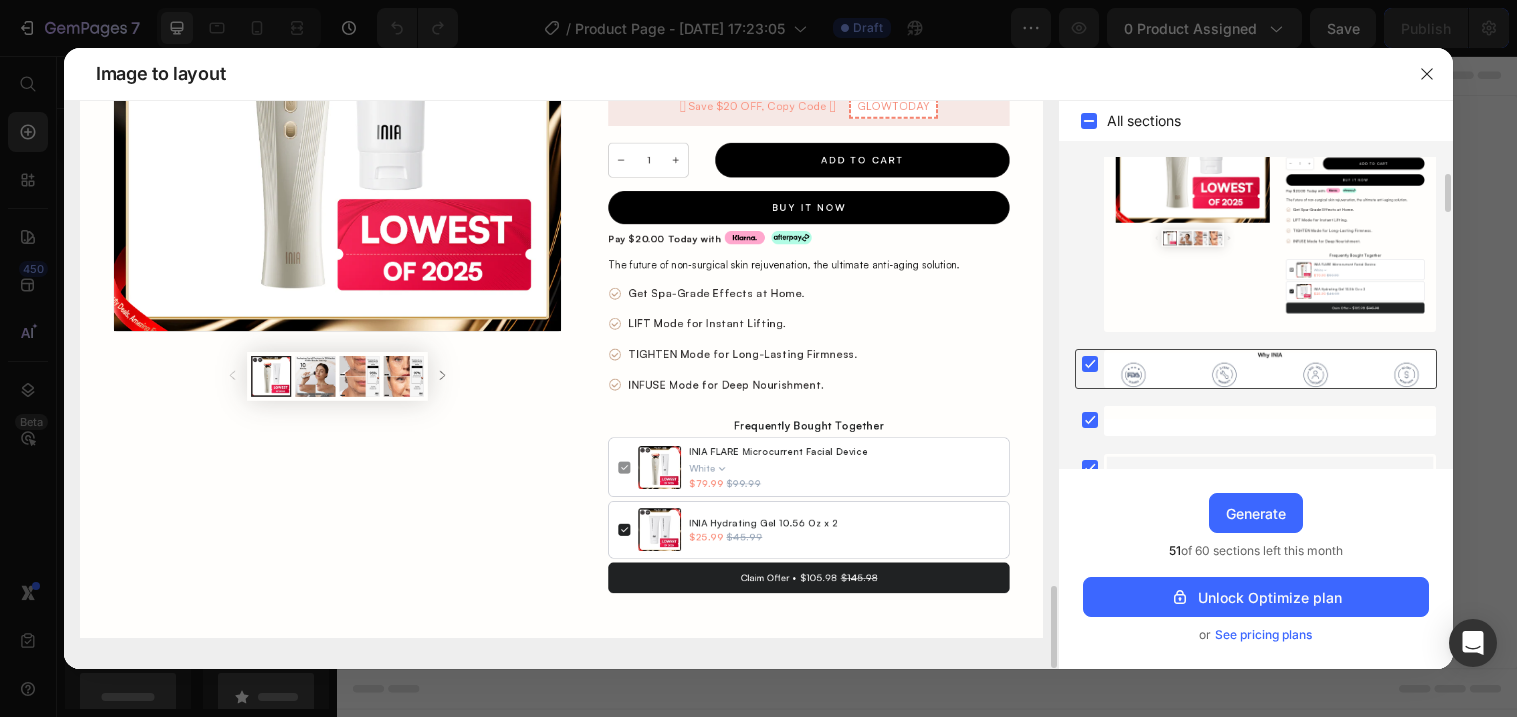 click at bounding box center (1270, 369) 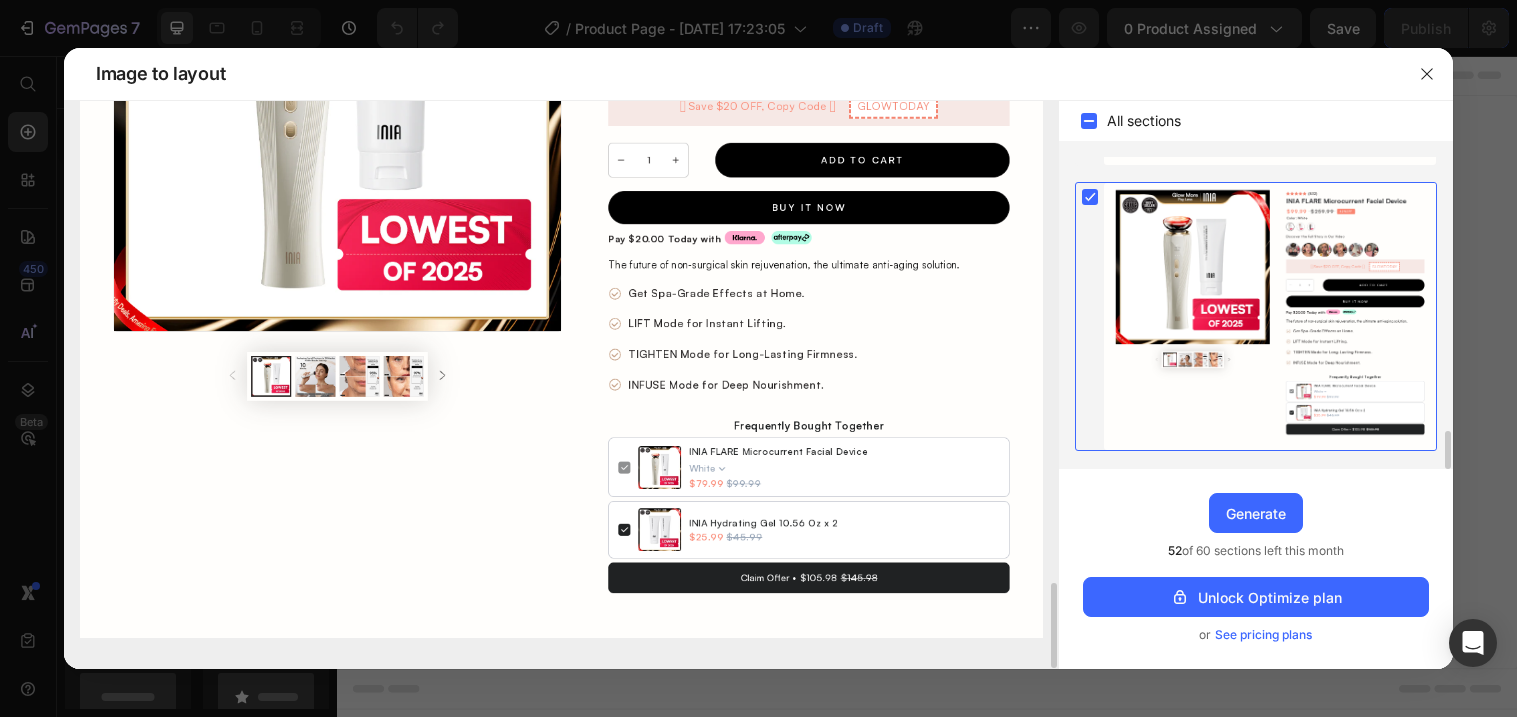 click at bounding box center [1270, 316] 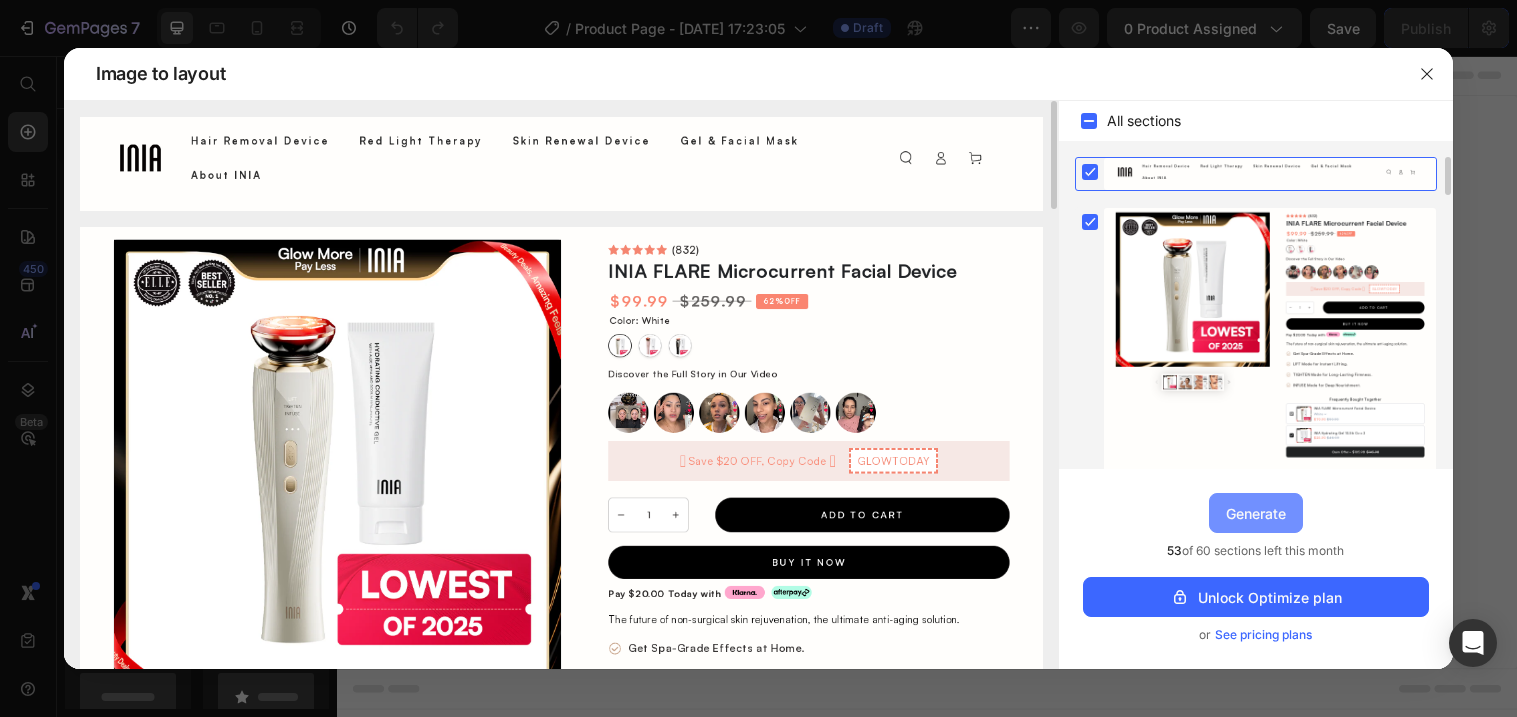 click on "Generate" at bounding box center [1256, 513] 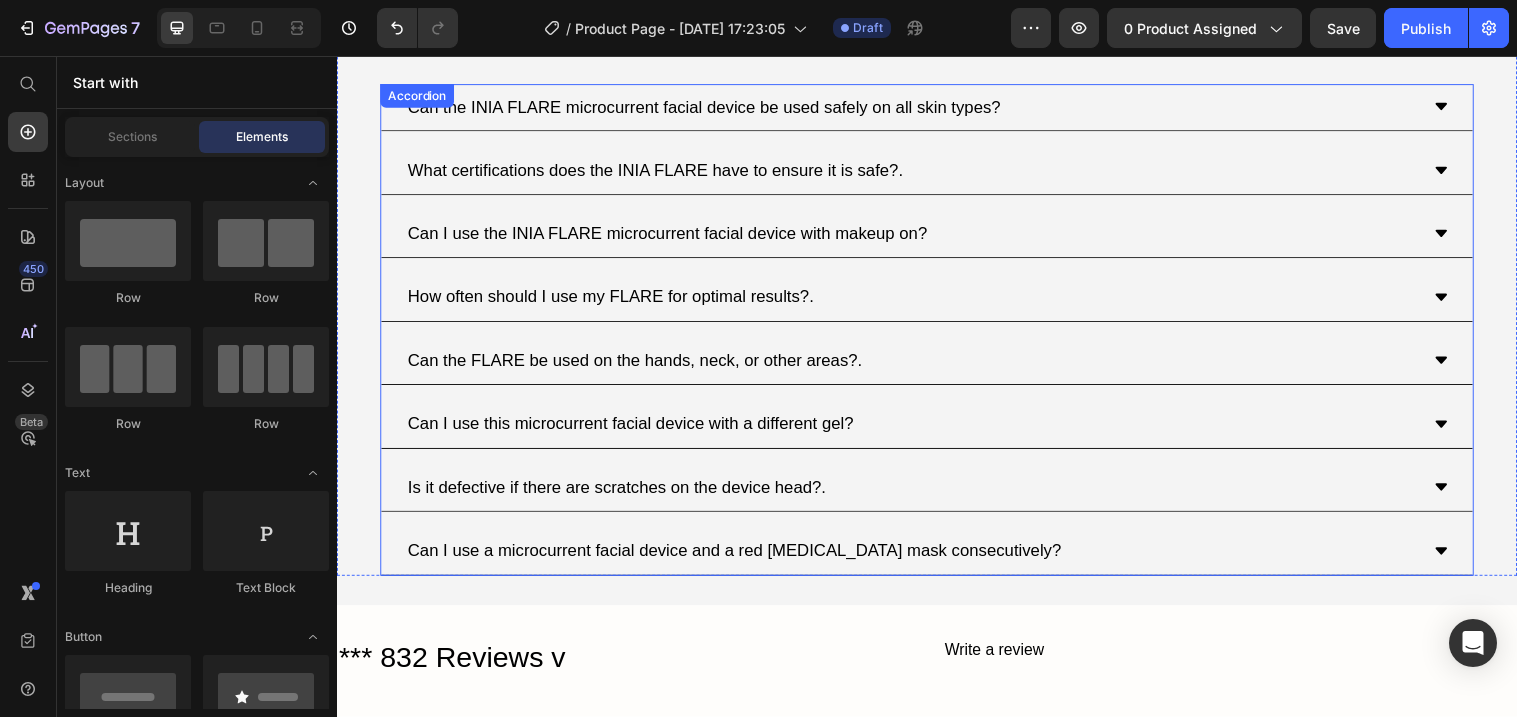 click on "Can the FLARE be used on the hands, neck, or other areas?." at bounding box center (937, 367) 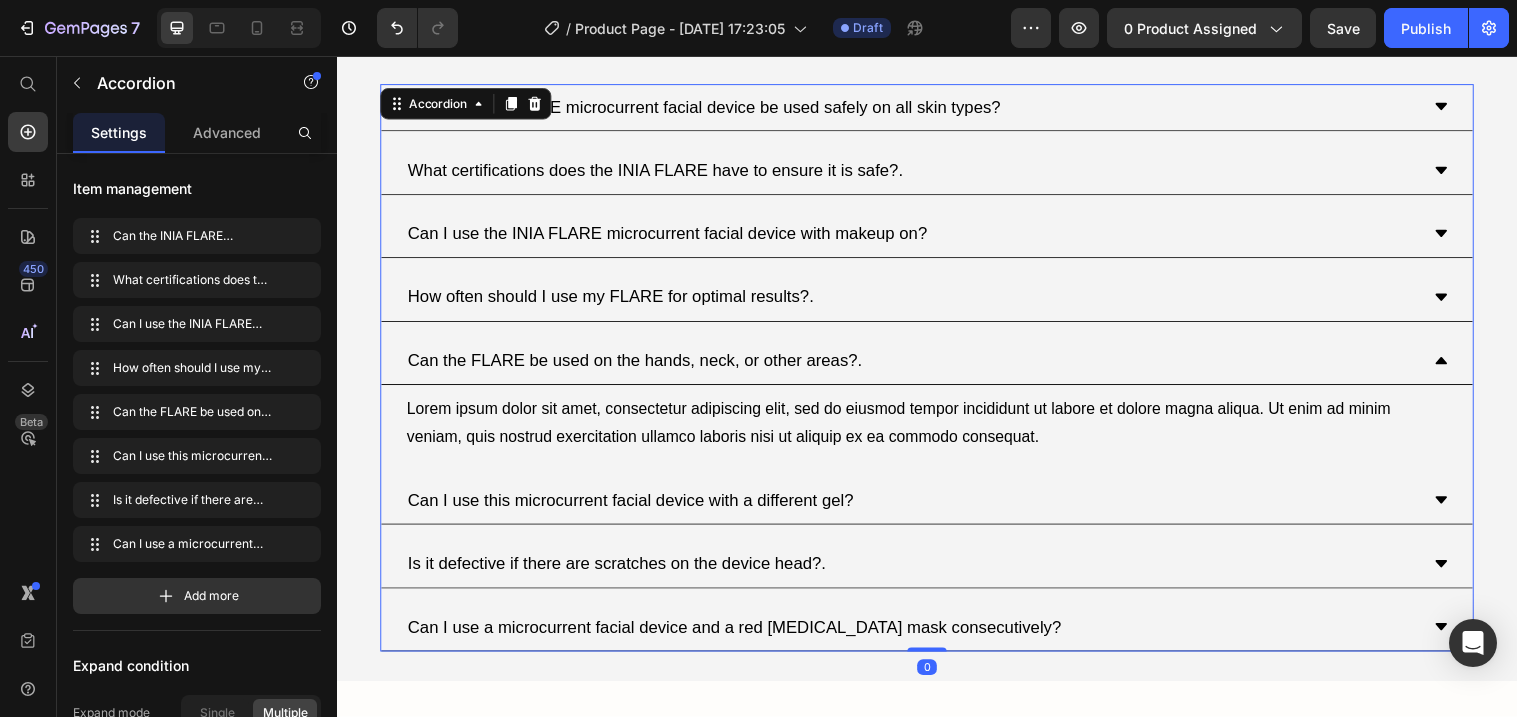 click 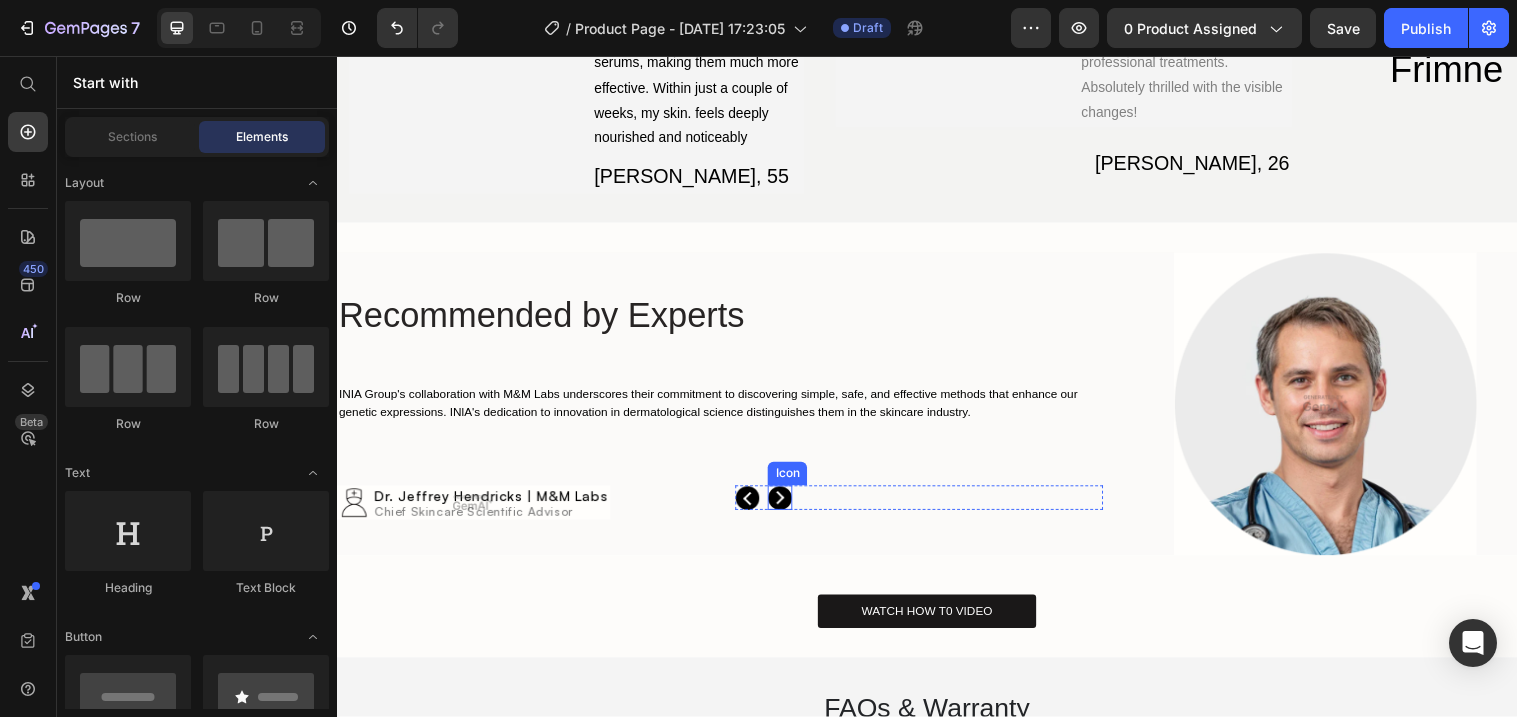 click 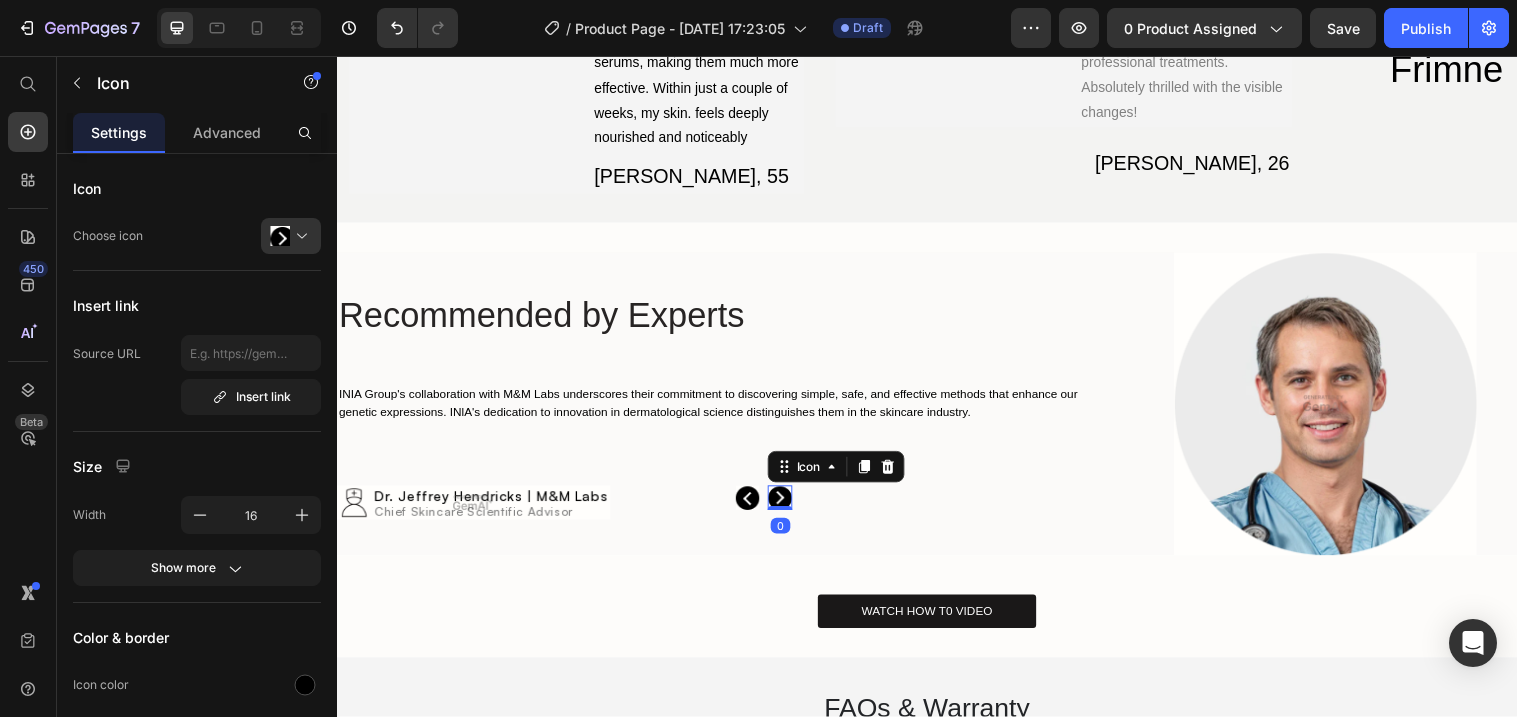 click 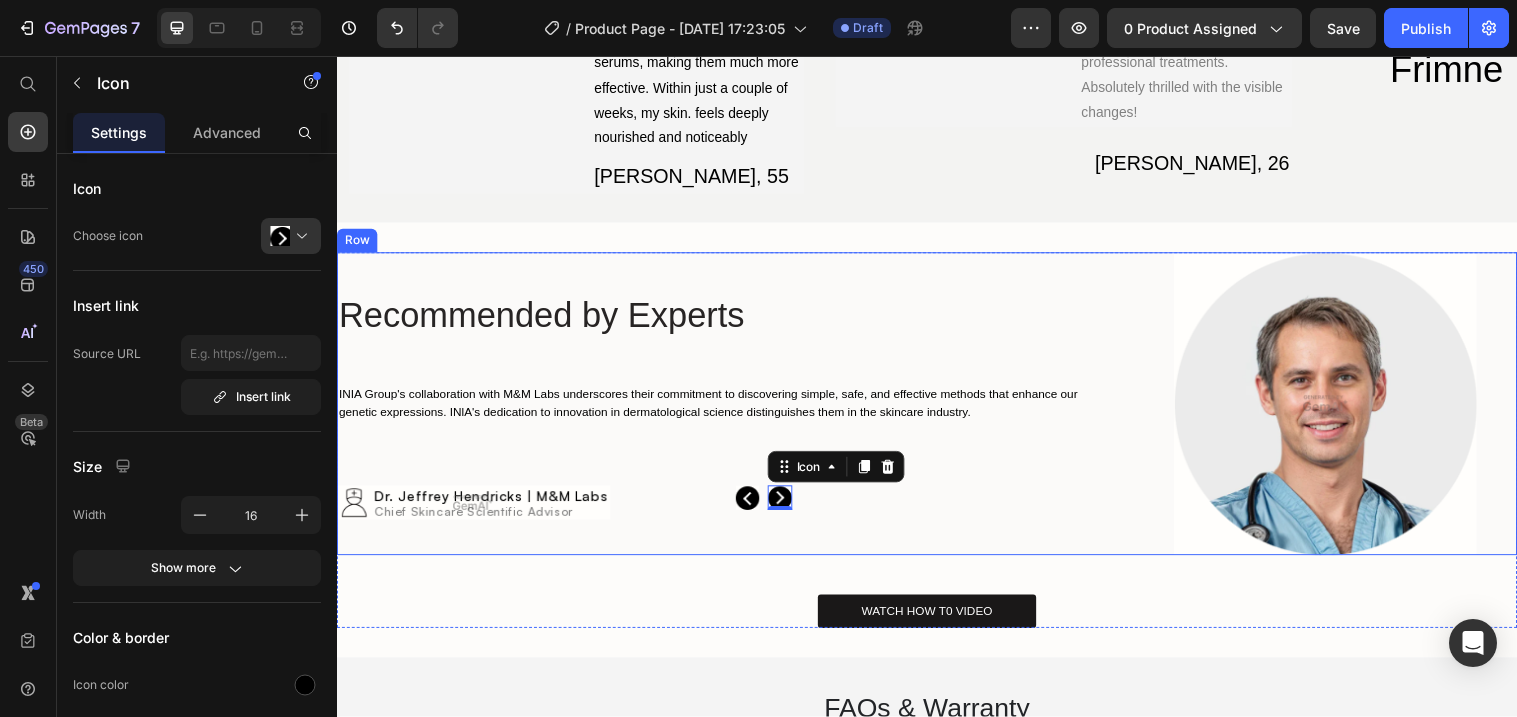 click on "Recommended by Experts Heading INIA Group's collaboration with M&M Labs underscores their commitment to discovering simple, safe, and effective methods that enhance our genetic expressions. INlA's dedication to innovation in dermatological science distinguishes them in the skincare industry. Text Block Row Image     Icon     Icon   0 Icon List Hoz Row Row" at bounding box center [726, 410] 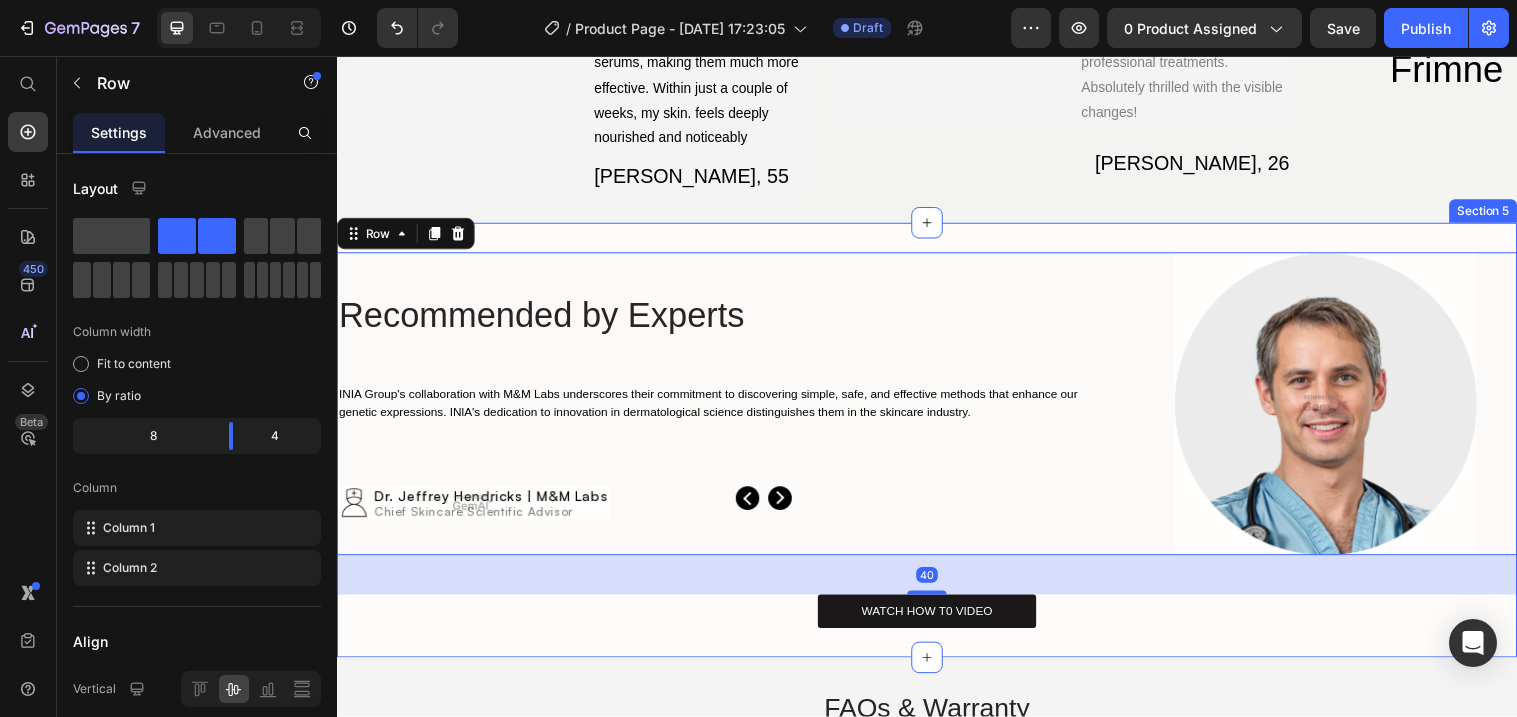 click on "WATCH HOW T0 VIDEO Button" at bounding box center (937, 621) 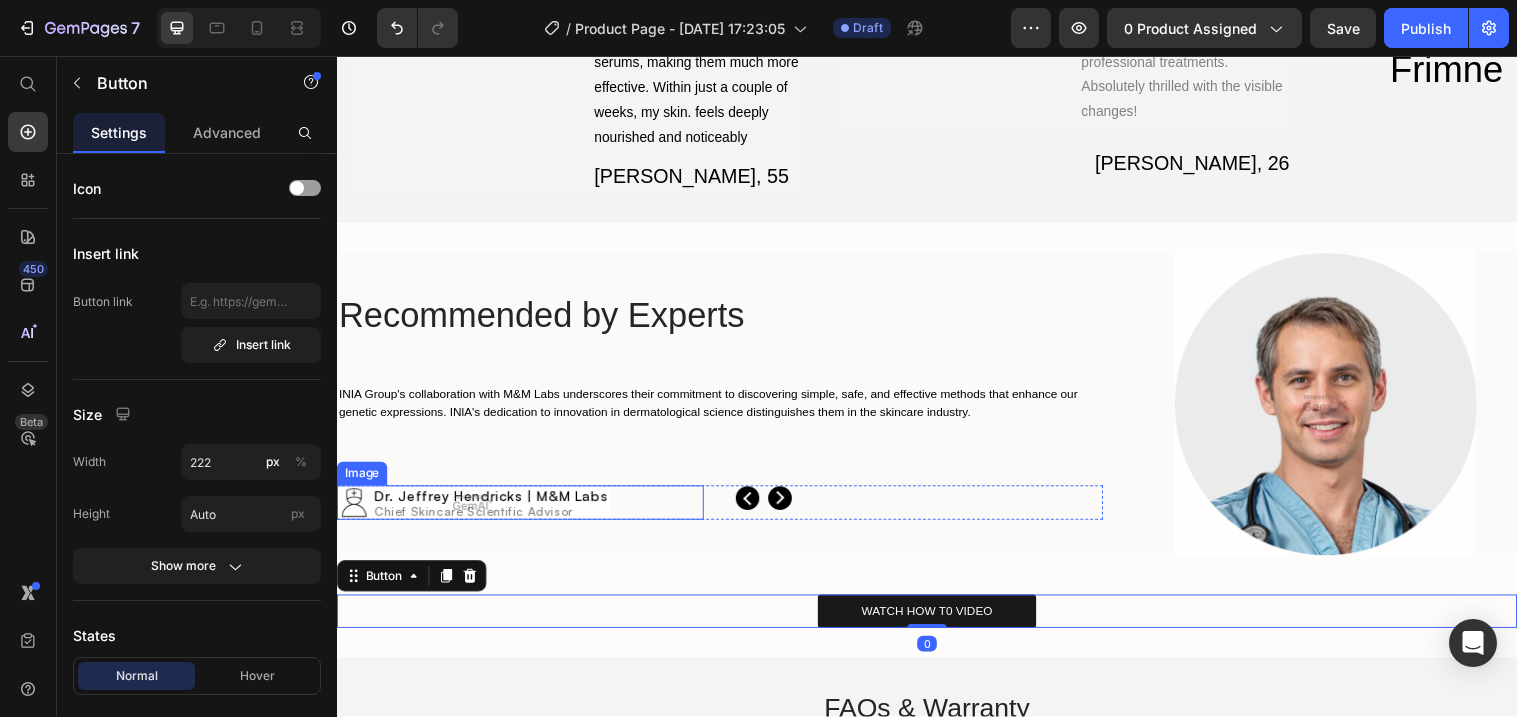 click at bounding box center [523, 510] 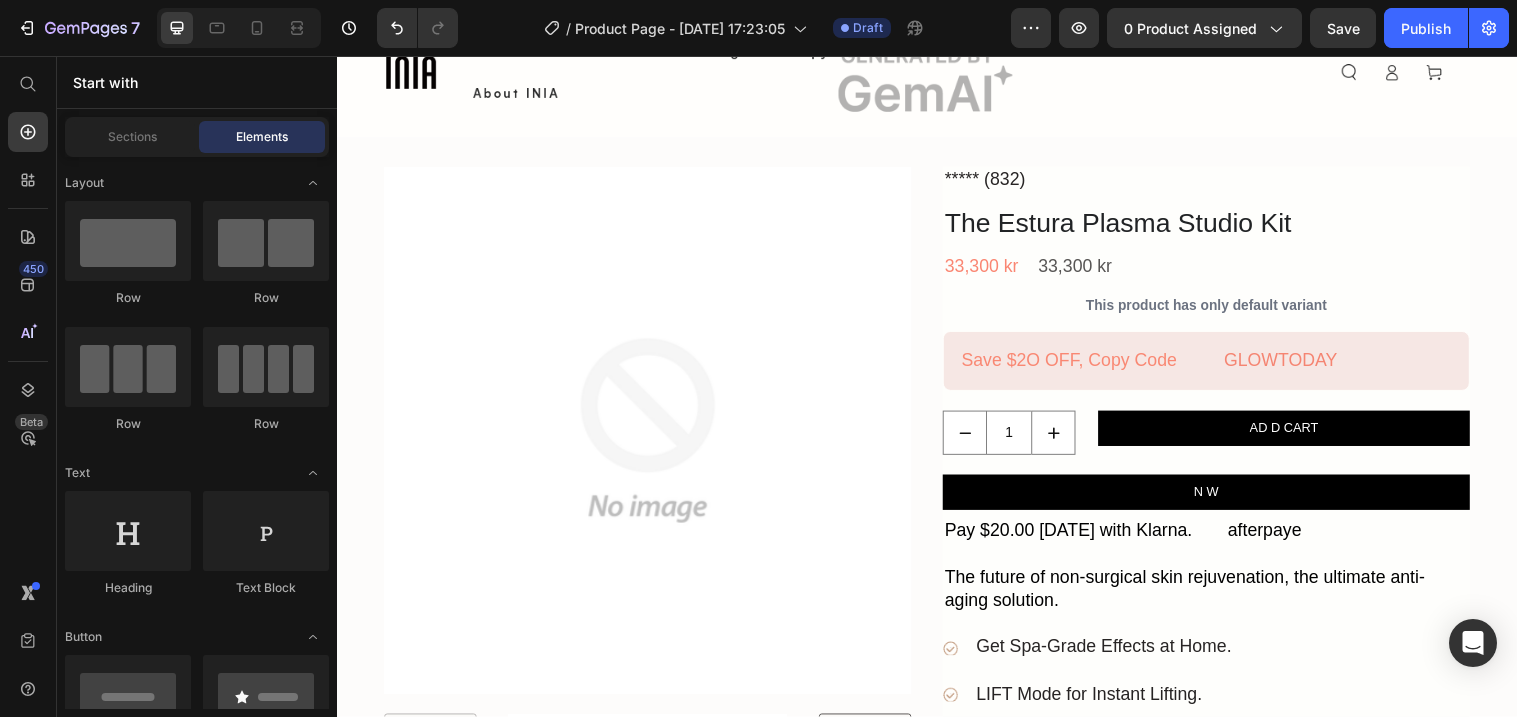 scroll, scrollTop: 167, scrollLeft: 0, axis: vertical 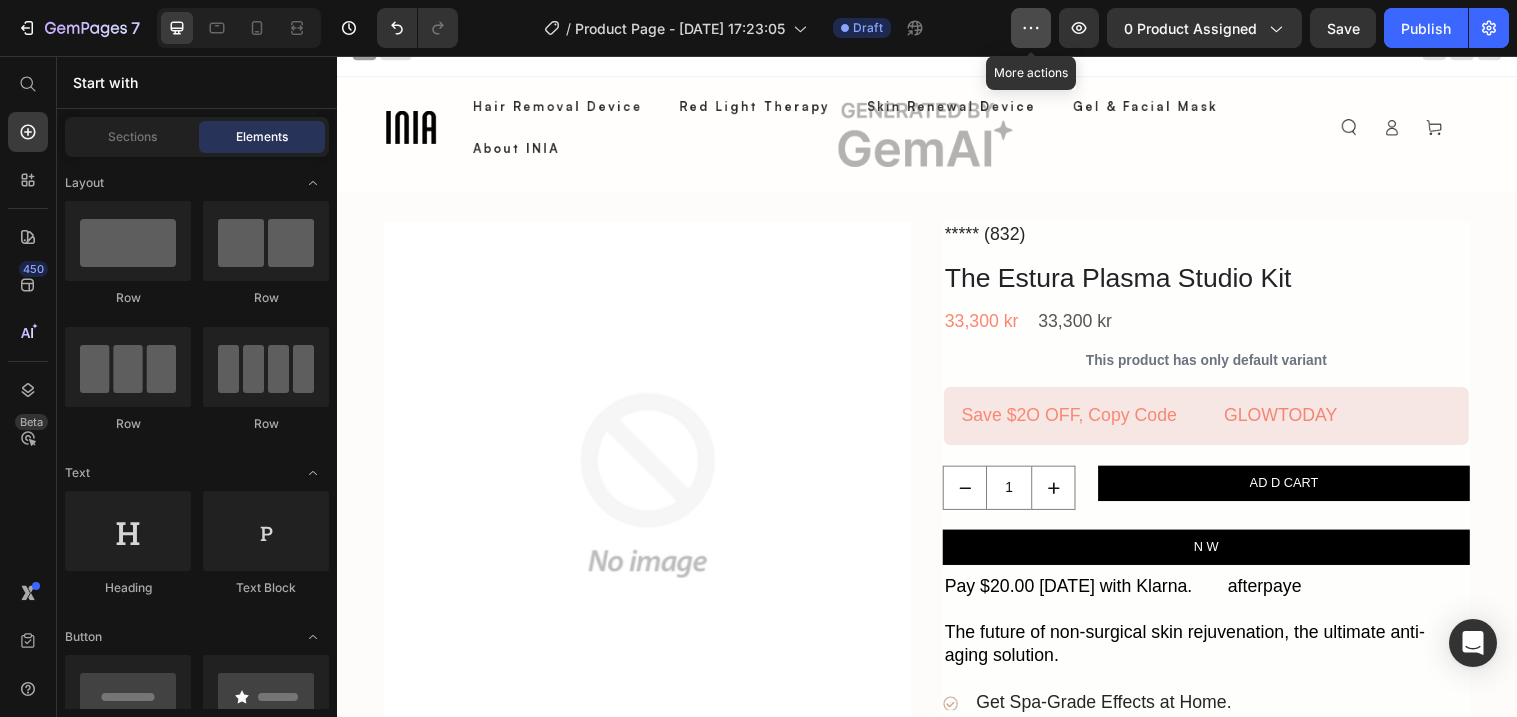 click 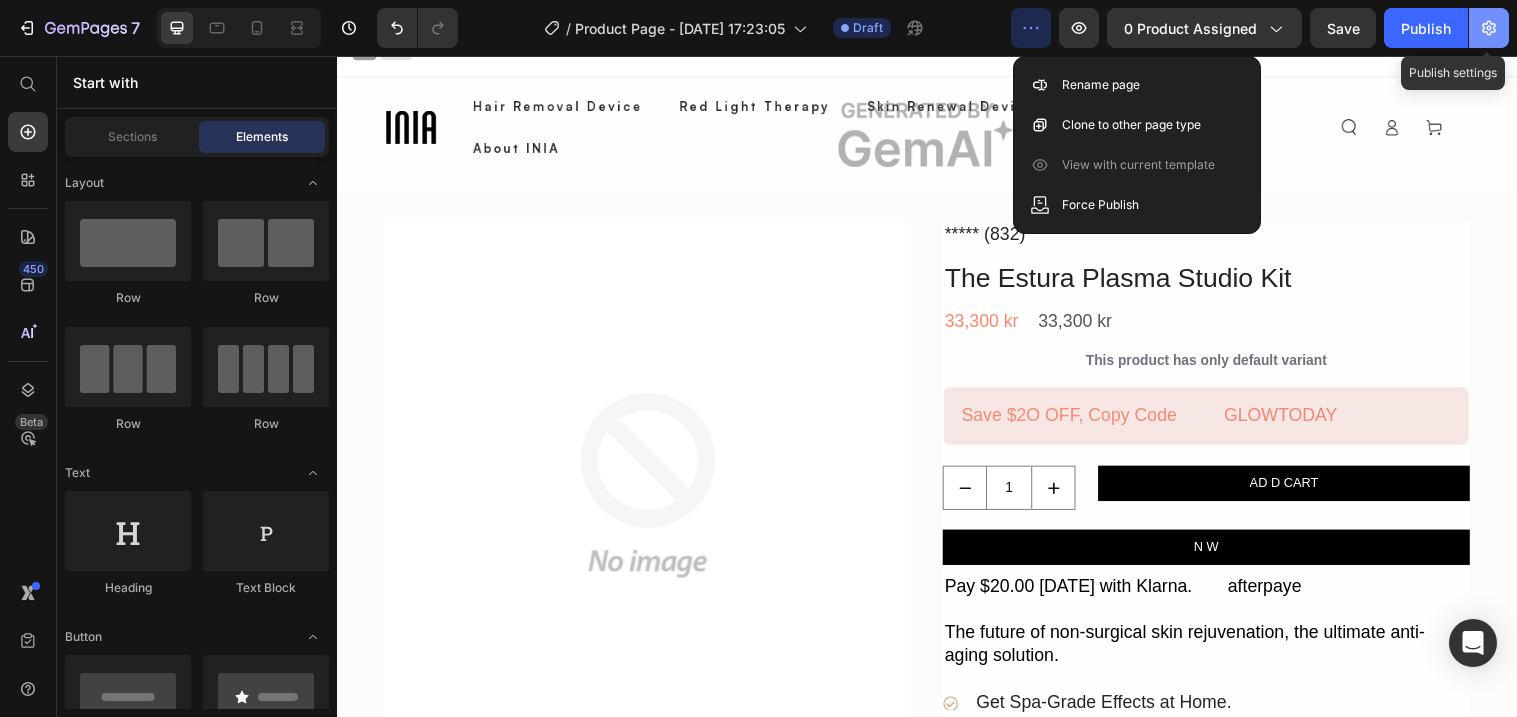 click 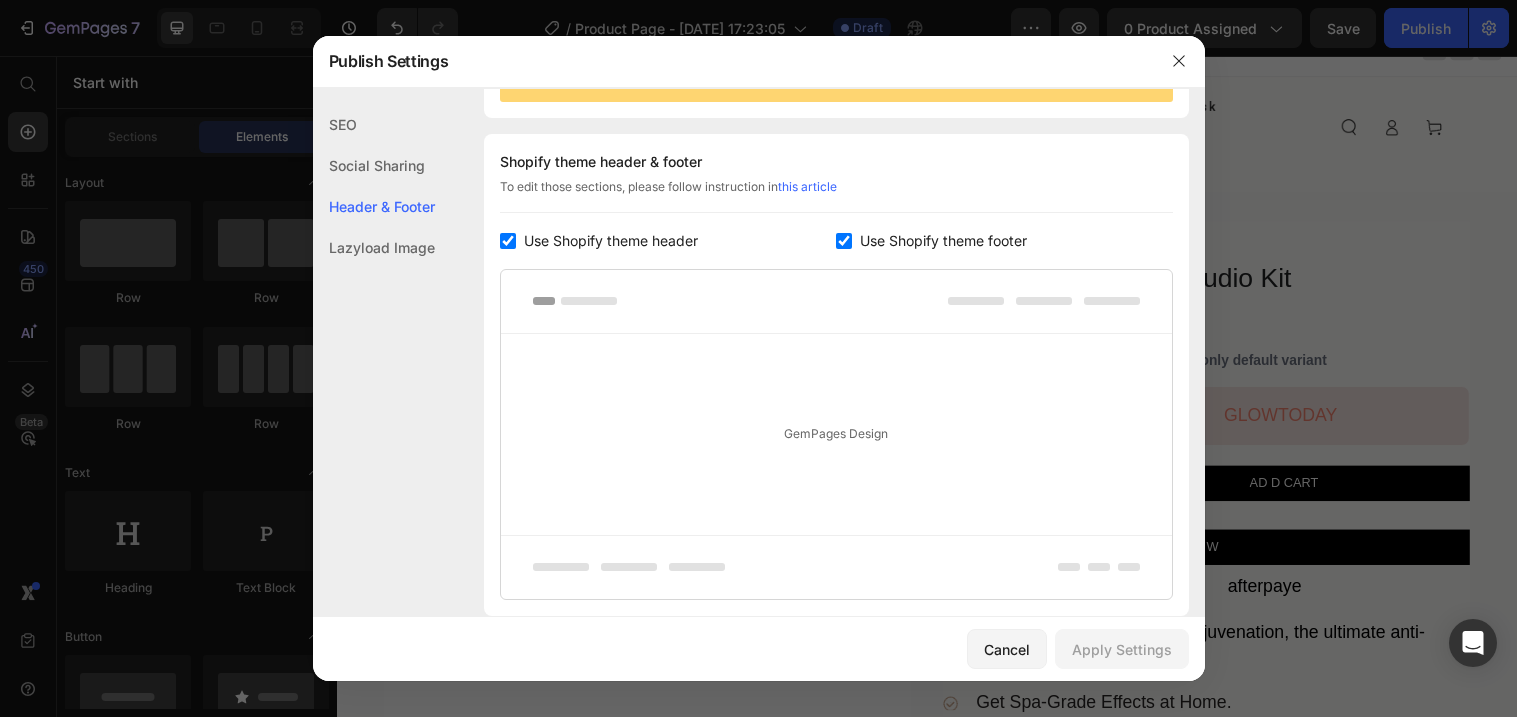 scroll, scrollTop: 412, scrollLeft: 0, axis: vertical 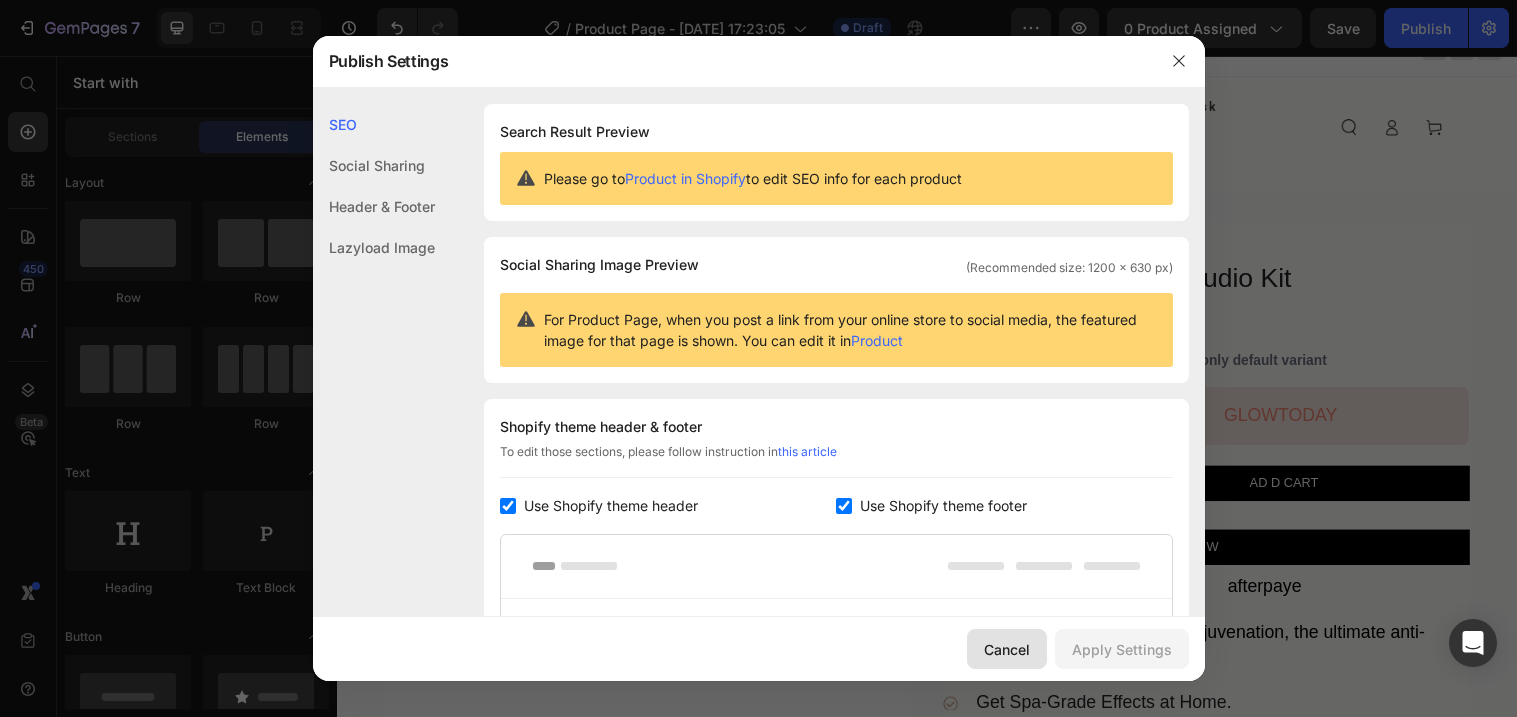 click on "Cancel" 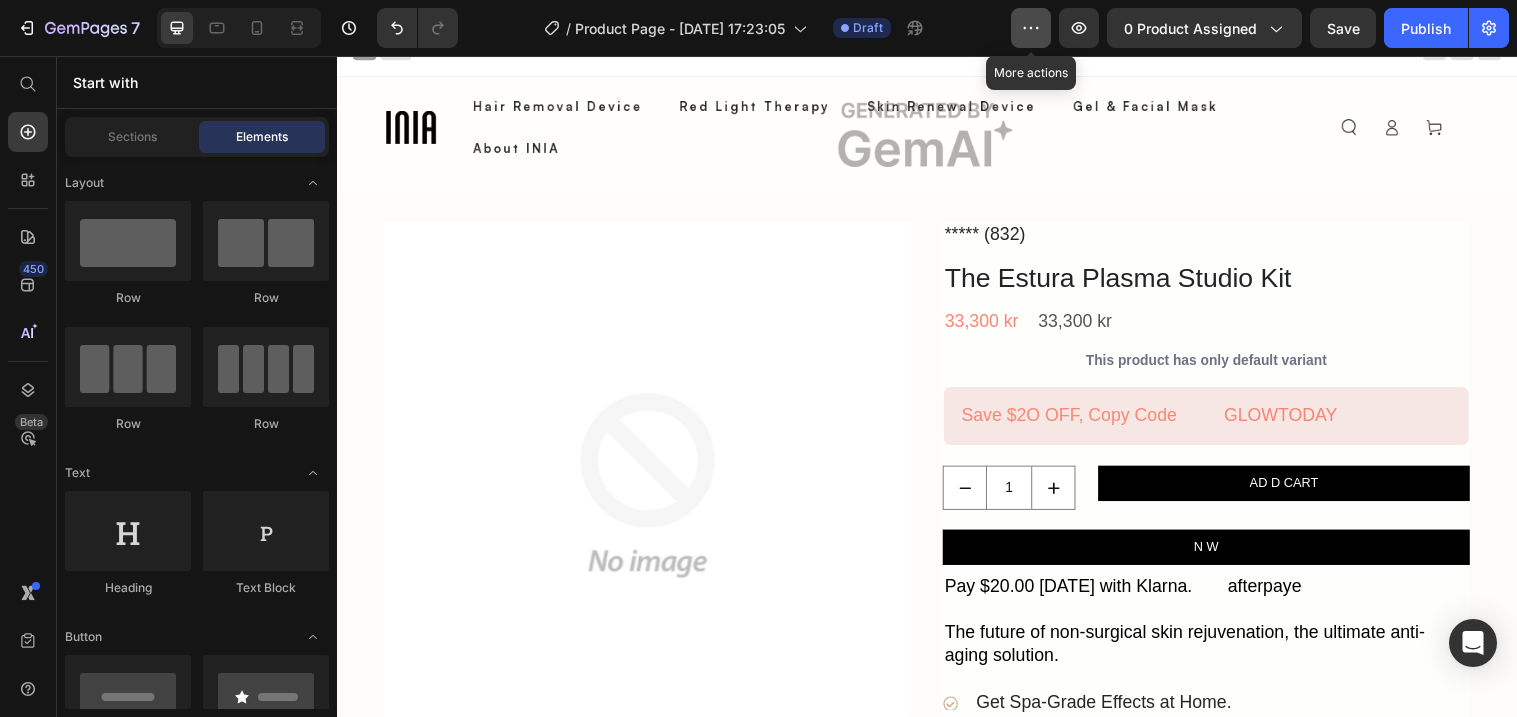 click 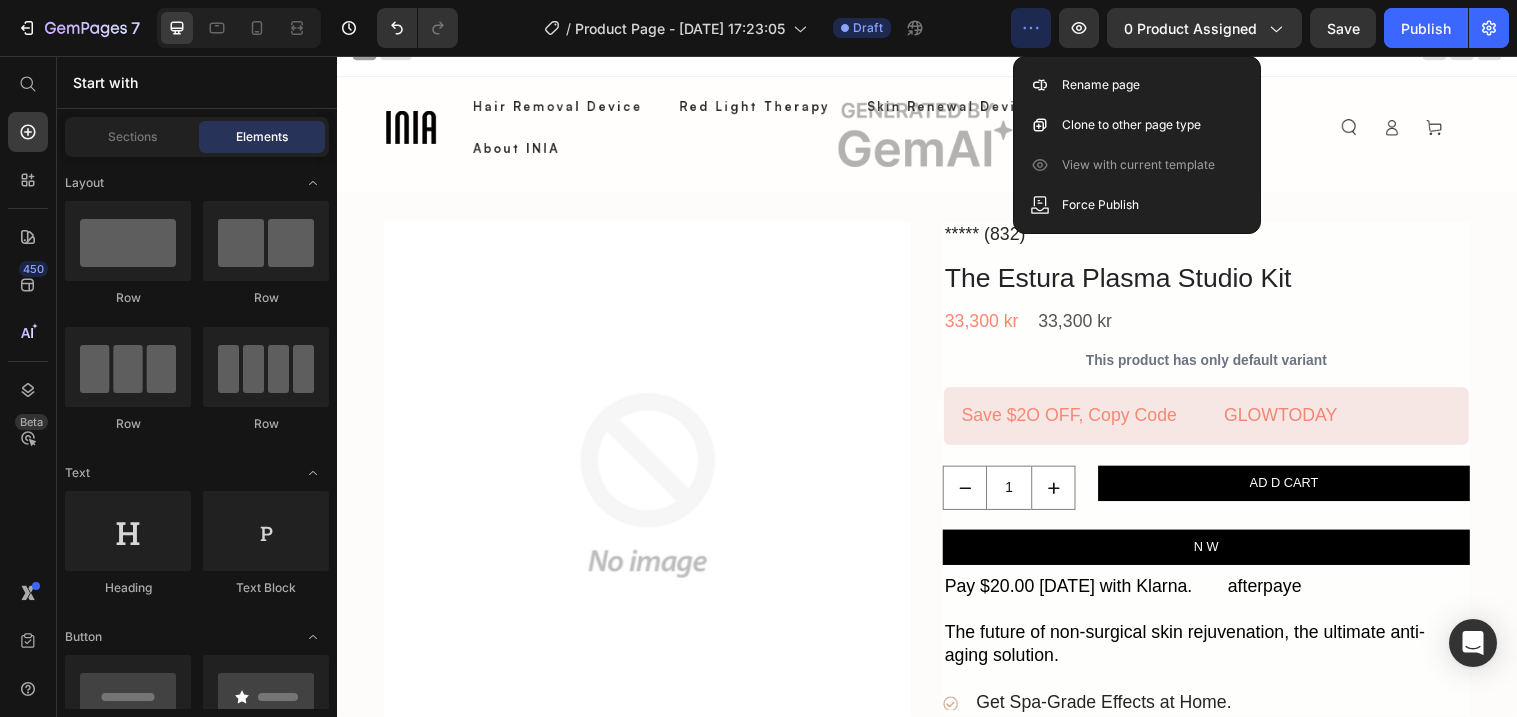 click 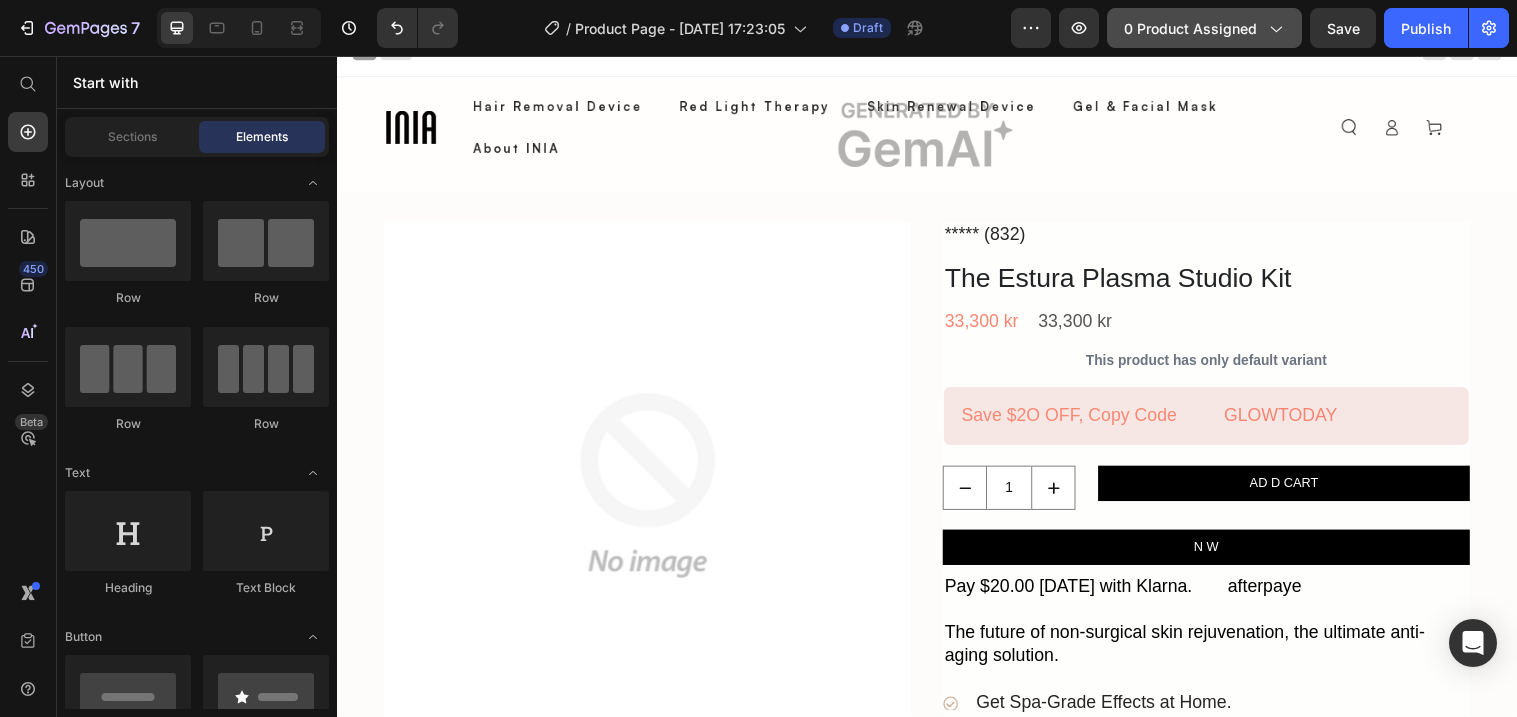 click on "0 product assigned" 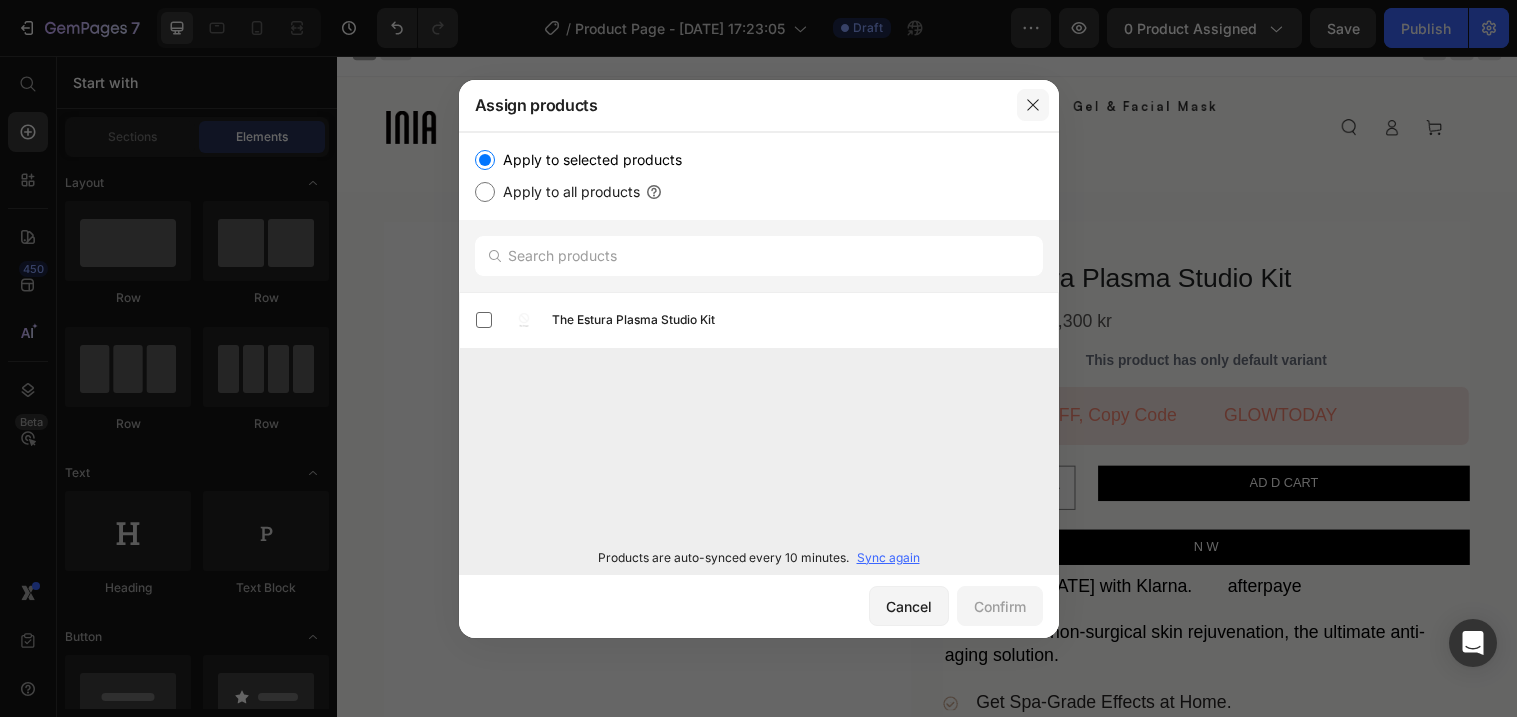 click at bounding box center [1033, 105] 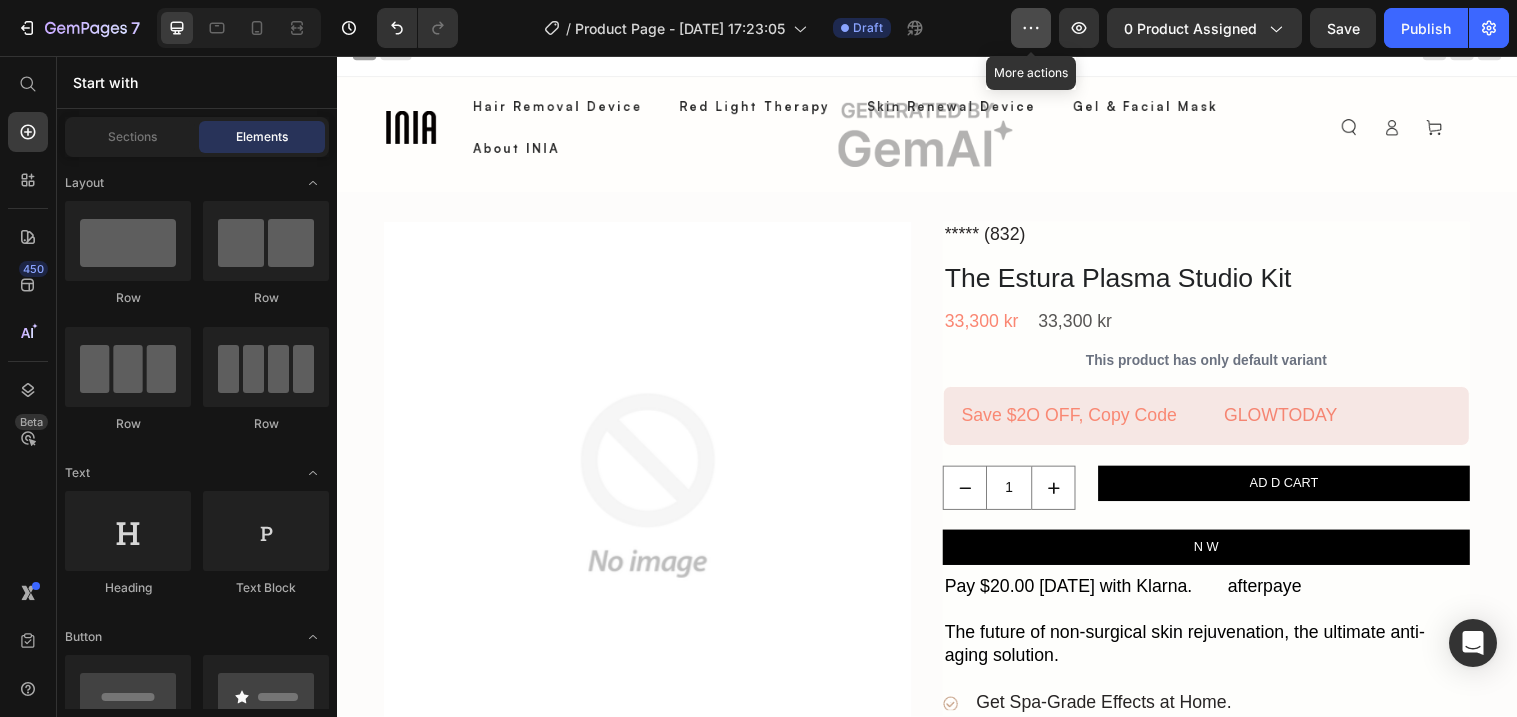 click 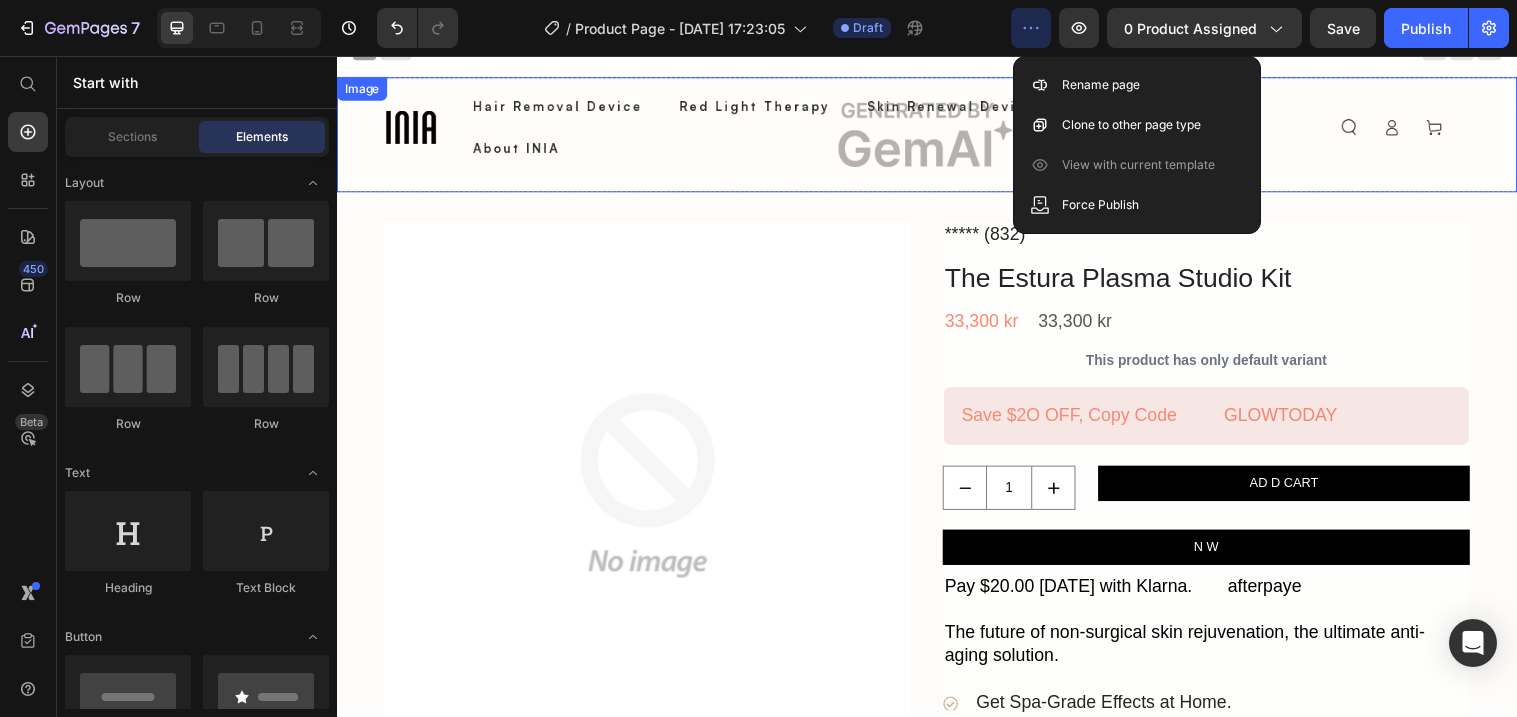 click at bounding box center [937, 136] 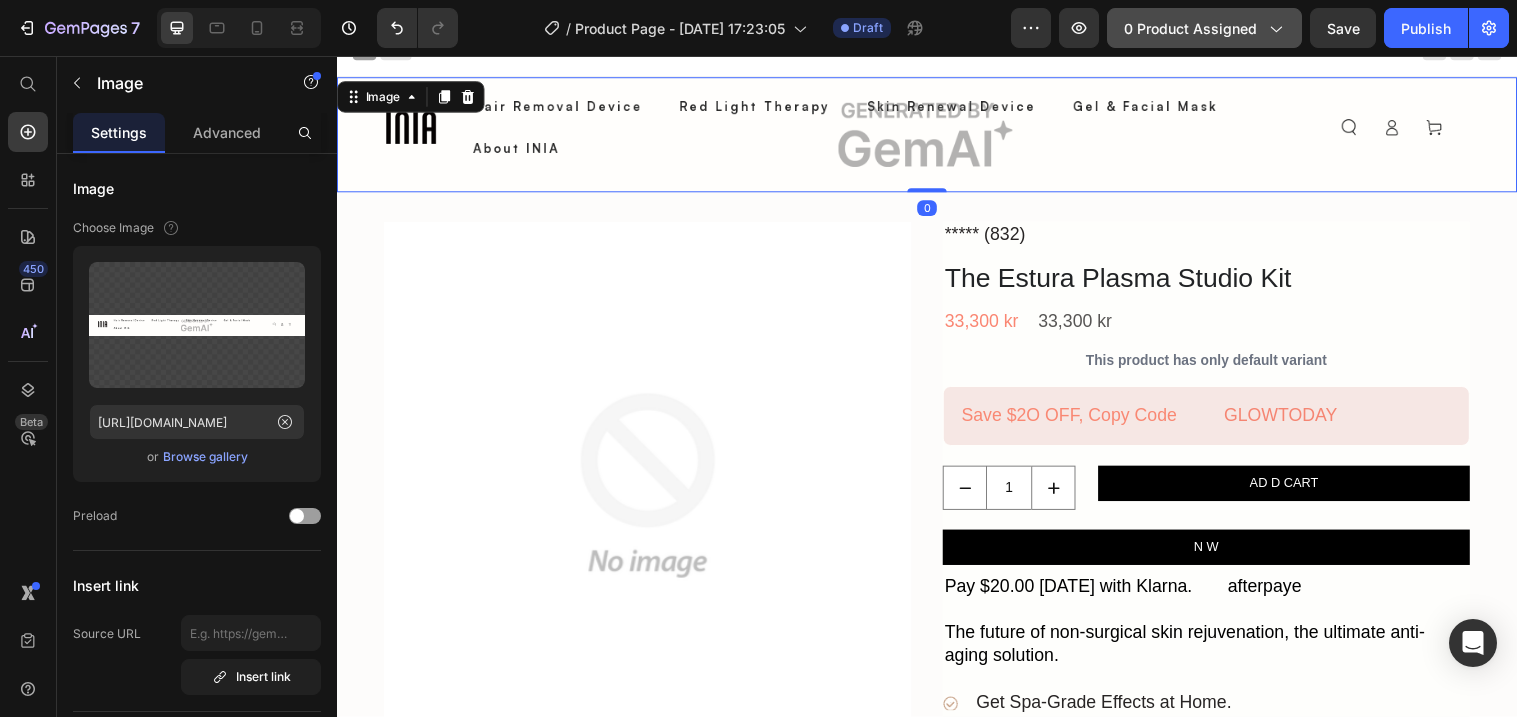 click 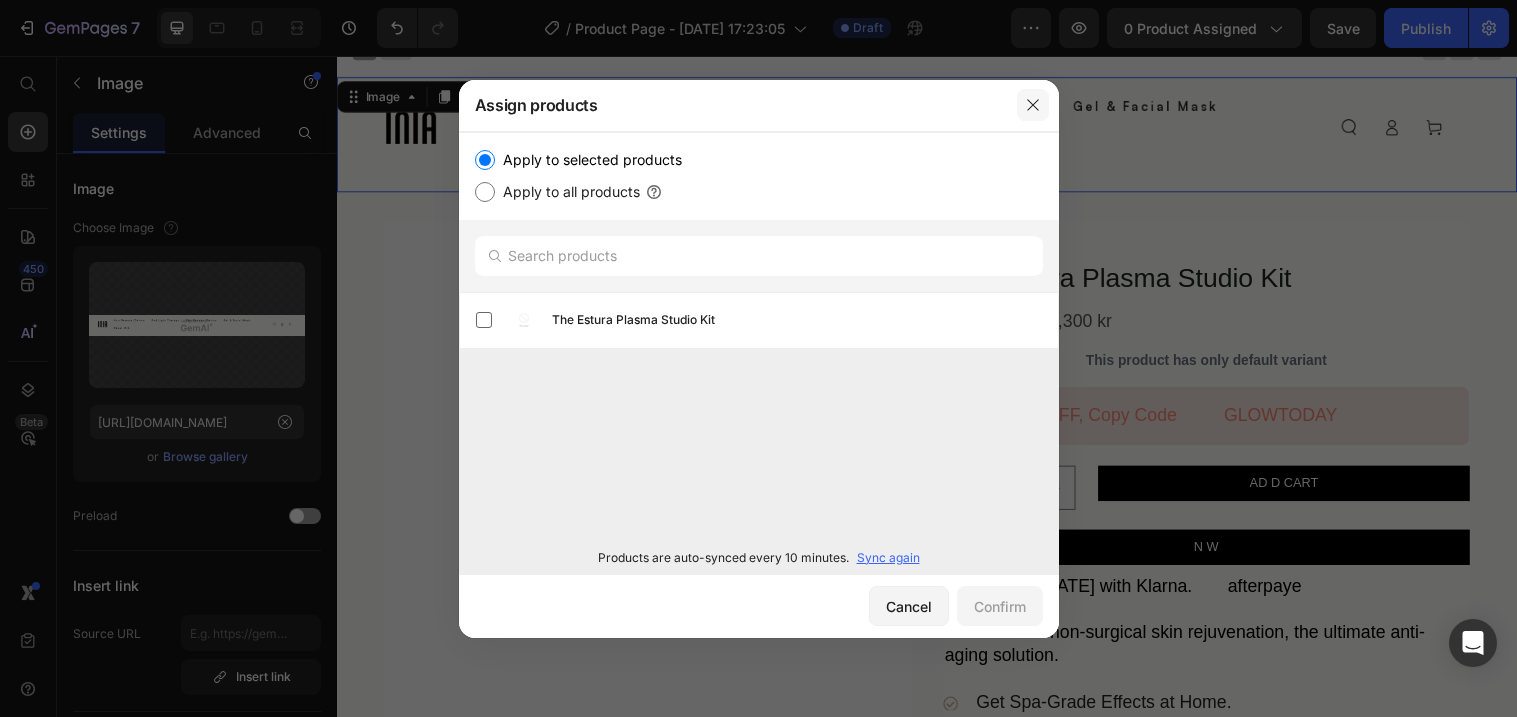 click 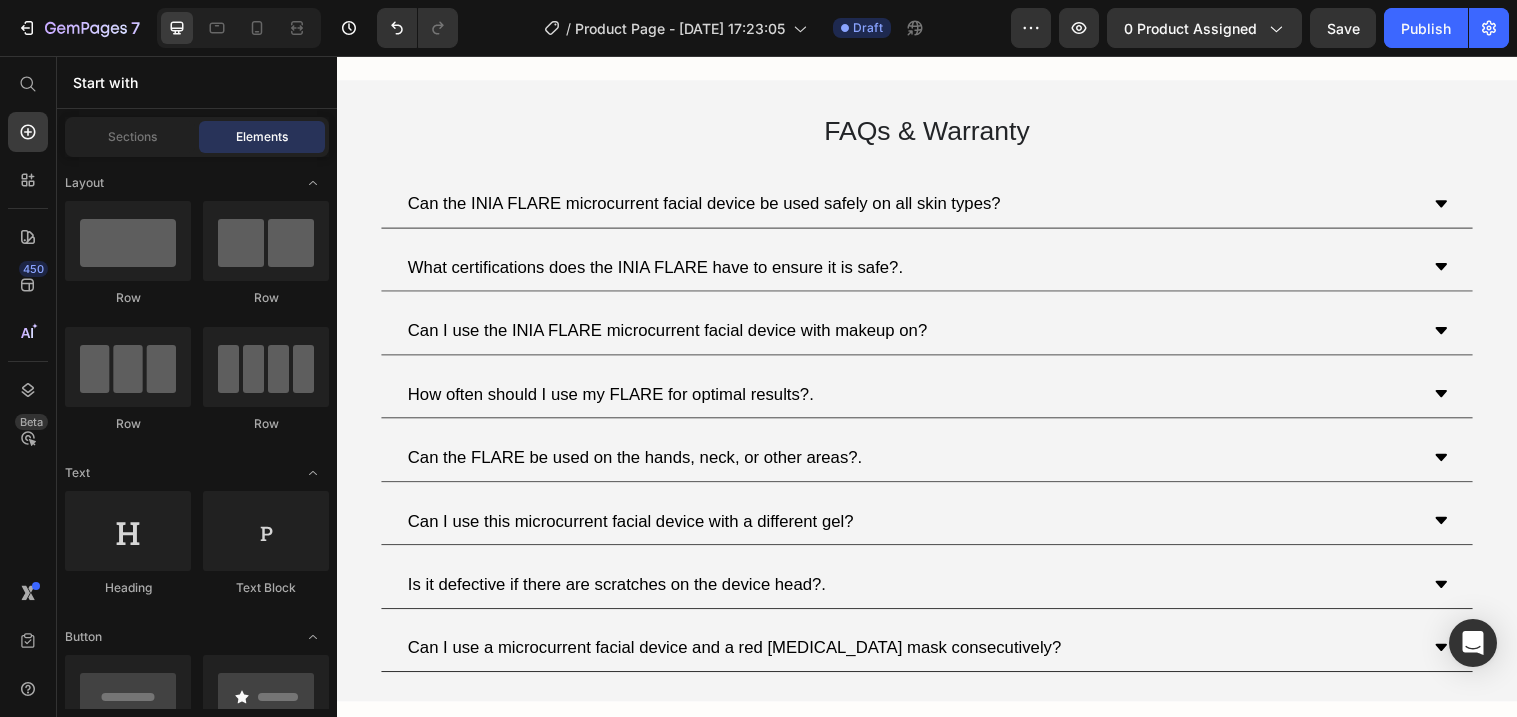 scroll, scrollTop: 2727, scrollLeft: 0, axis: vertical 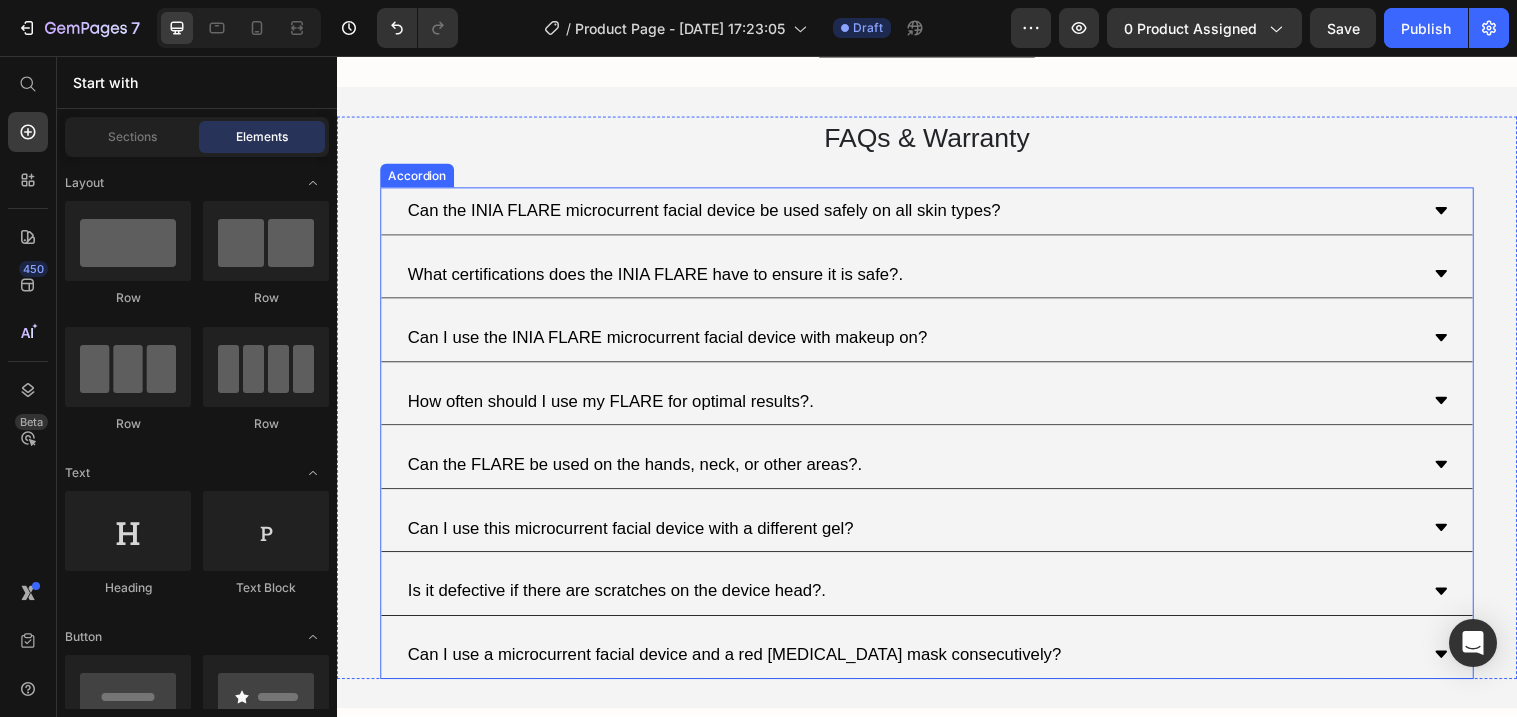 click 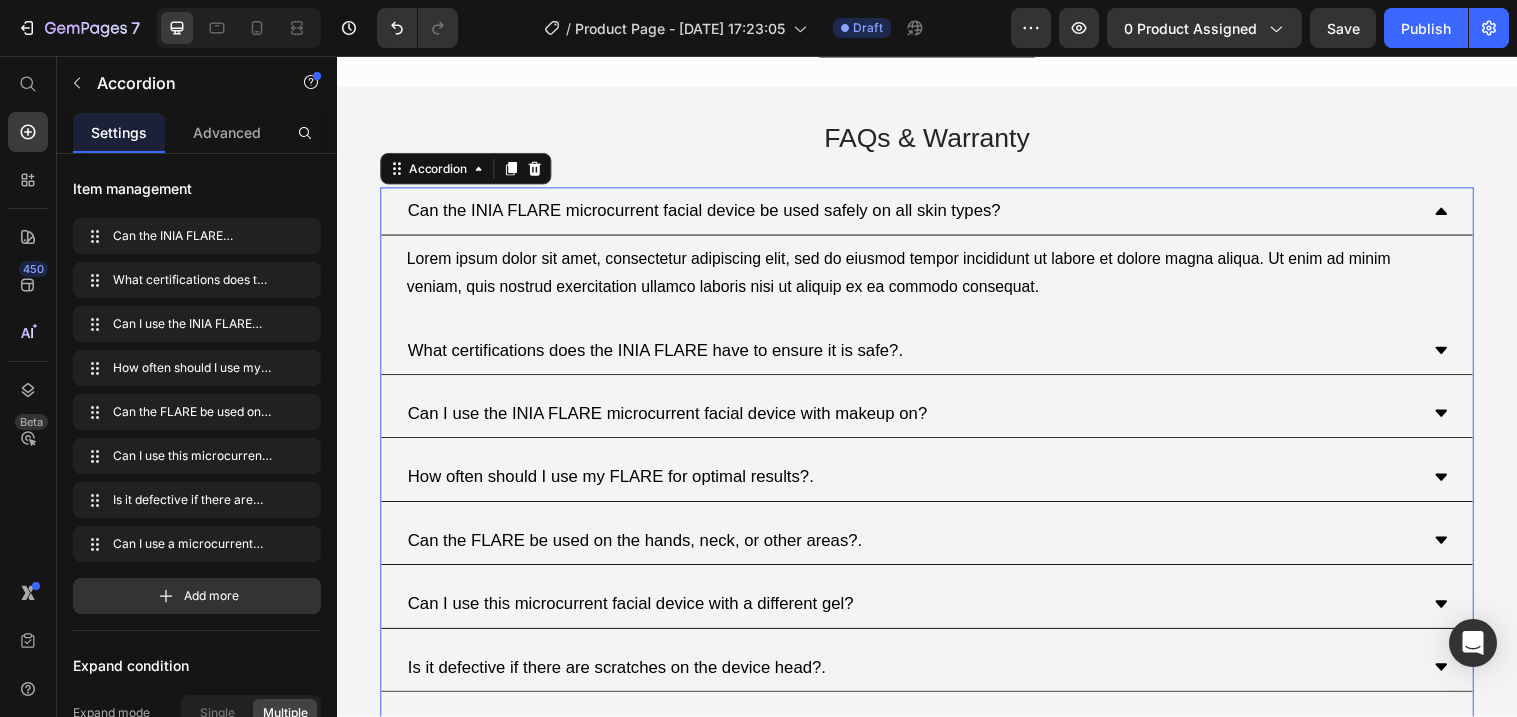 click 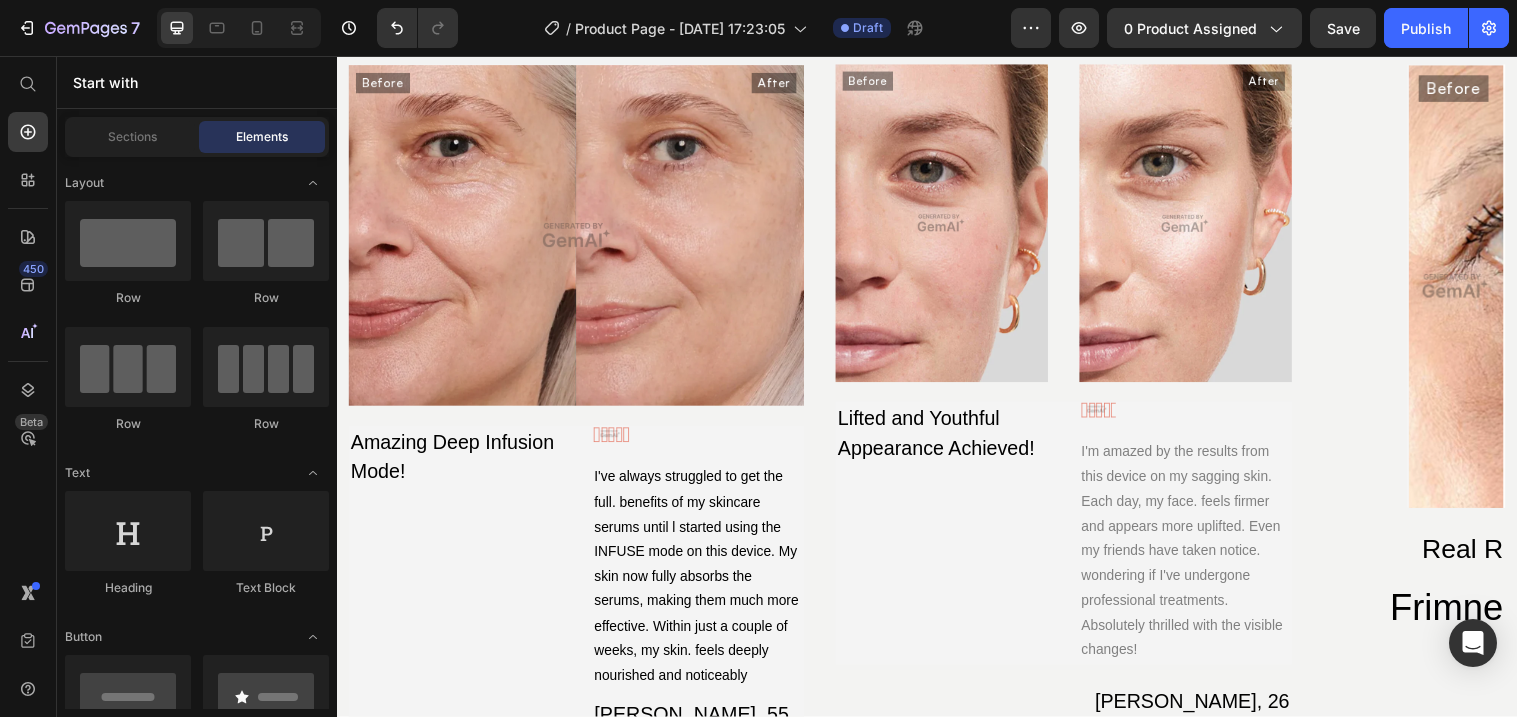 scroll, scrollTop: 1753, scrollLeft: 0, axis: vertical 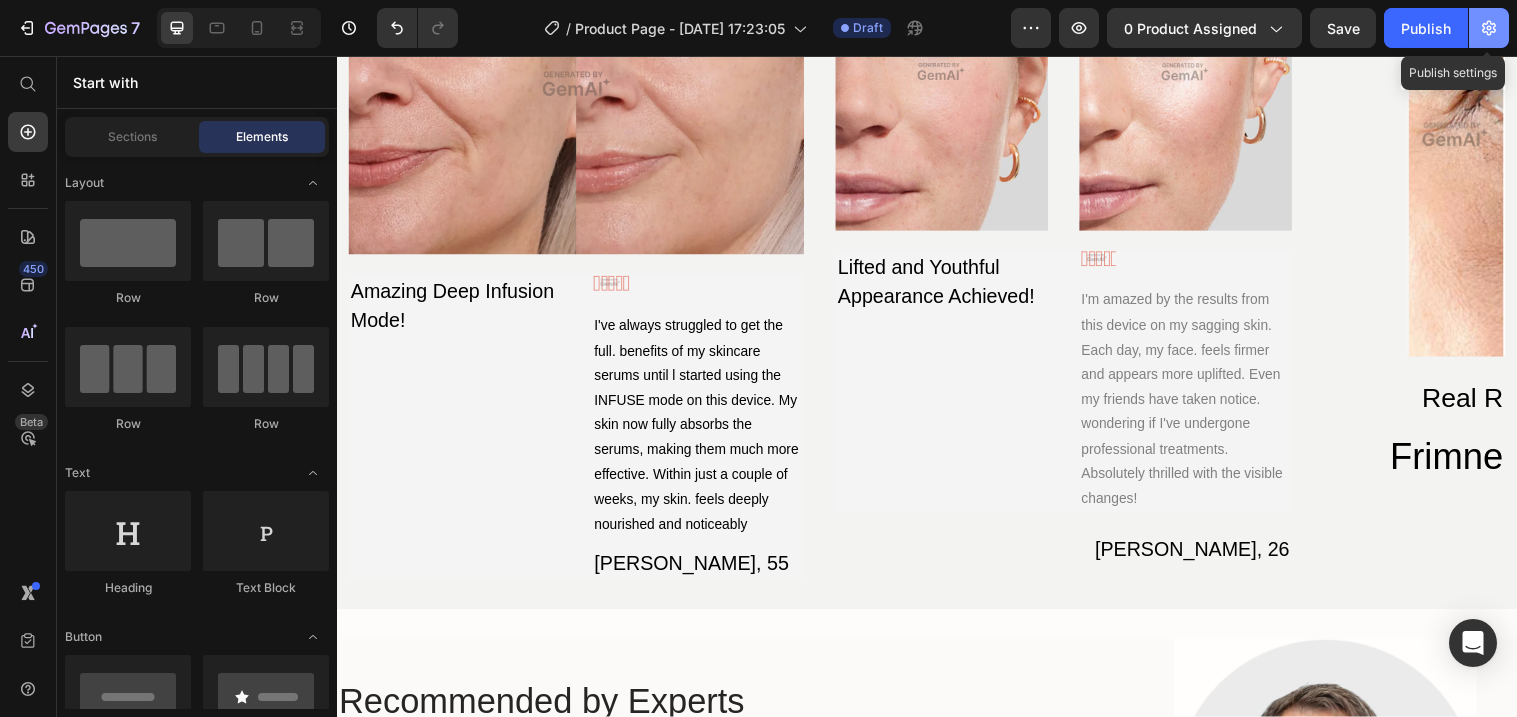 click 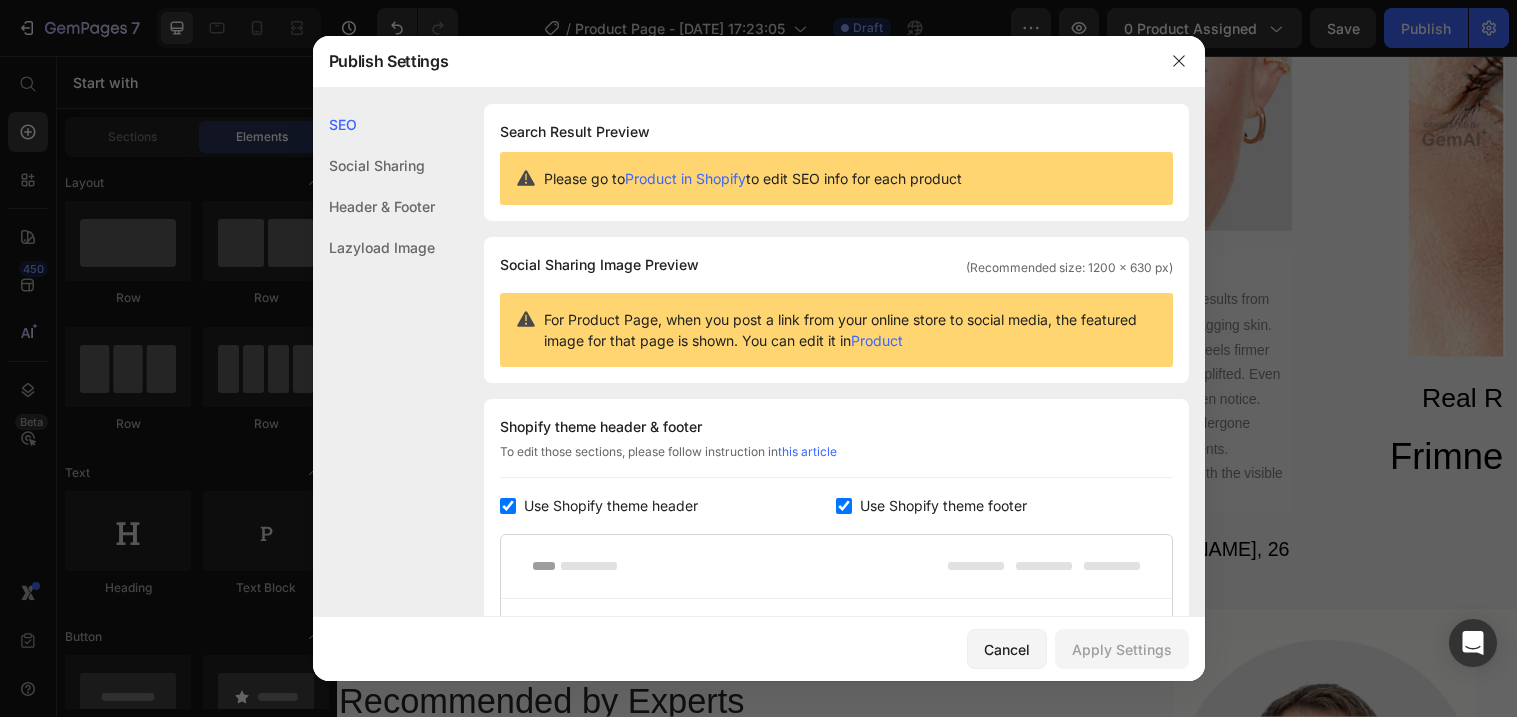 click on "Lazyload Image" 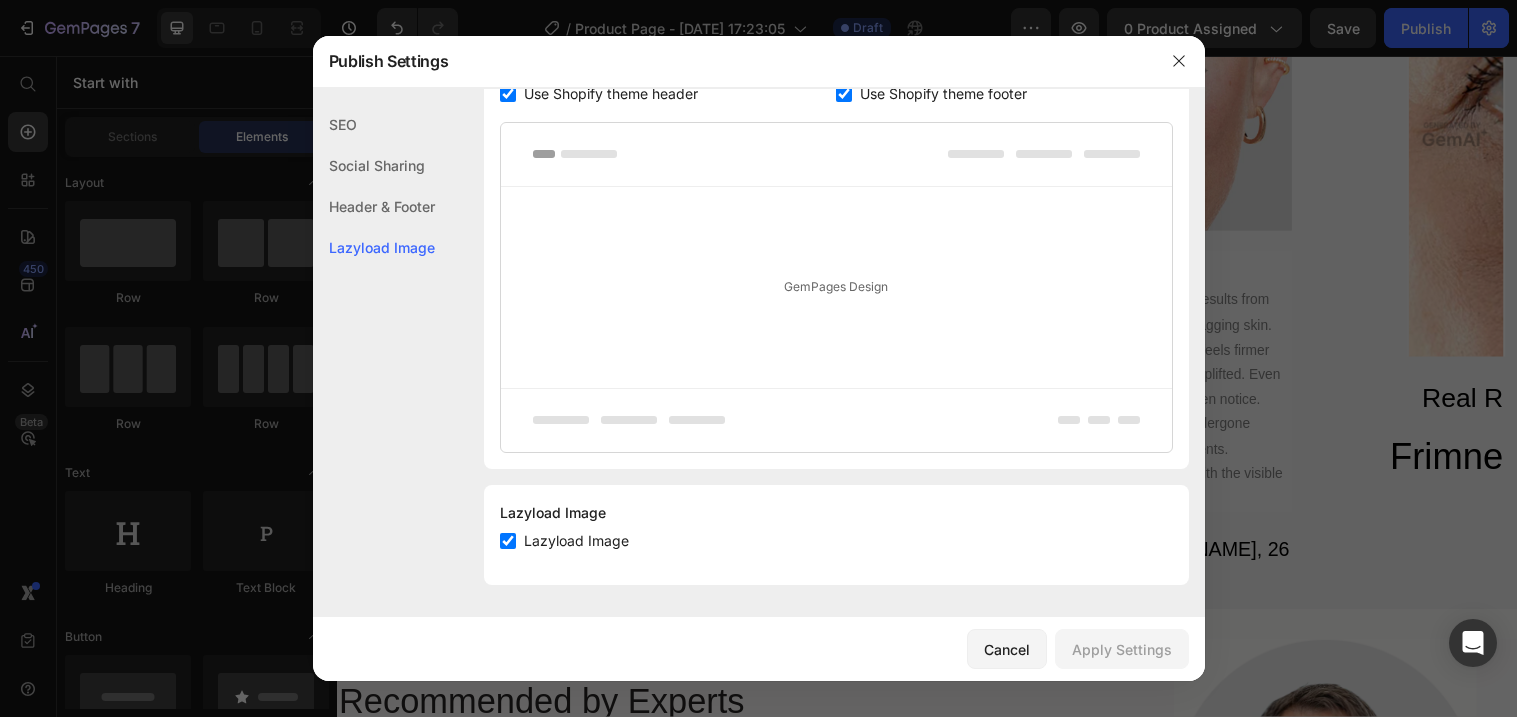 click on "Header & Footer" 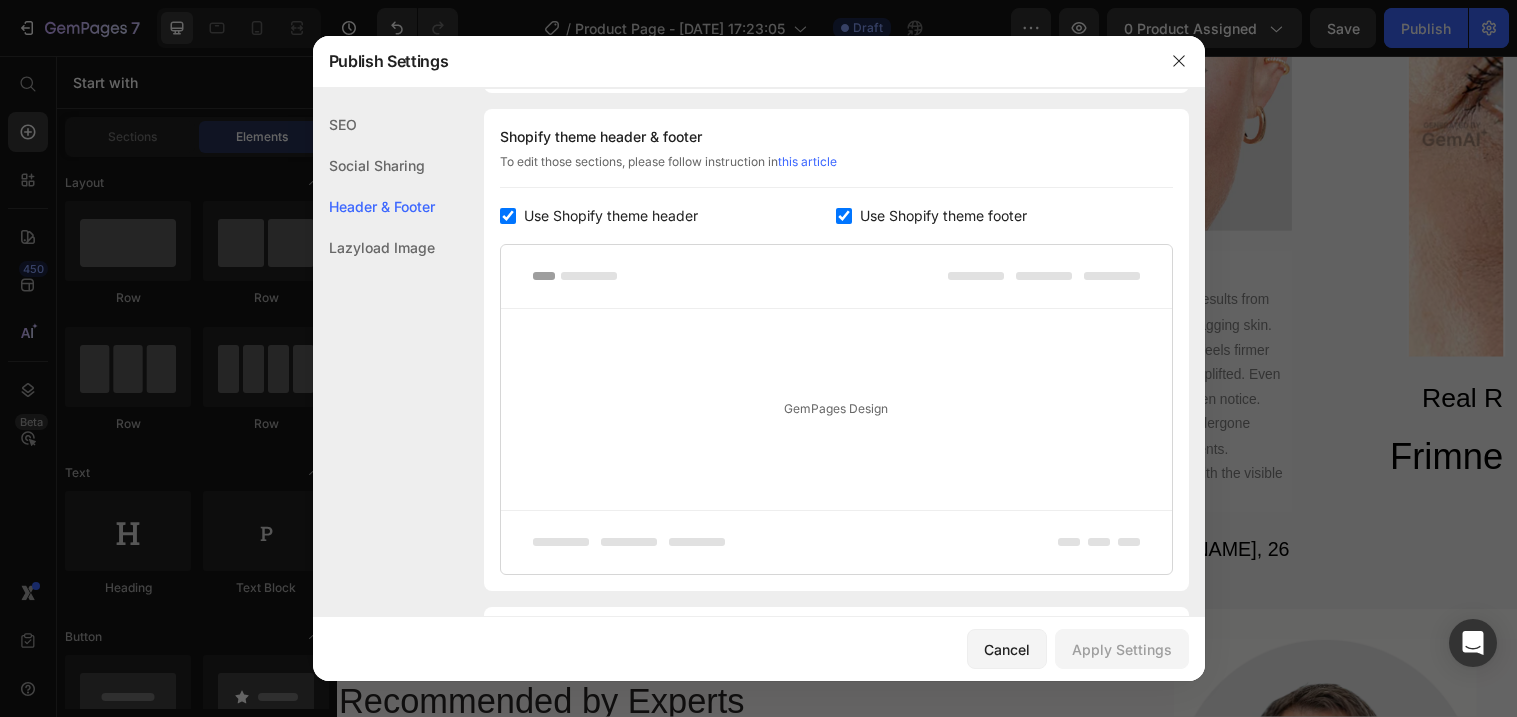 click on "Social Sharing" 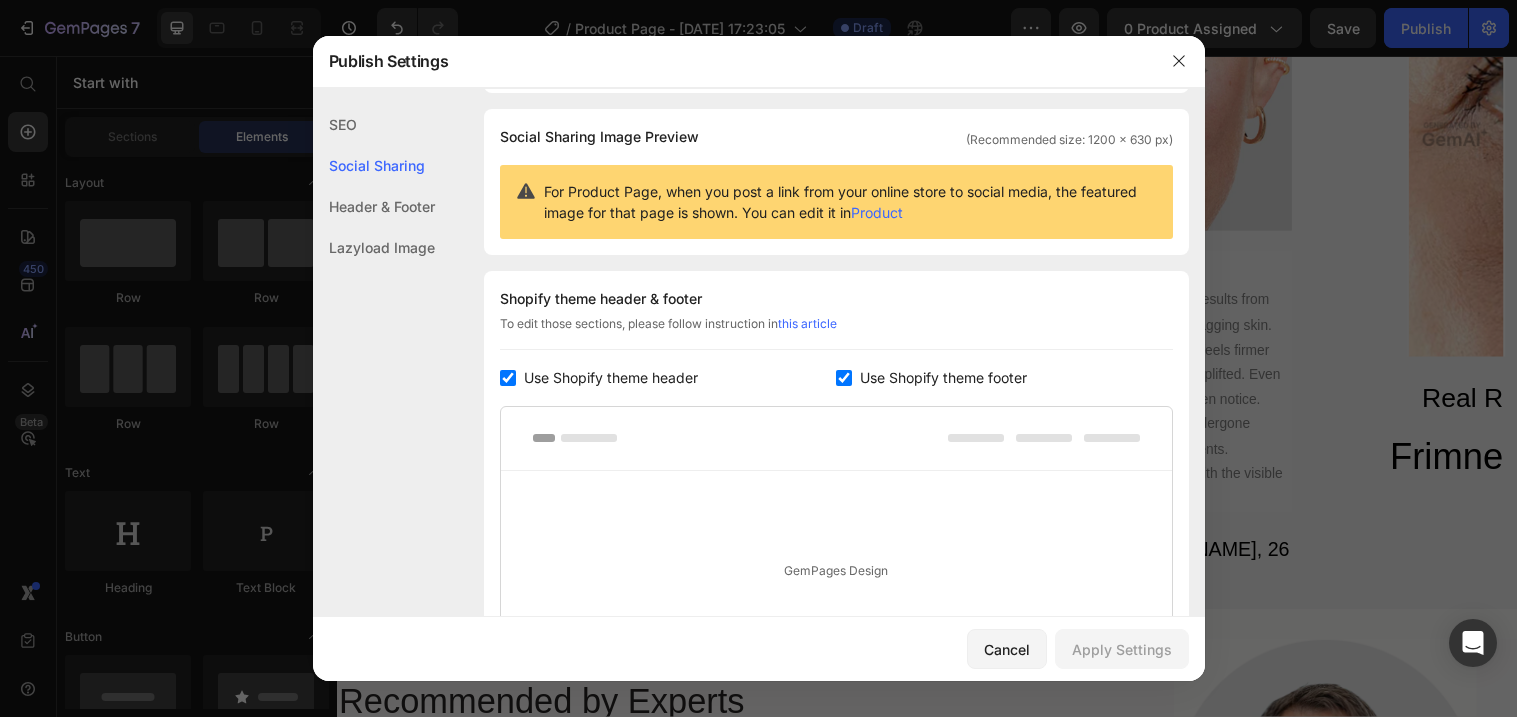 click on "SEO" 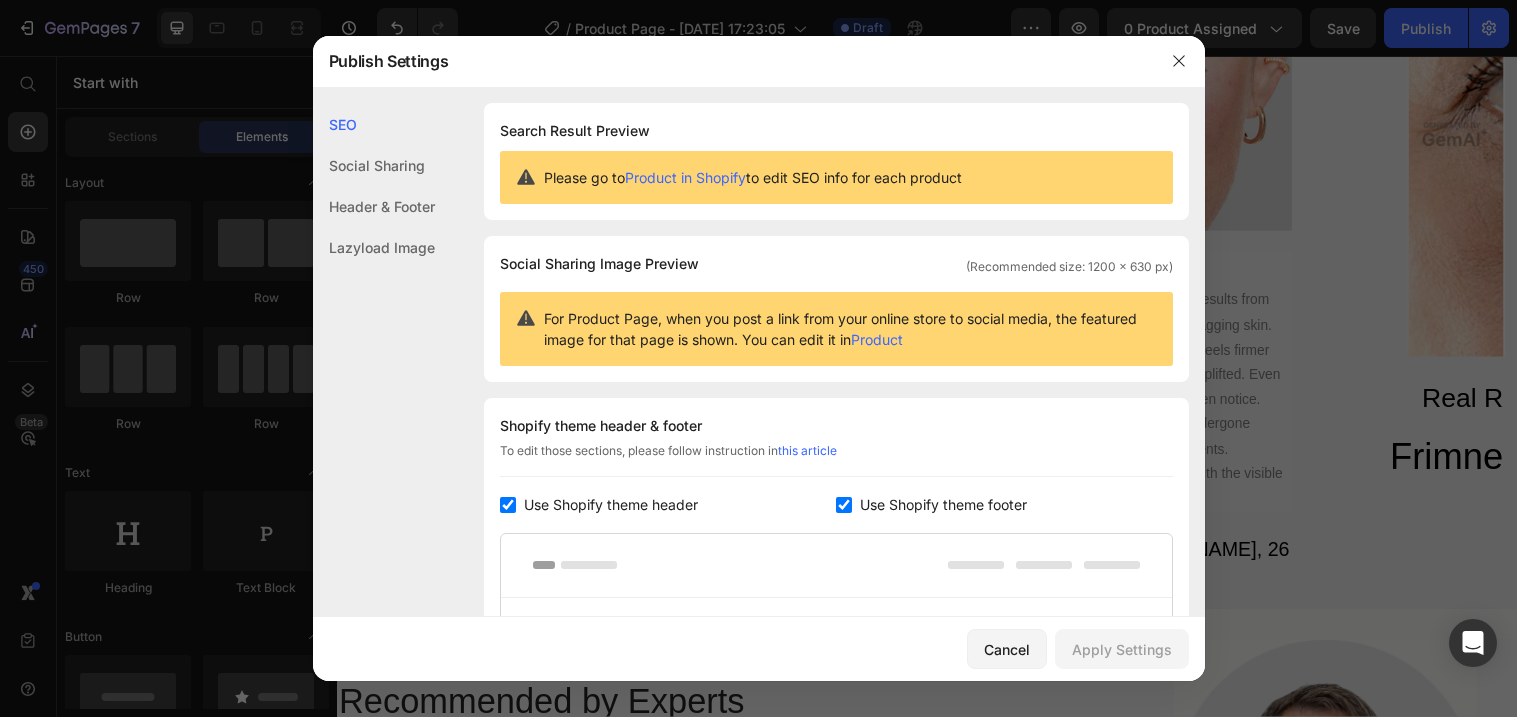 scroll, scrollTop: 0, scrollLeft: 0, axis: both 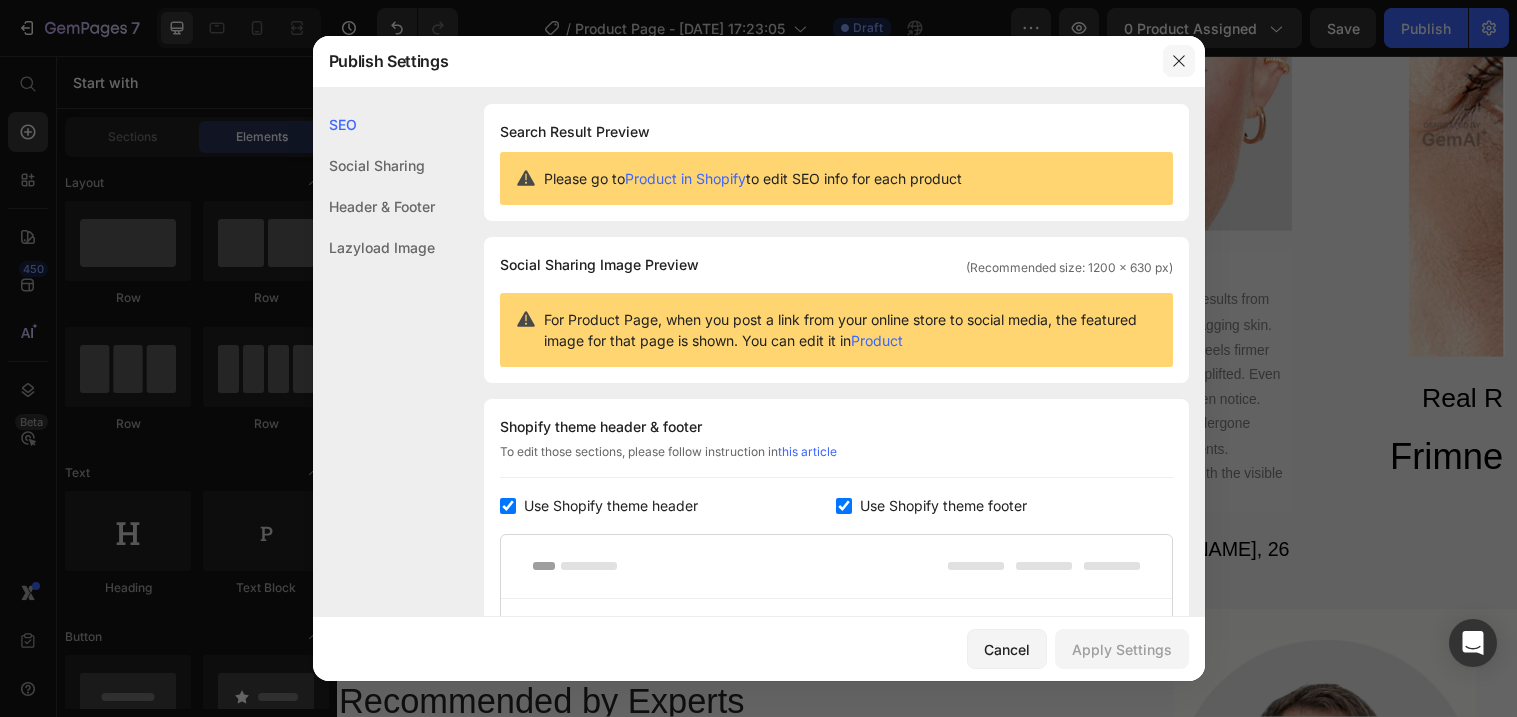 click 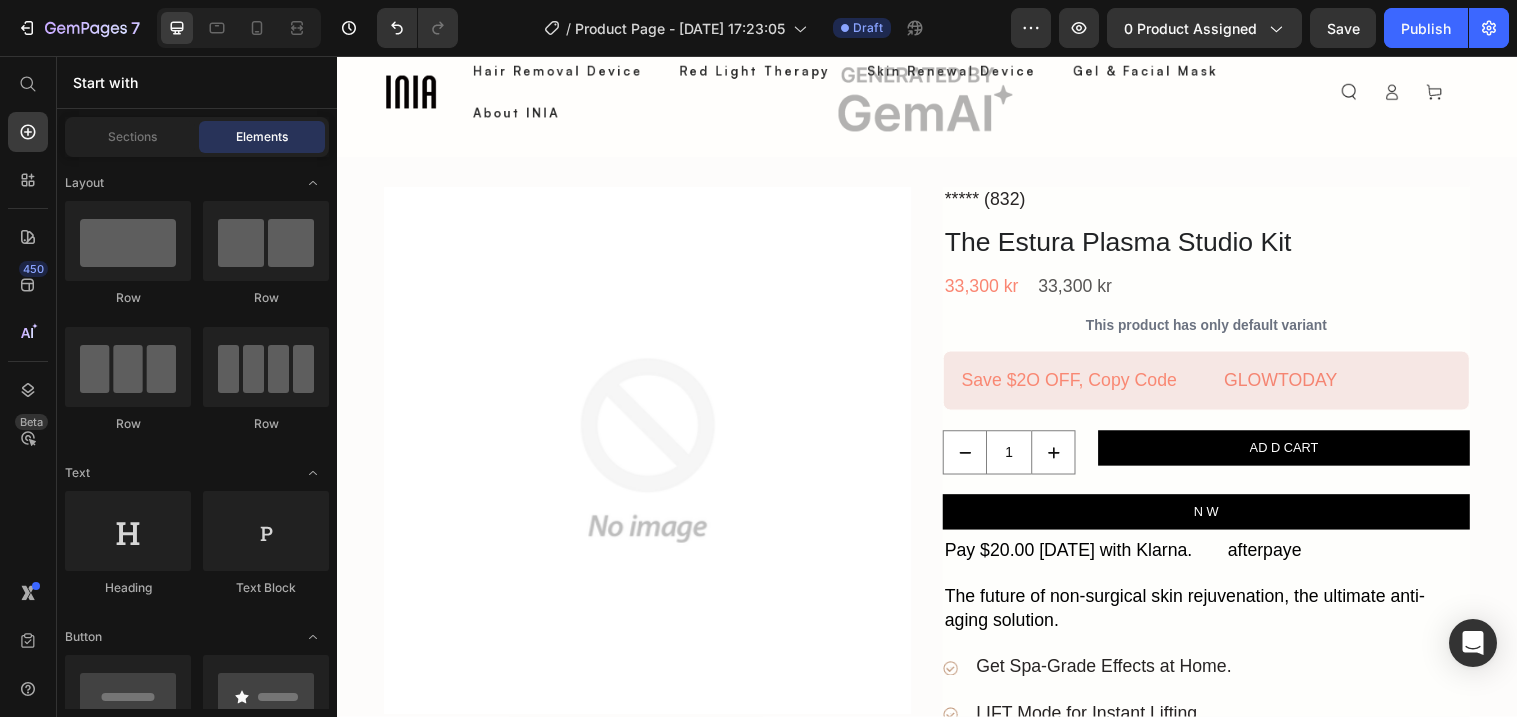 scroll, scrollTop: 0, scrollLeft: 0, axis: both 